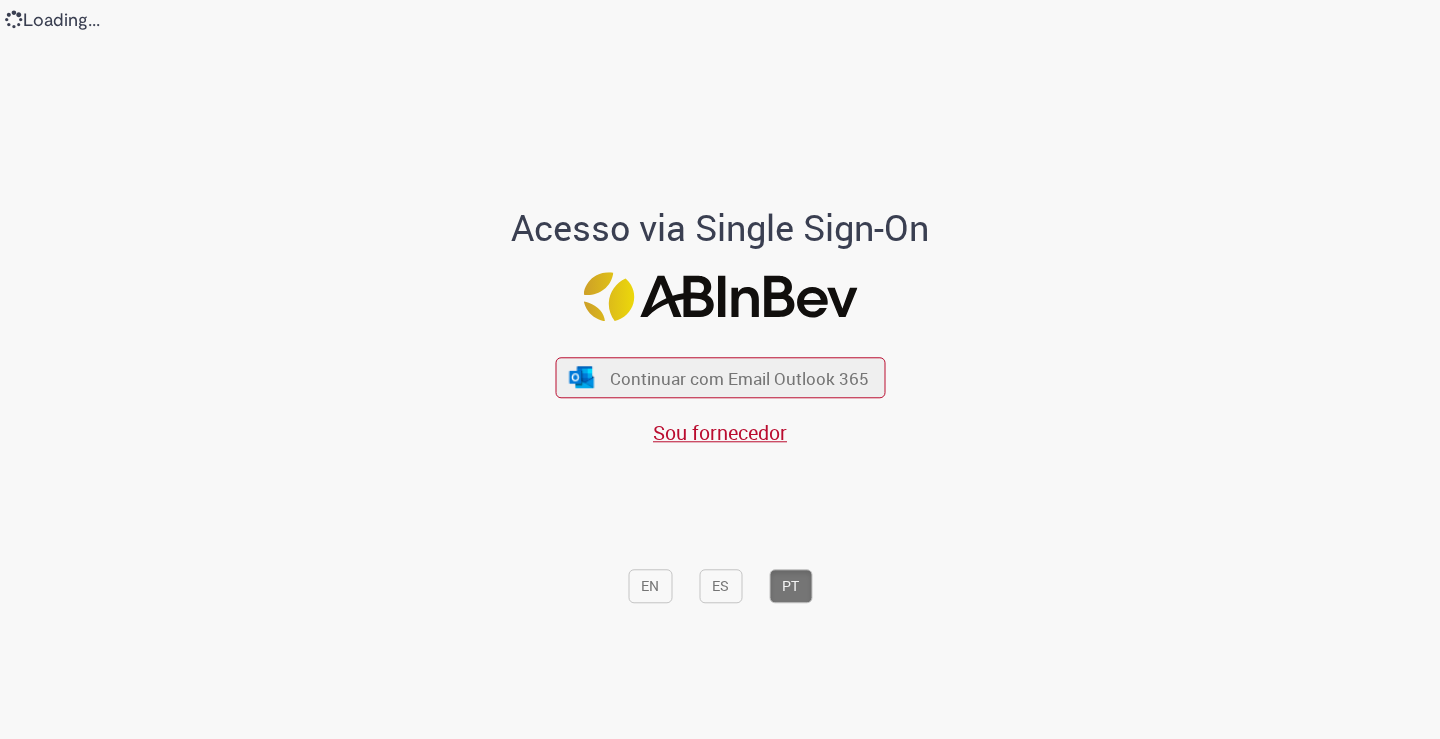 scroll, scrollTop: 0, scrollLeft: 0, axis: both 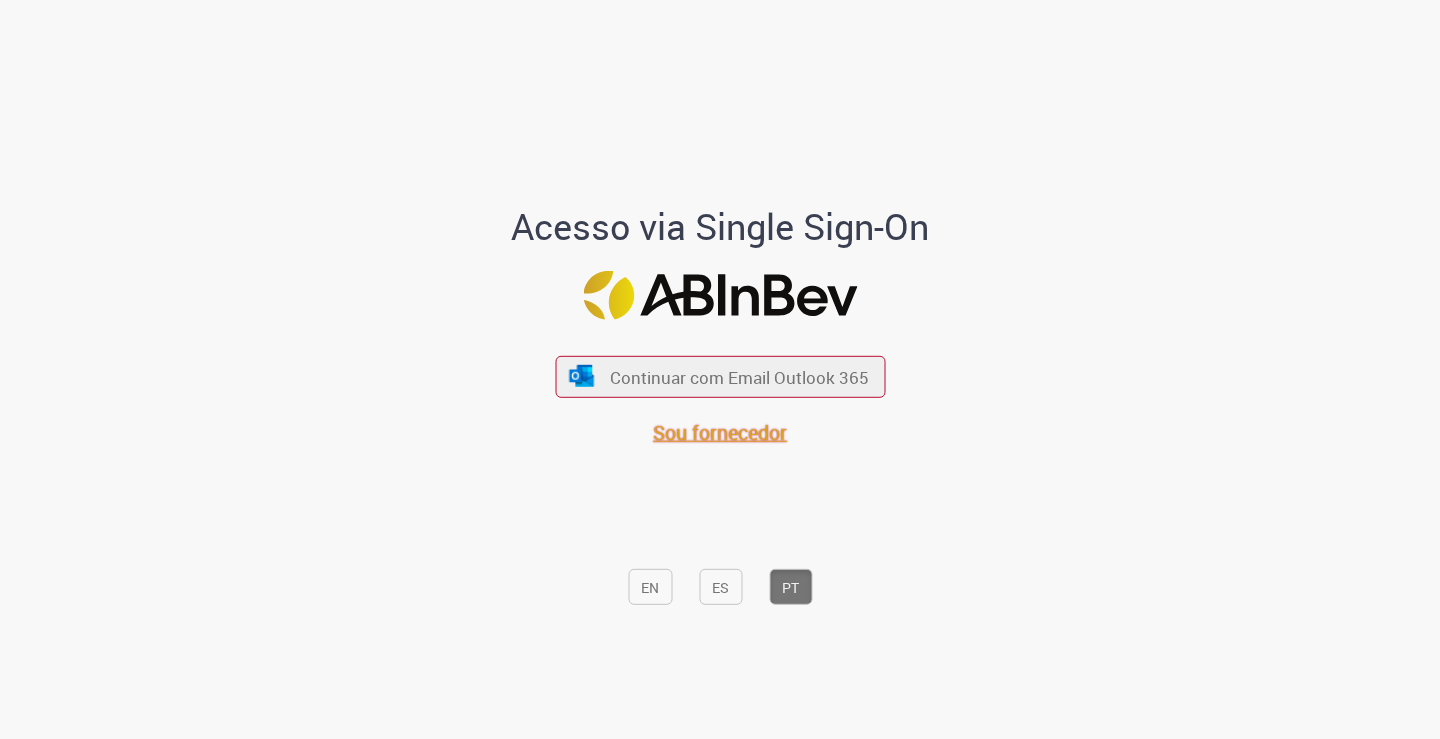 click on "Sou fornecedor" at bounding box center (720, 432) 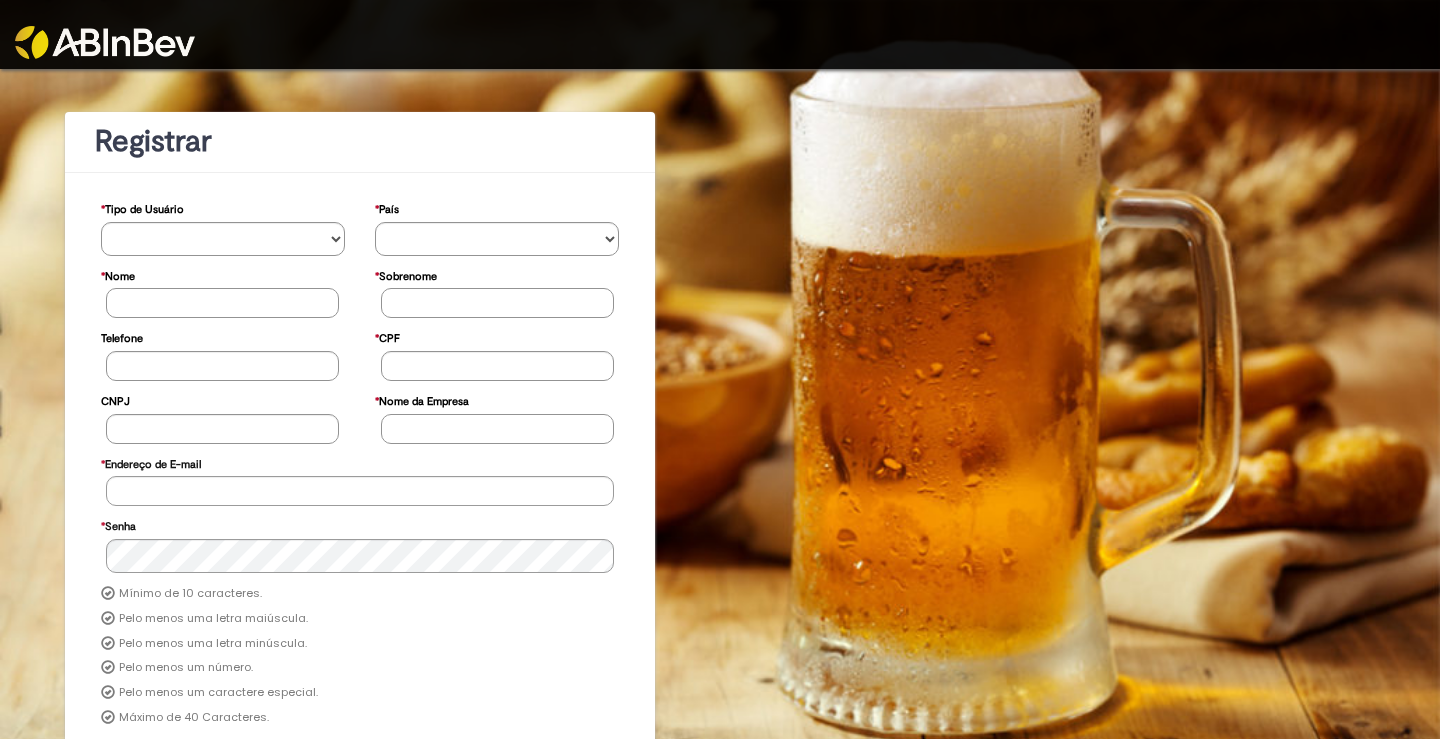 scroll, scrollTop: 0, scrollLeft: 0, axis: both 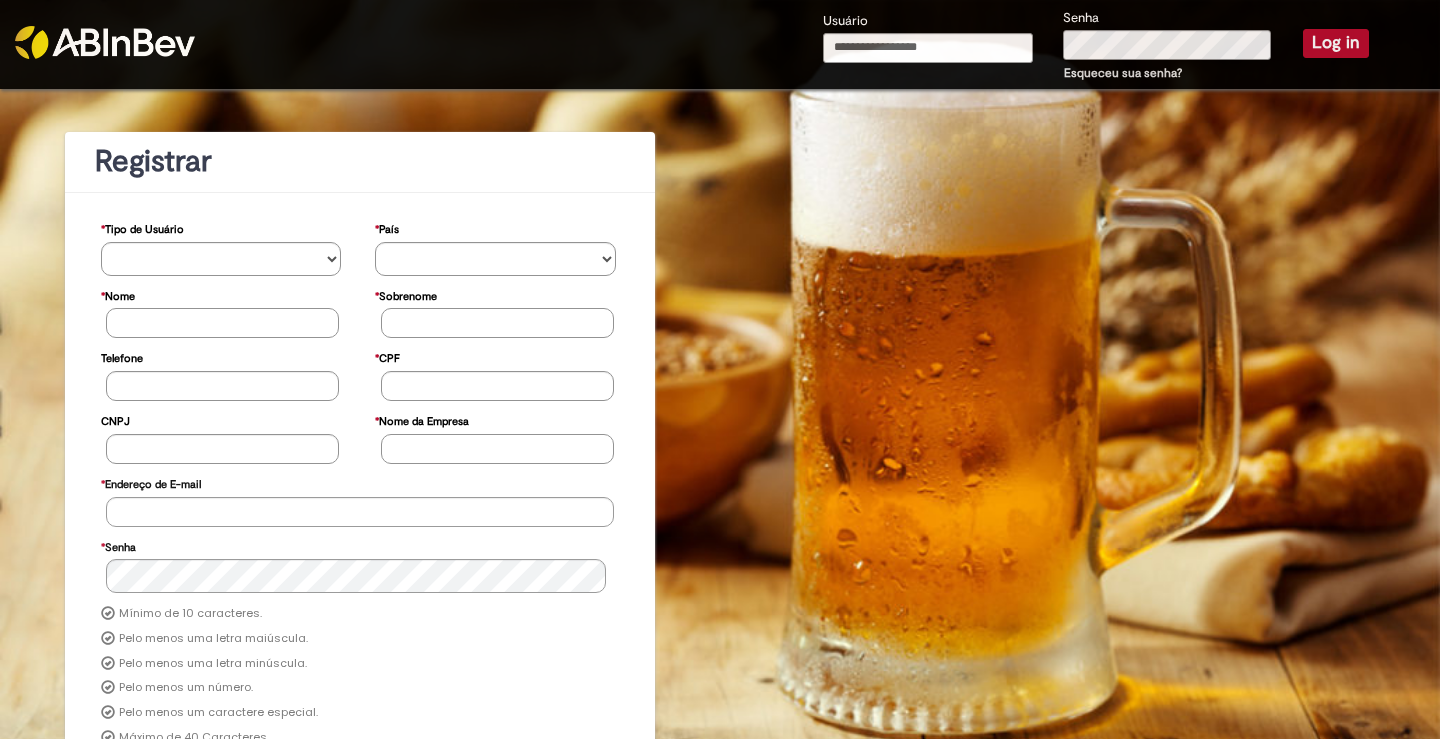 click on "Usuário" at bounding box center (928, 48) 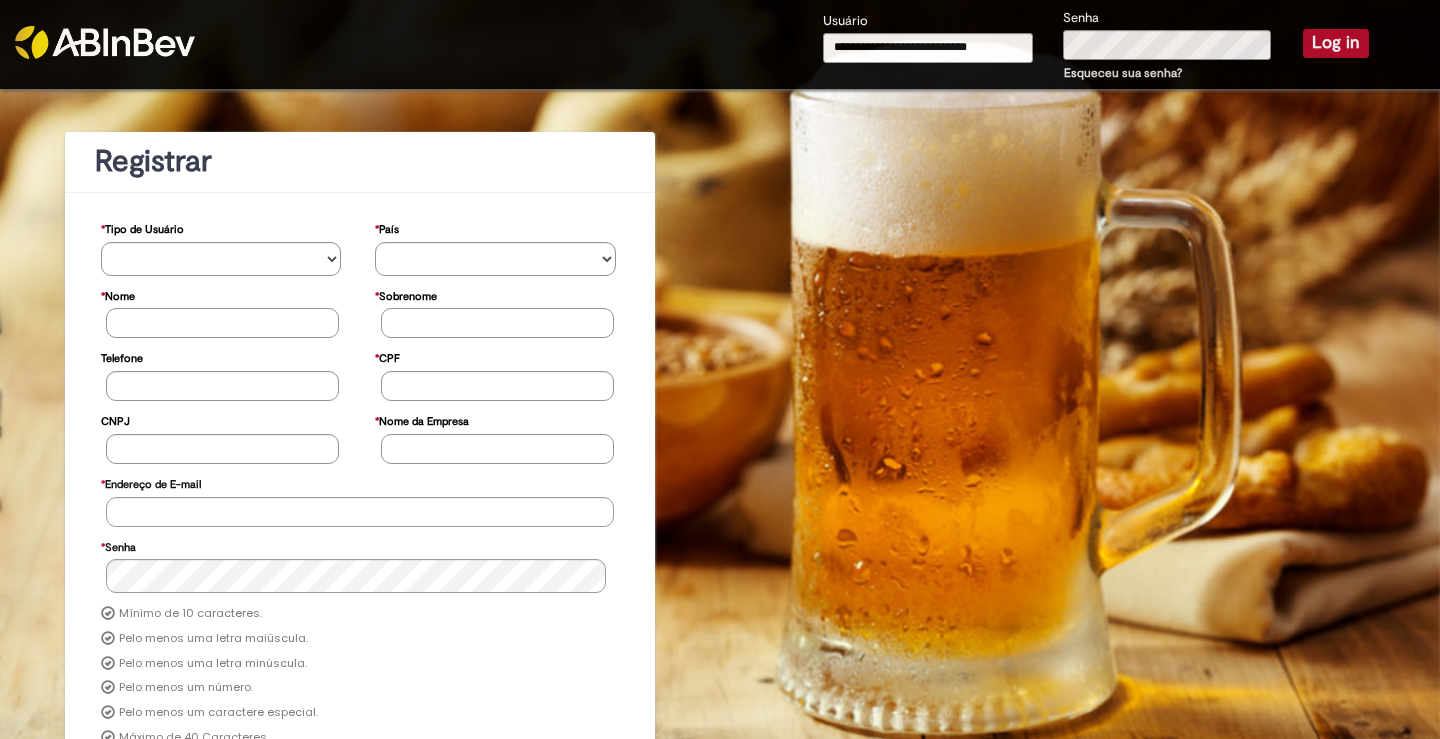 click on "Log in" at bounding box center (1336, 43) 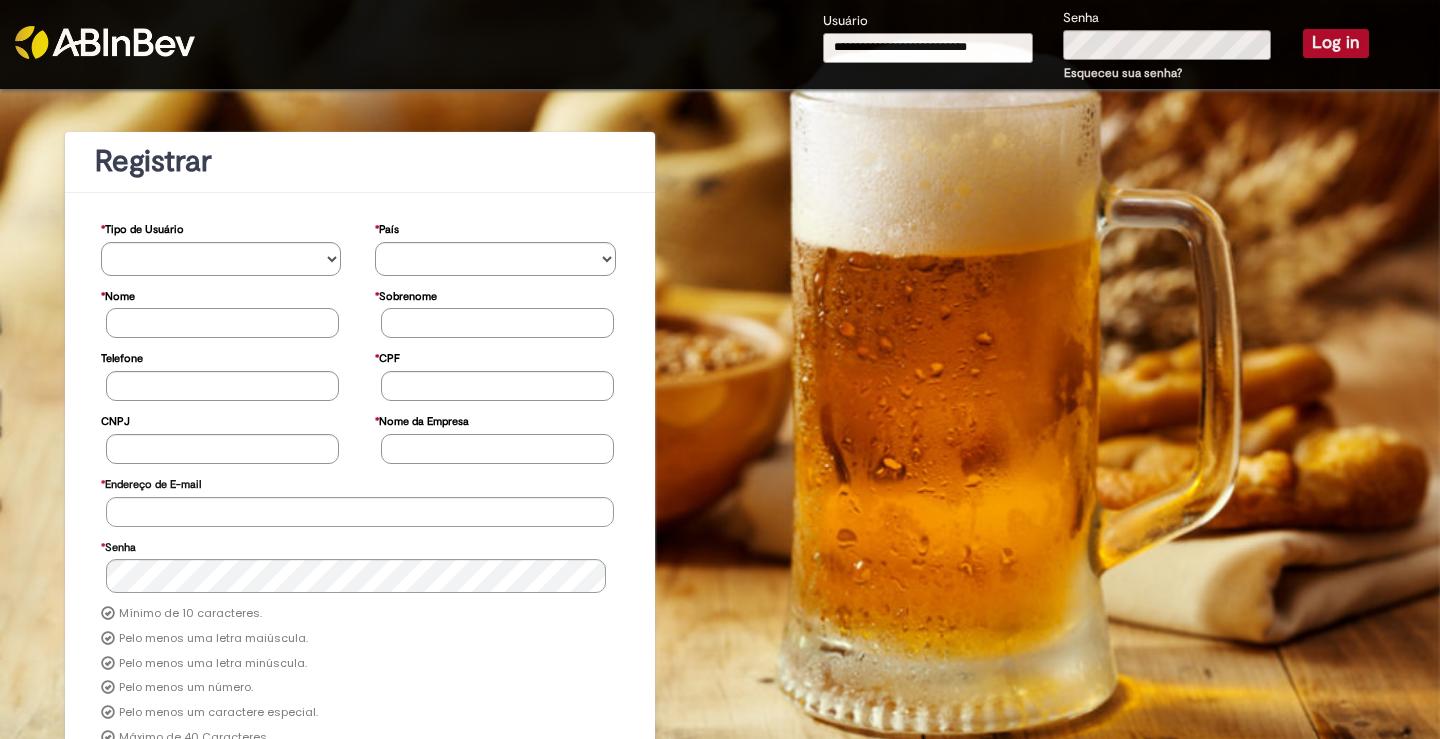 type 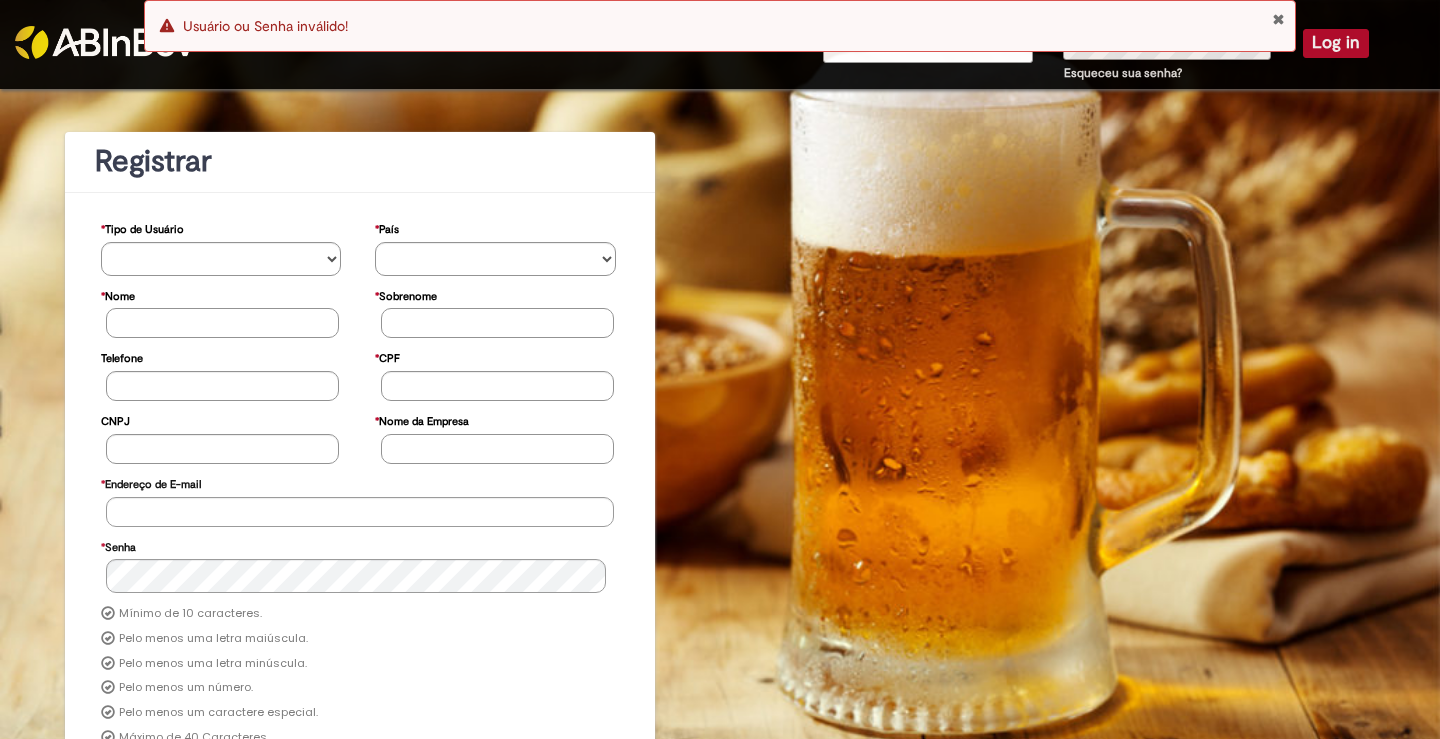 click on "**********" at bounding box center [720, 507] 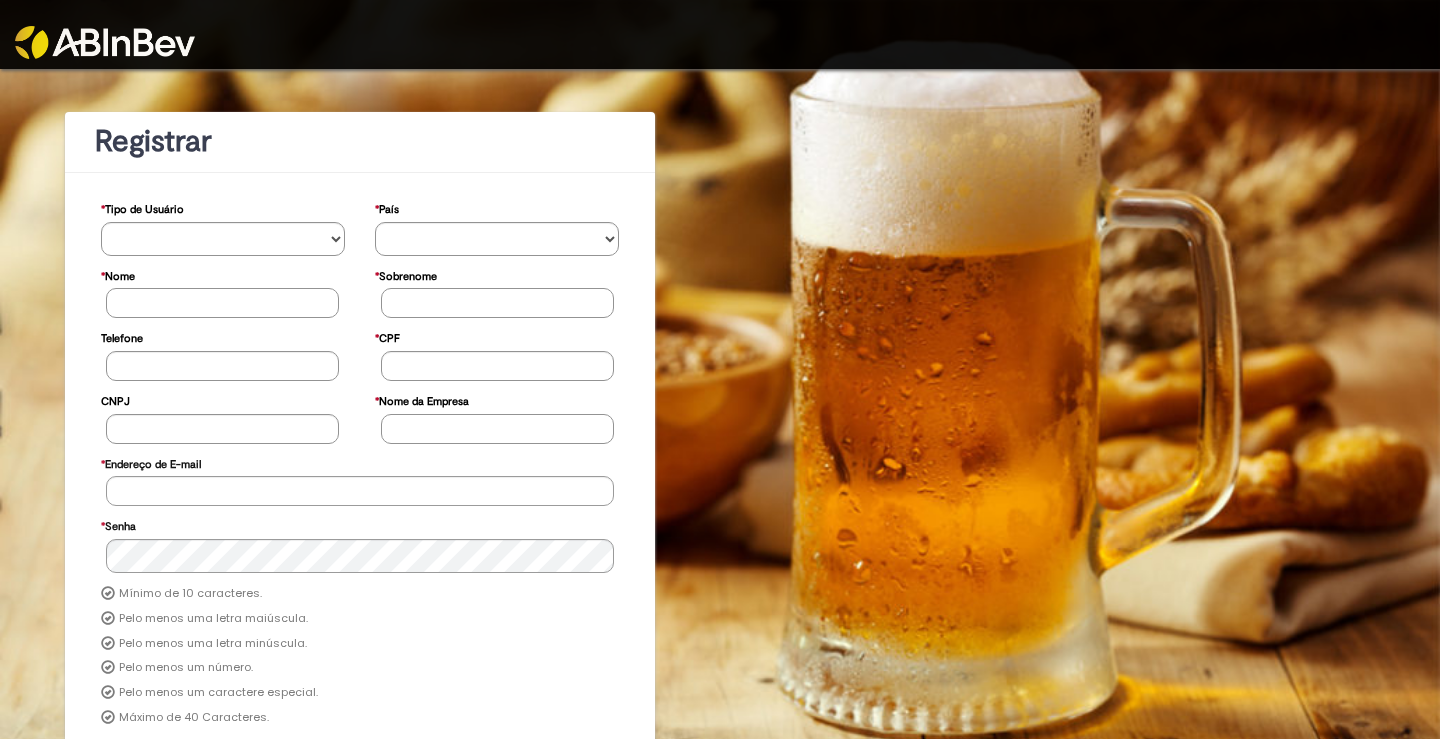 scroll, scrollTop: 0, scrollLeft: 0, axis: both 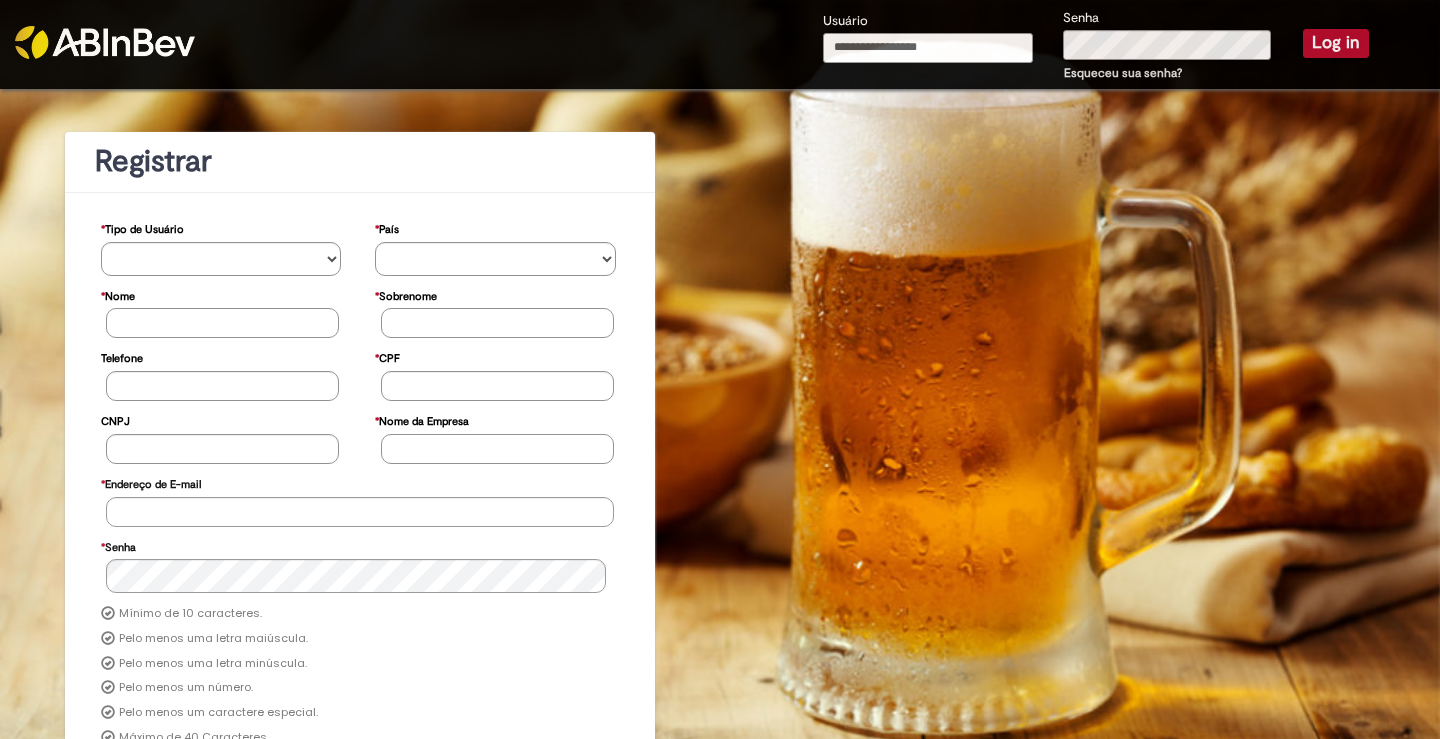 click on "Usuário" at bounding box center [928, 48] 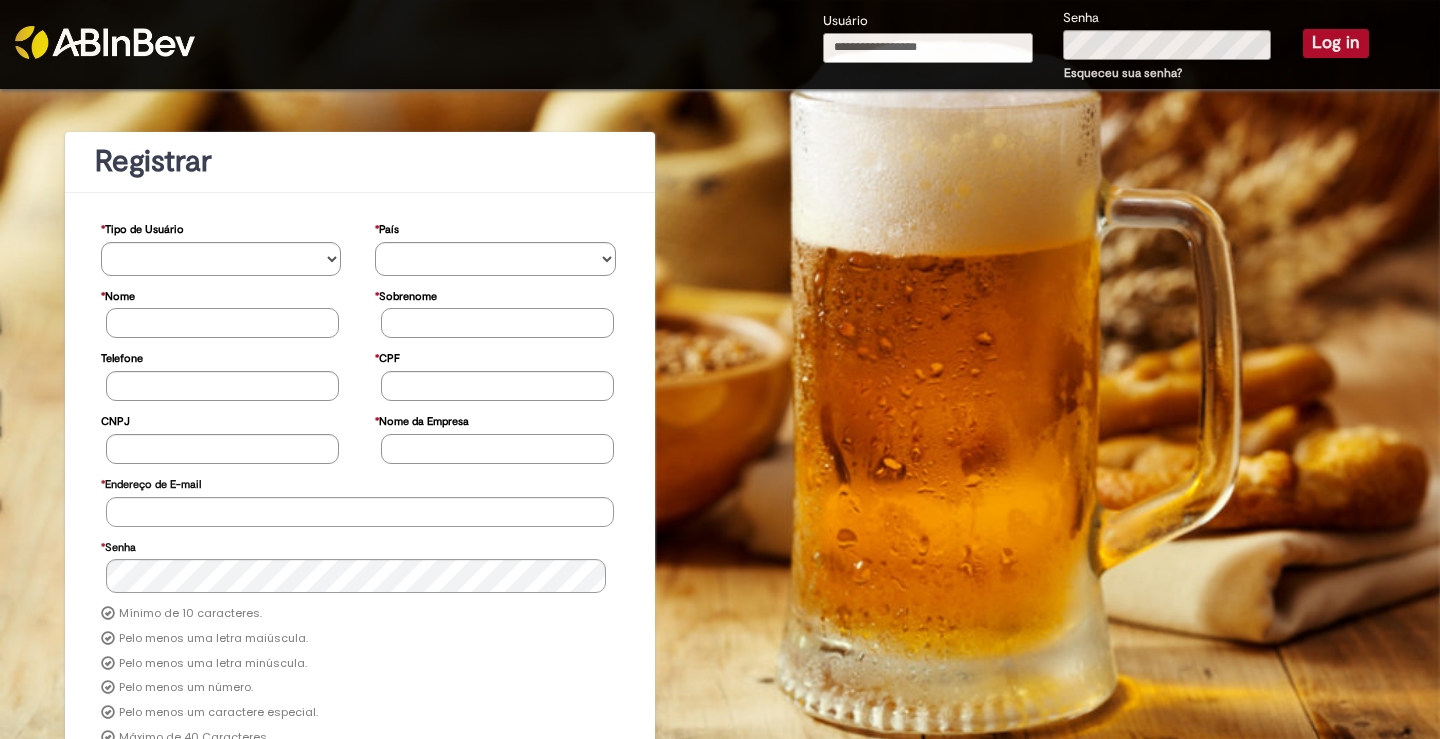 type on "**********" 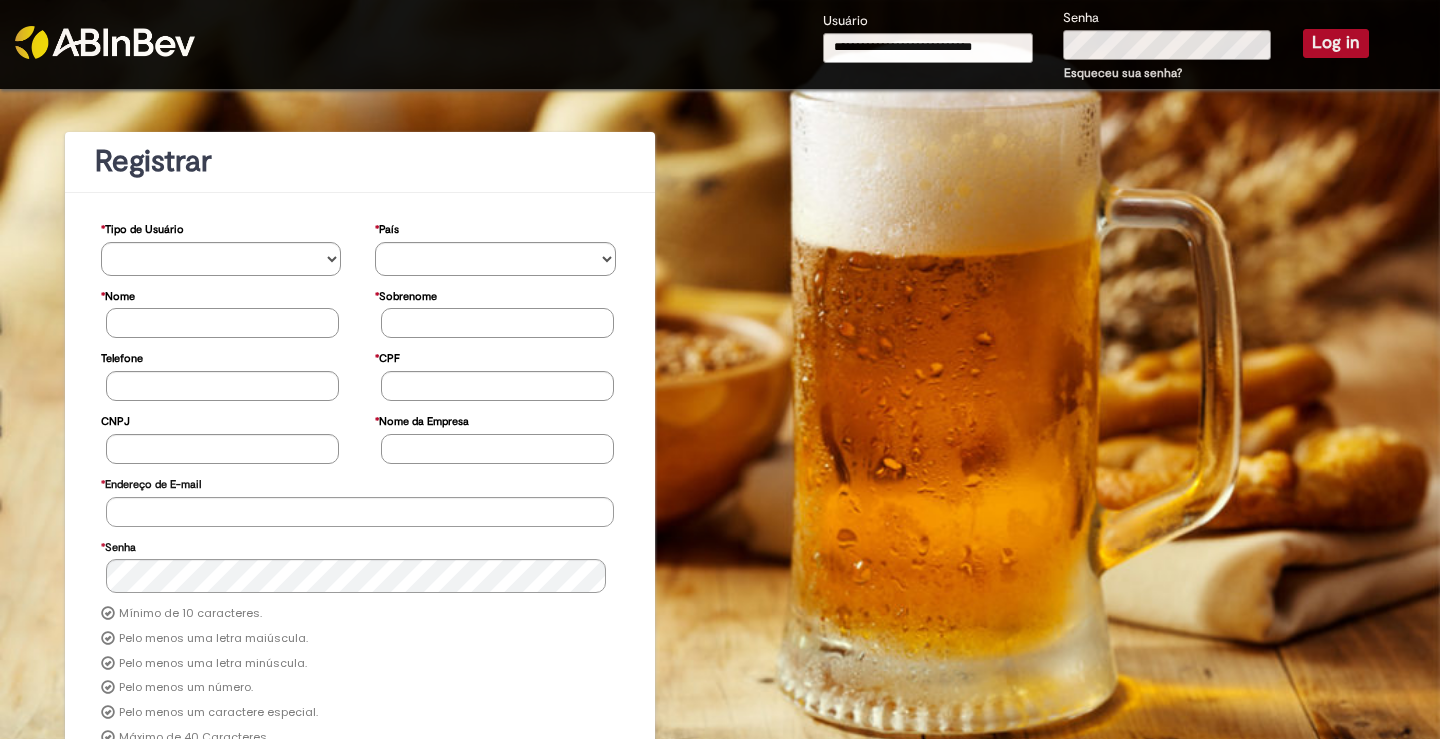 click on "Log in" at bounding box center [1336, 43] 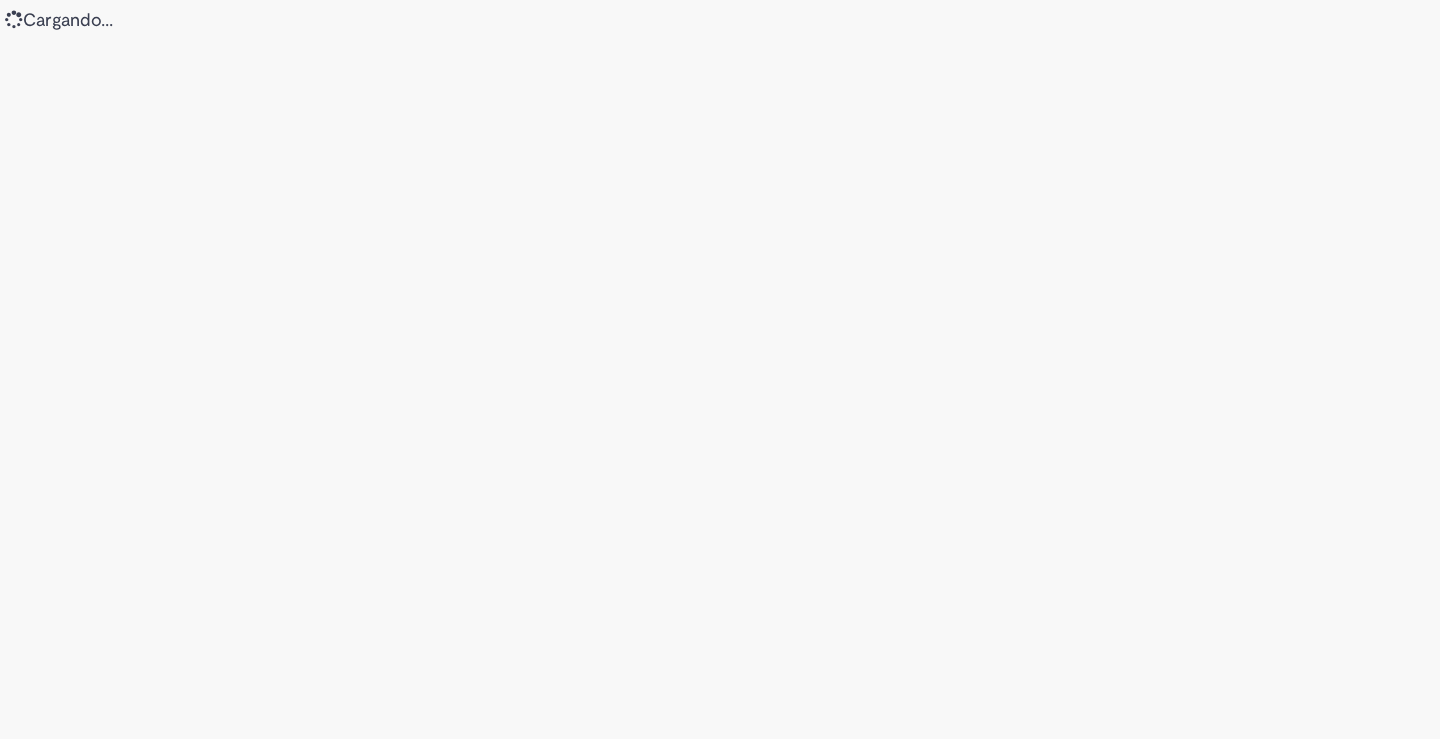 scroll, scrollTop: 0, scrollLeft: 0, axis: both 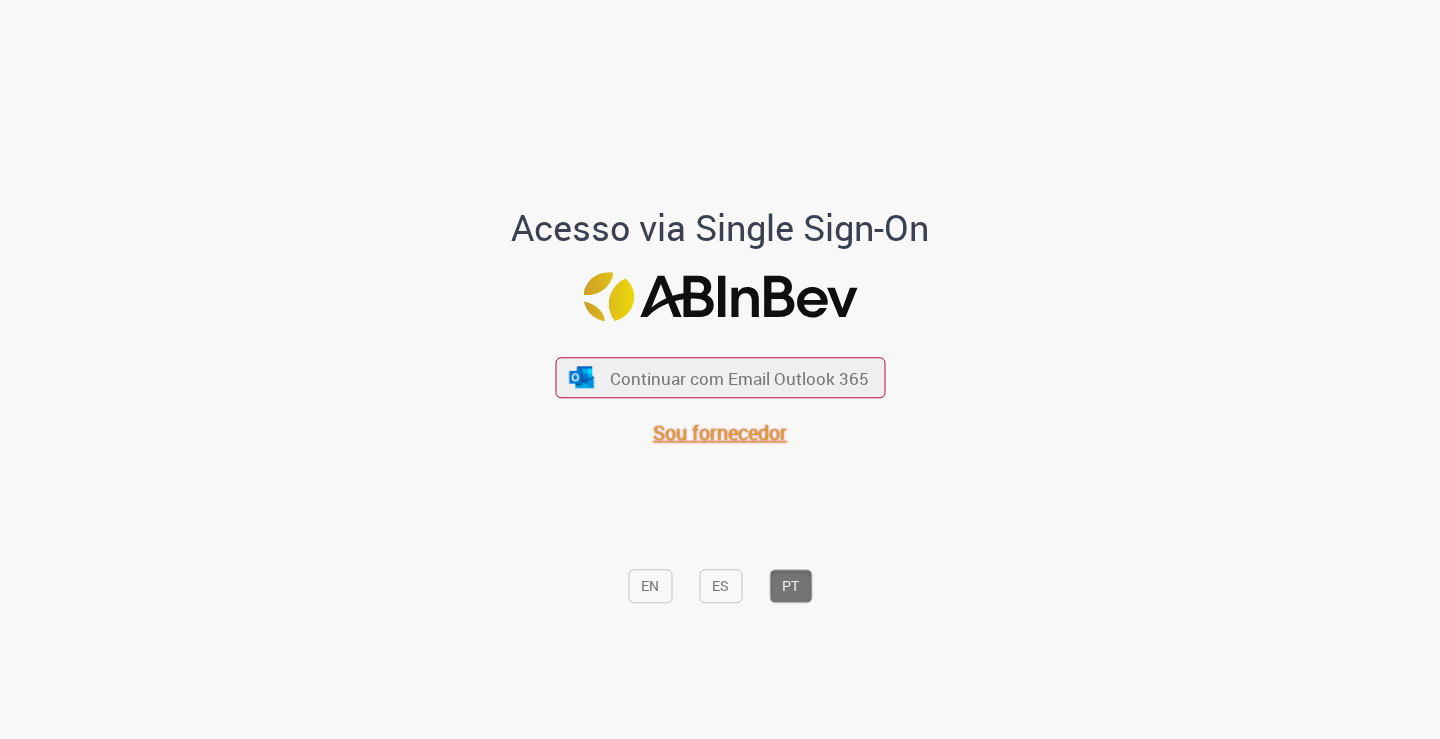 click on "Sou fornecedor" at bounding box center (720, 432) 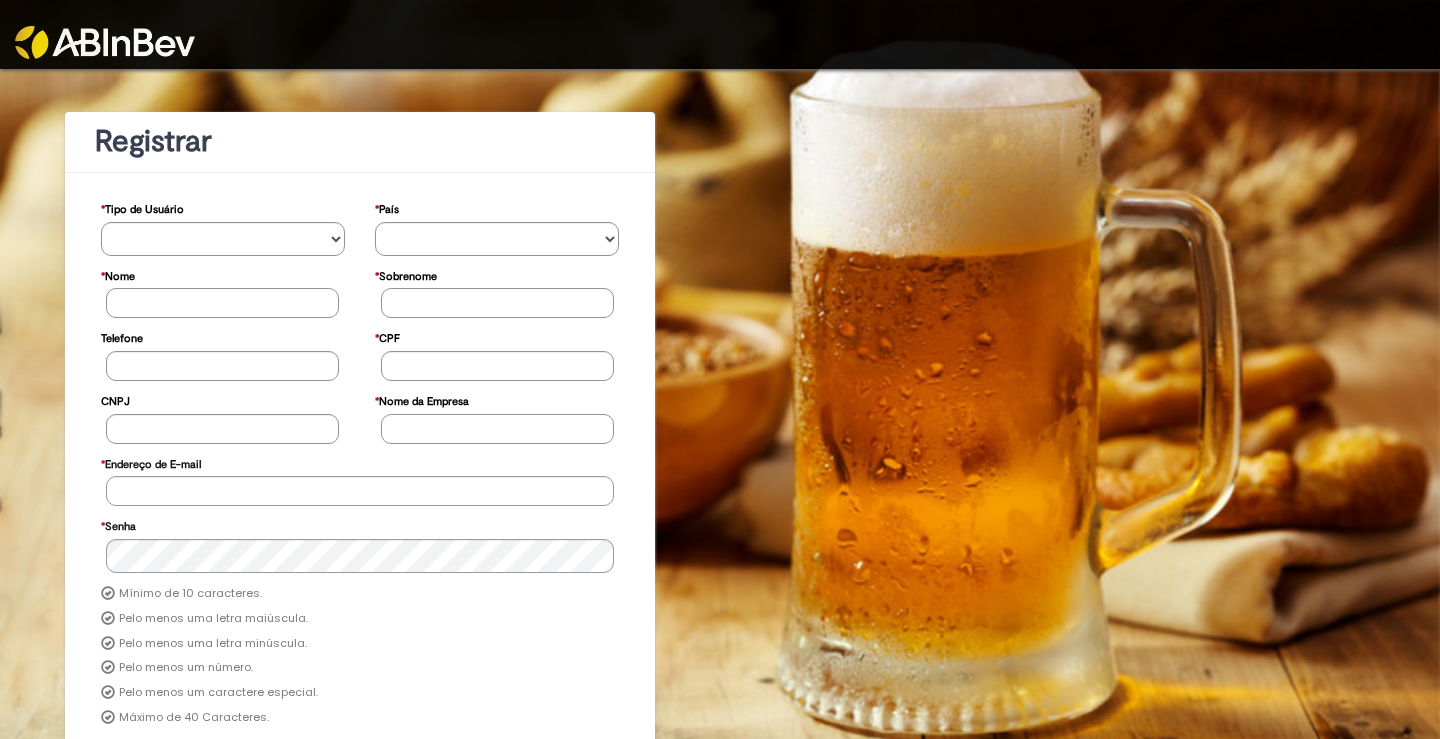 scroll, scrollTop: 0, scrollLeft: 0, axis: both 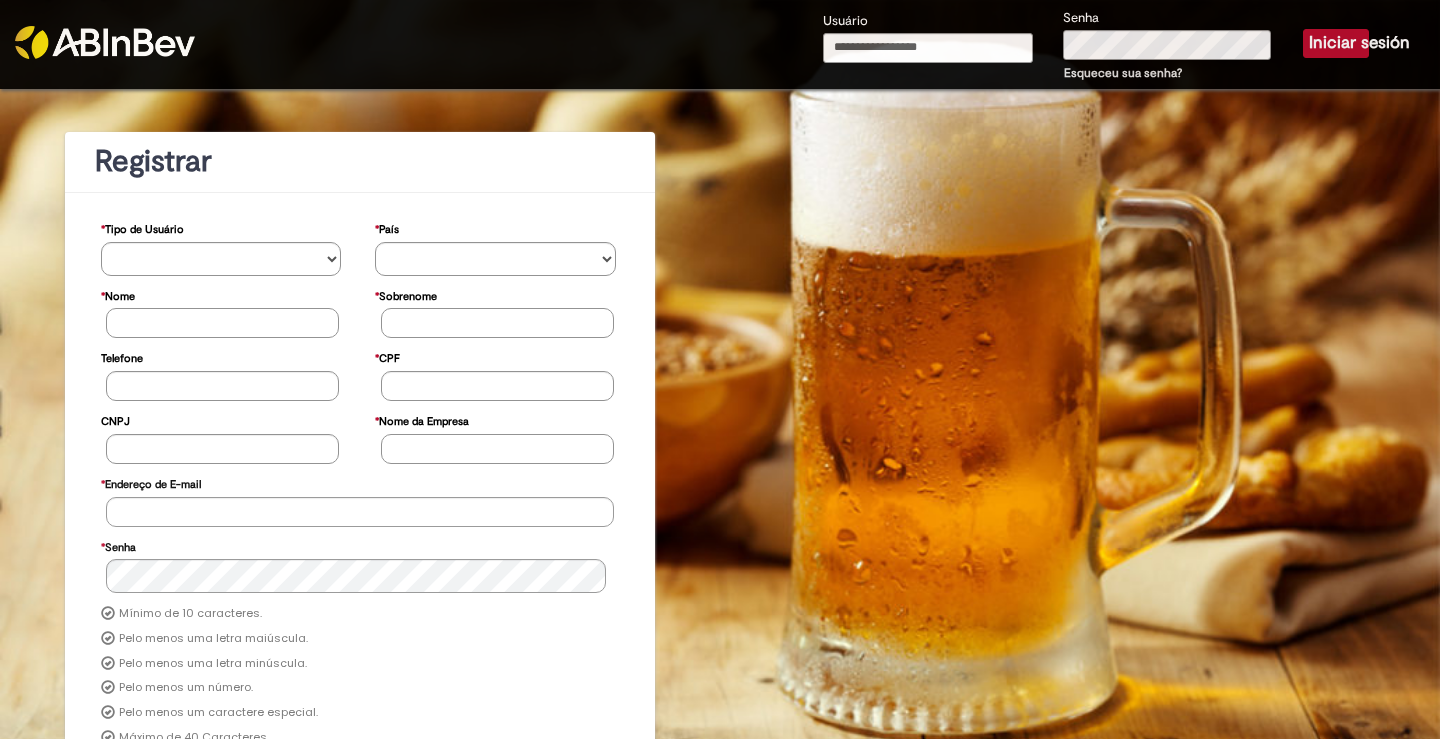 click on "Usuário" at bounding box center (928, 48) 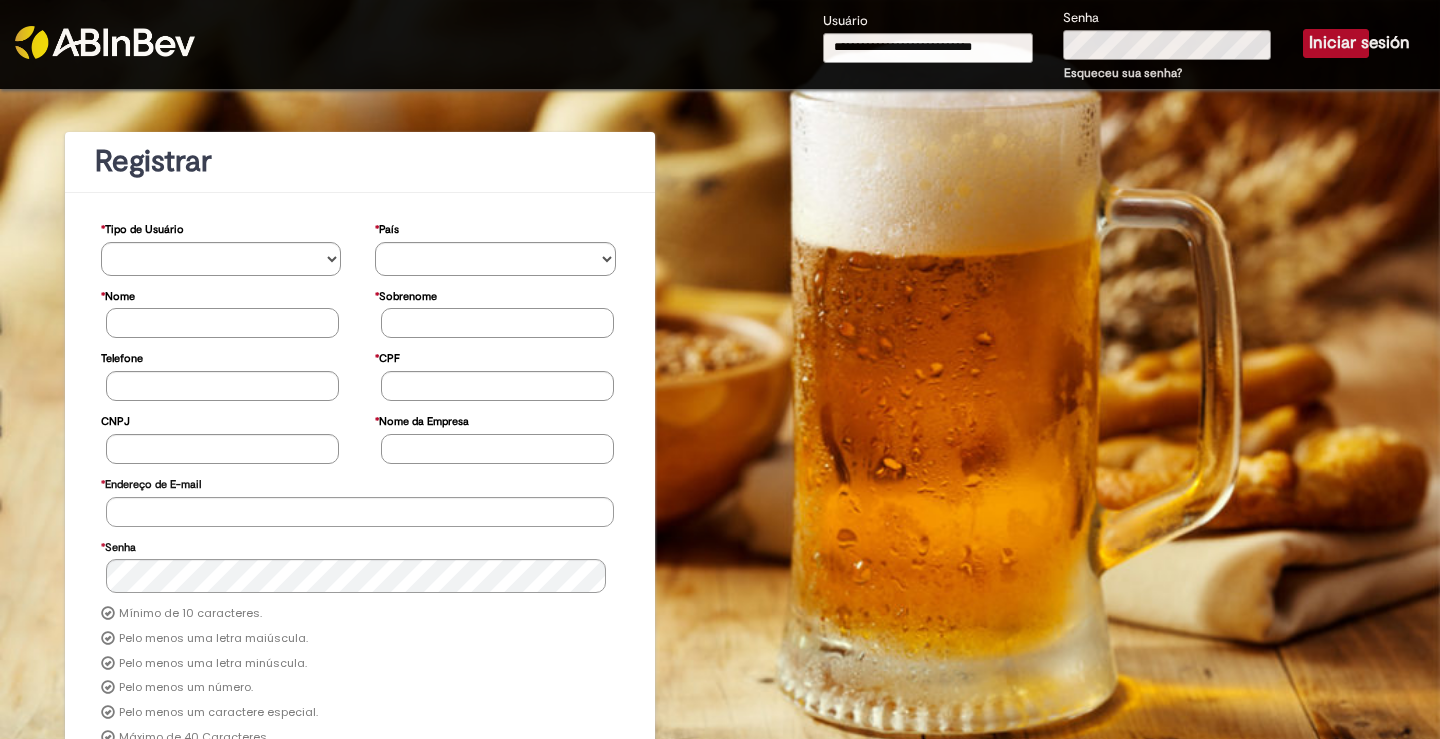 click on "Iniciar sesión" at bounding box center [1336, 43] 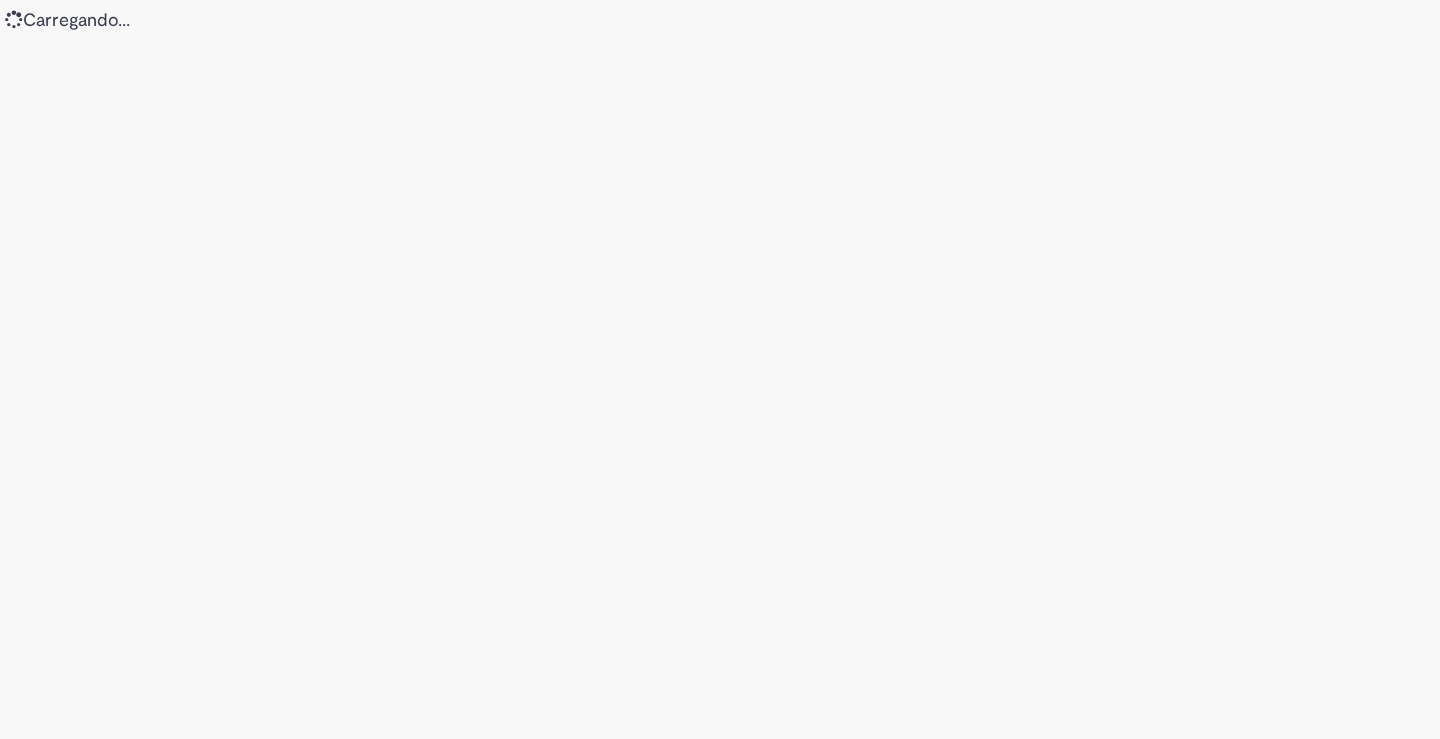 scroll, scrollTop: 0, scrollLeft: 0, axis: both 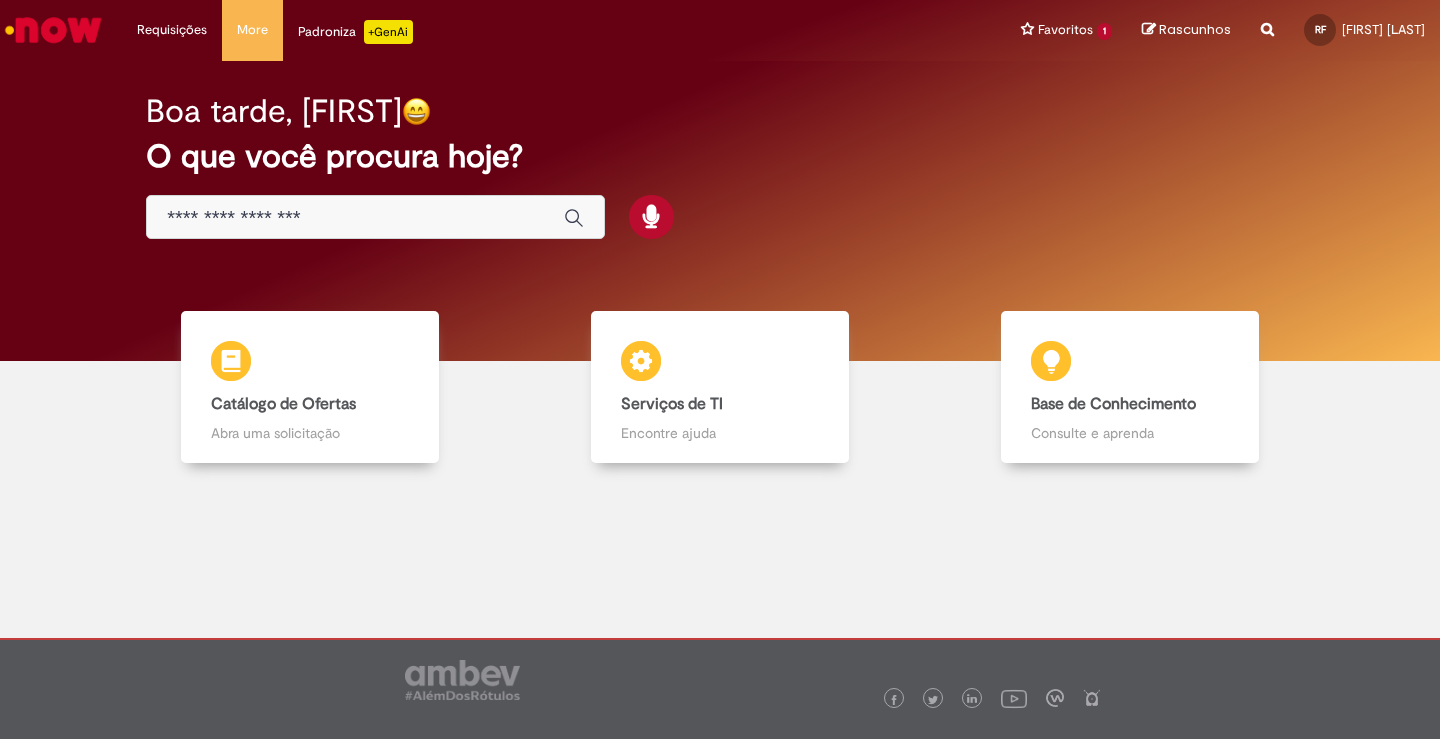 click at bounding box center [355, 218] 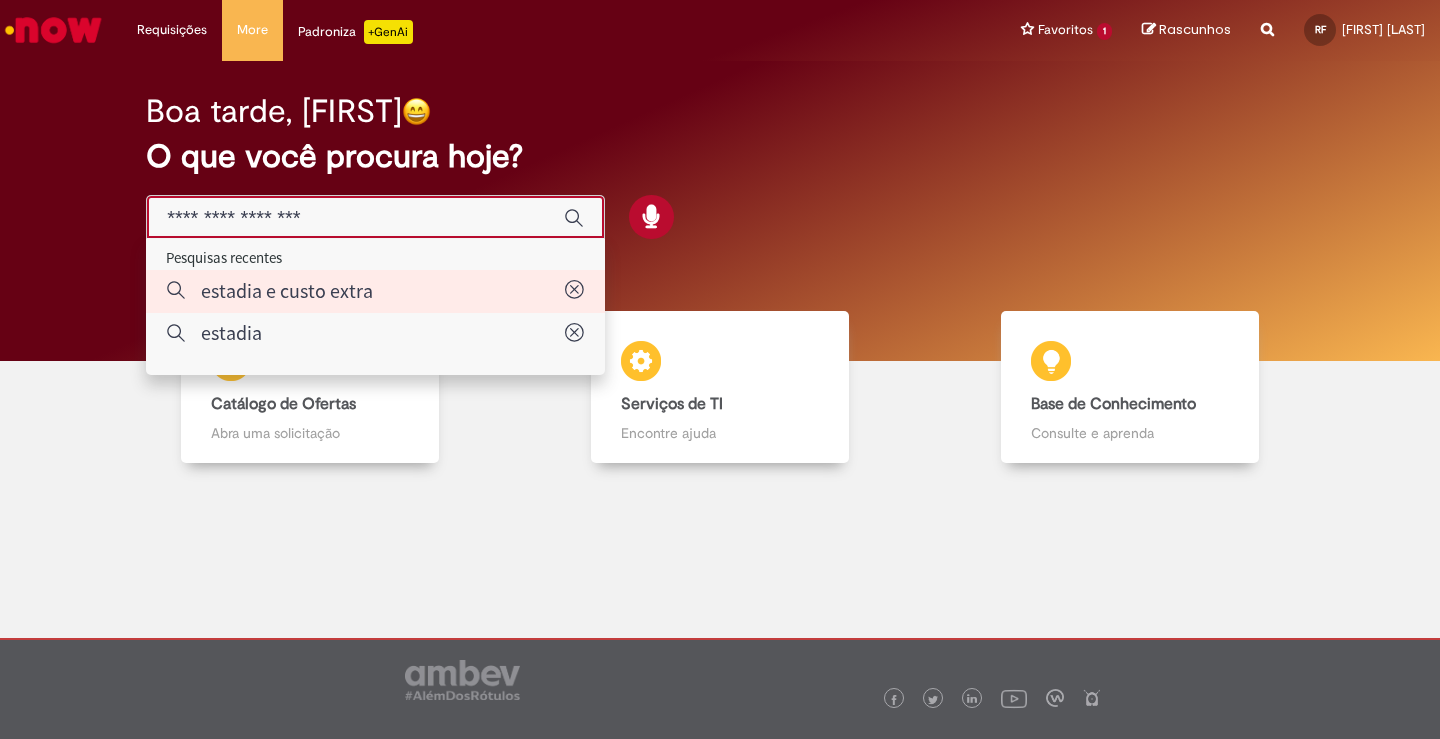 type on "**********" 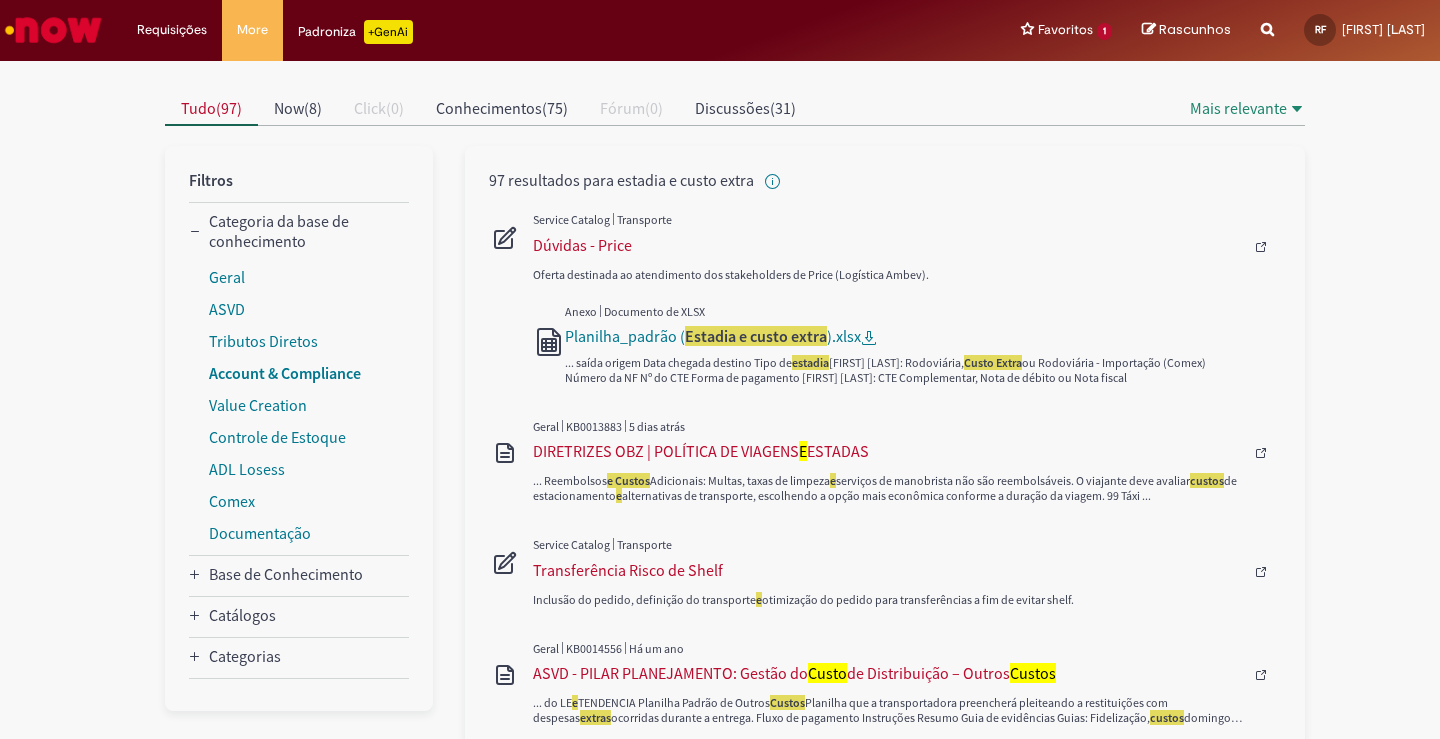 scroll, scrollTop: 200, scrollLeft: 0, axis: vertical 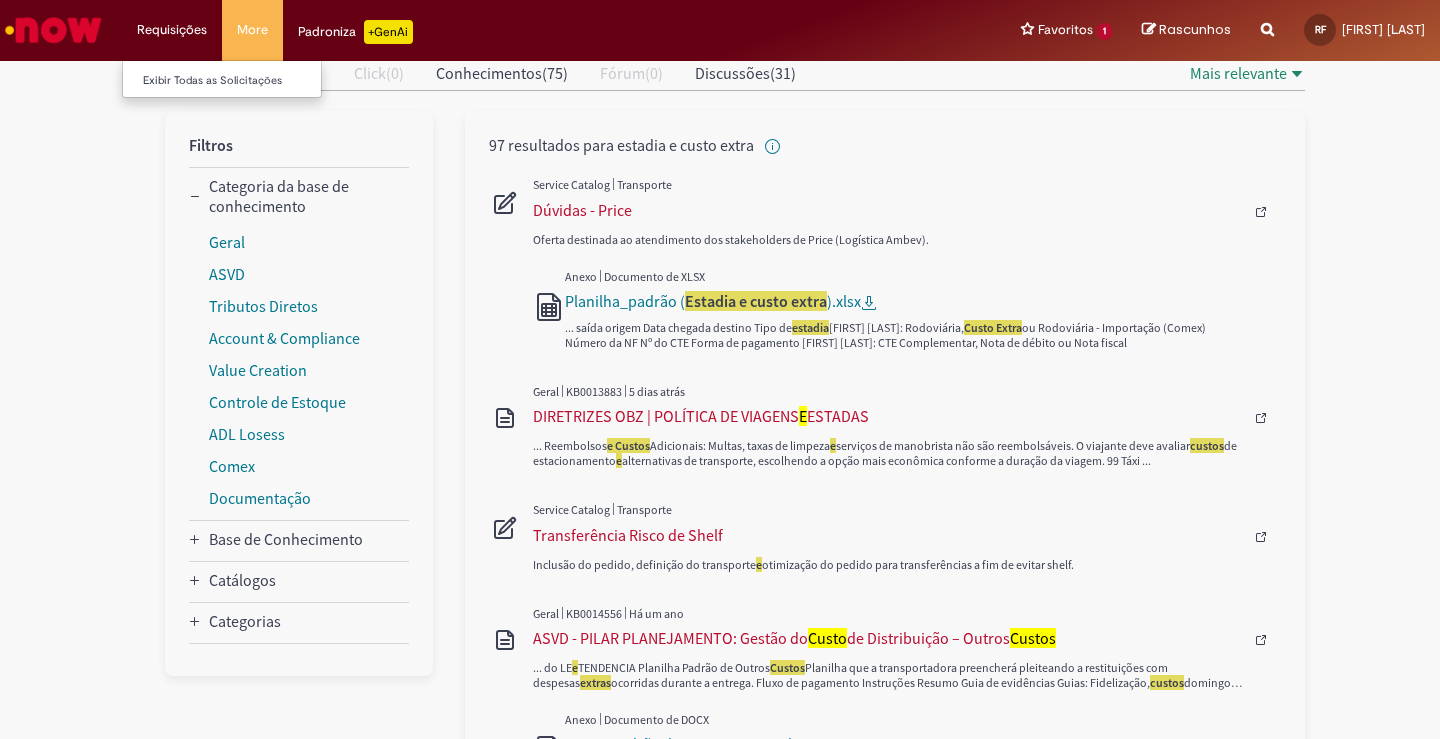 click on "Exibir Todas as Solicitações" at bounding box center (233, 79) 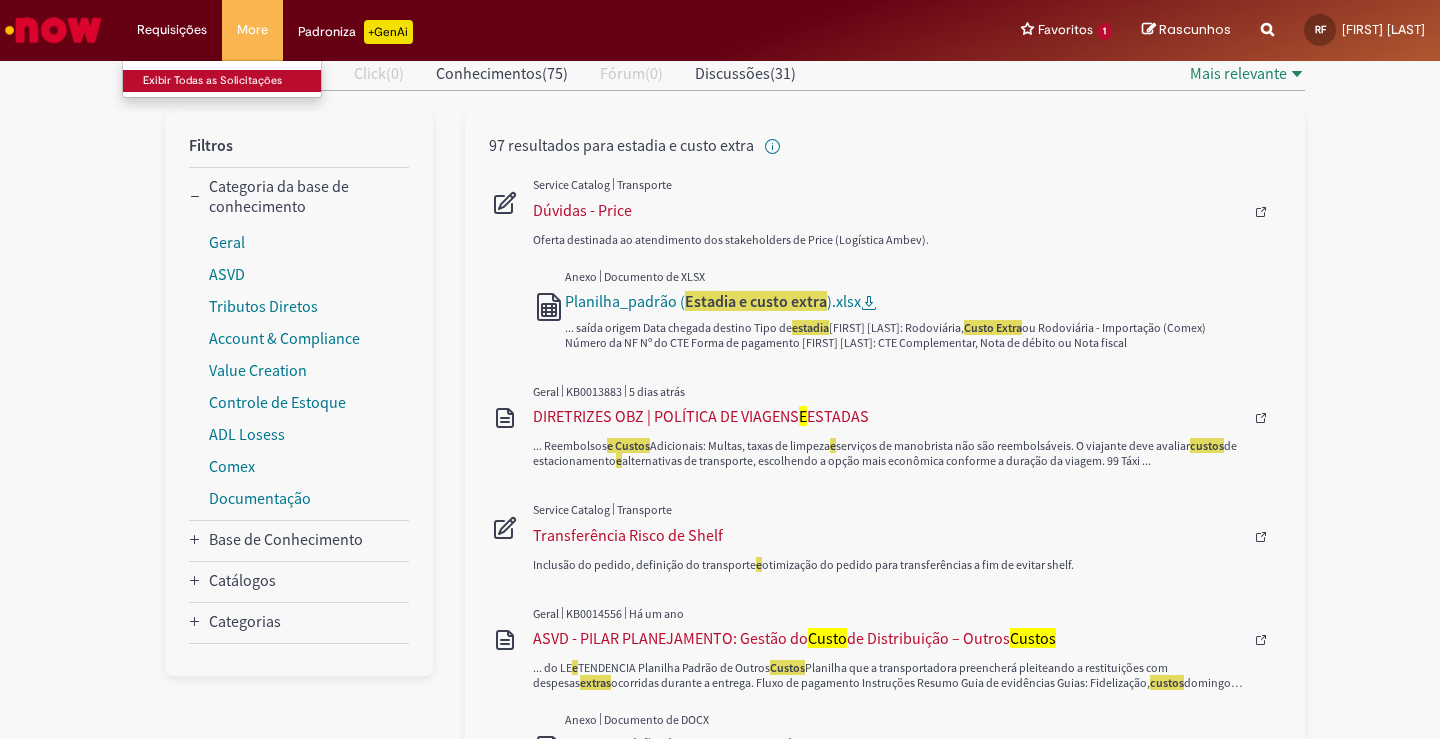 click on "Exibir Todas as Solicitações" at bounding box center [233, 81] 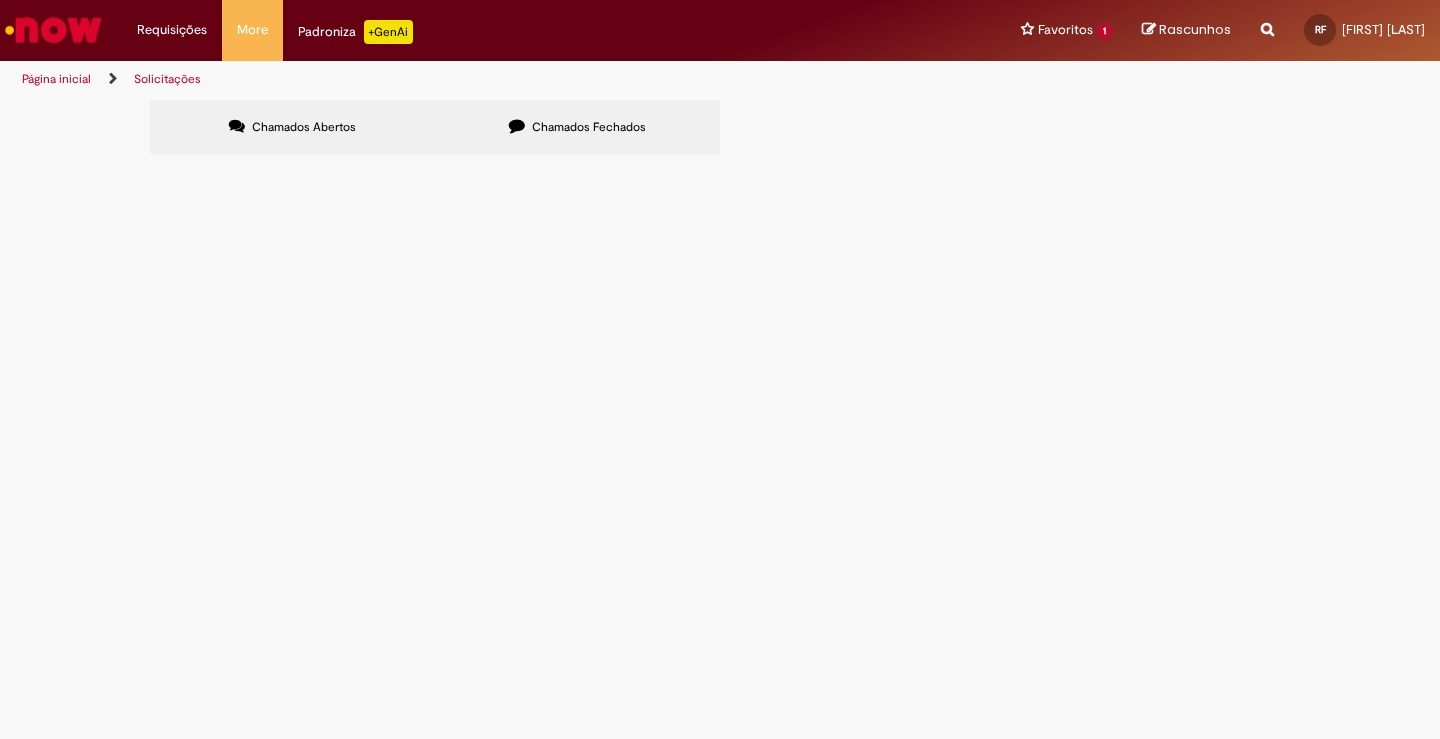 scroll, scrollTop: 0, scrollLeft: 0, axis: both 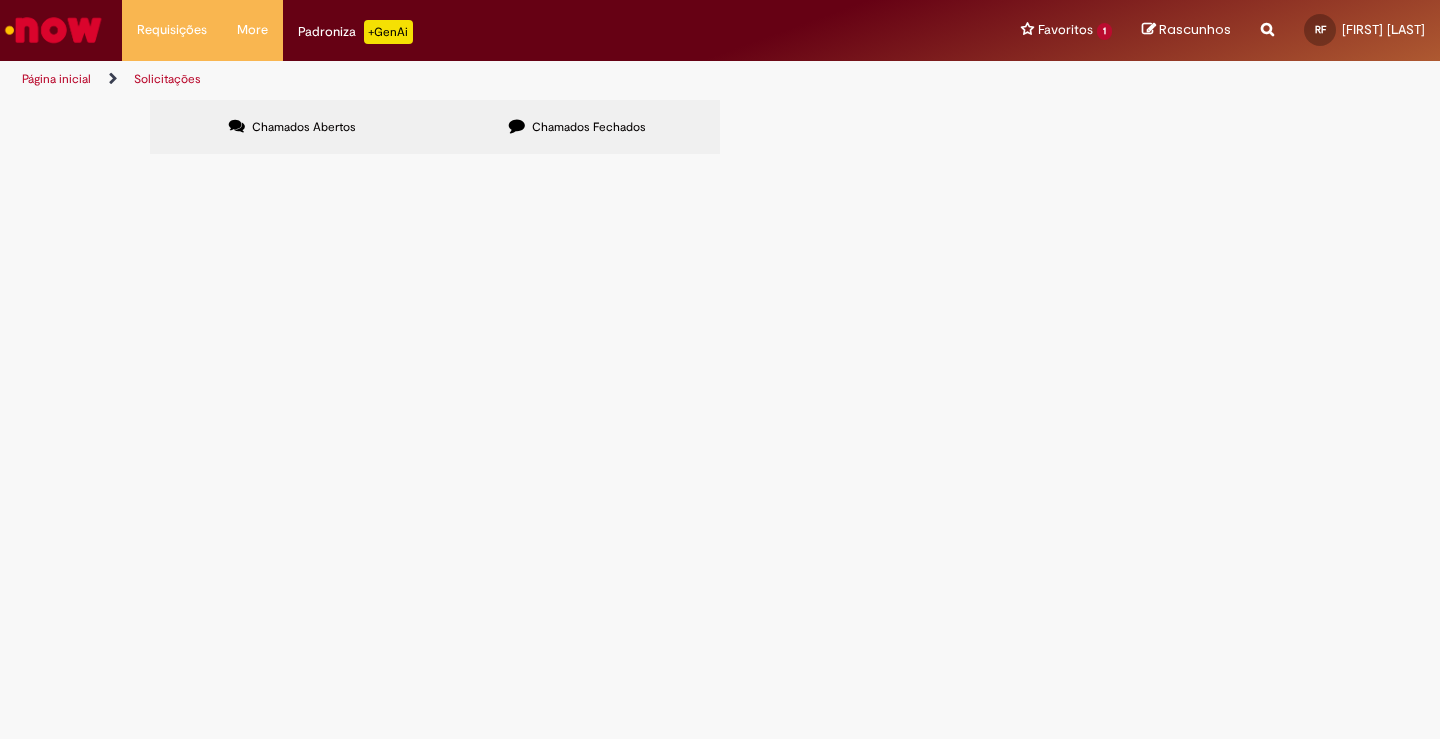 click at bounding box center (517, 126) 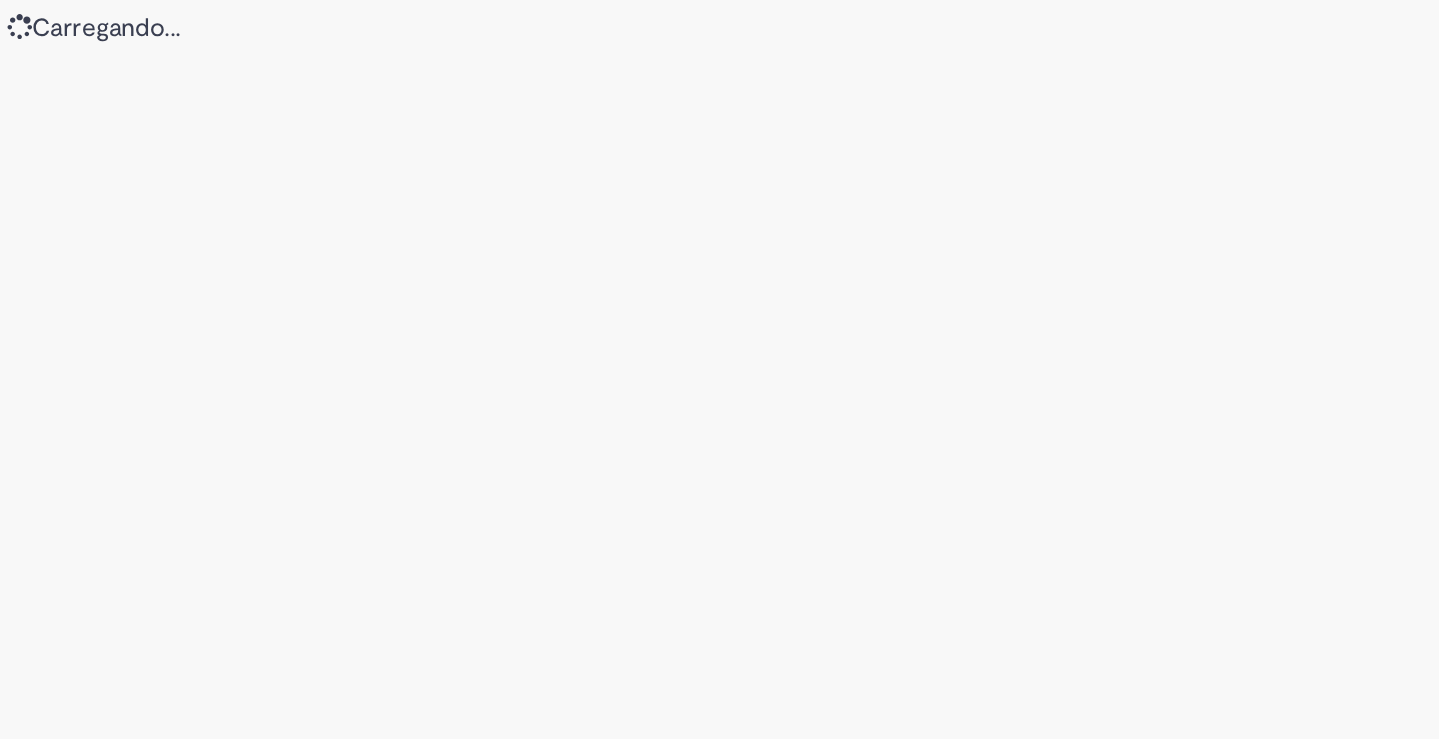 scroll, scrollTop: 0, scrollLeft: 0, axis: both 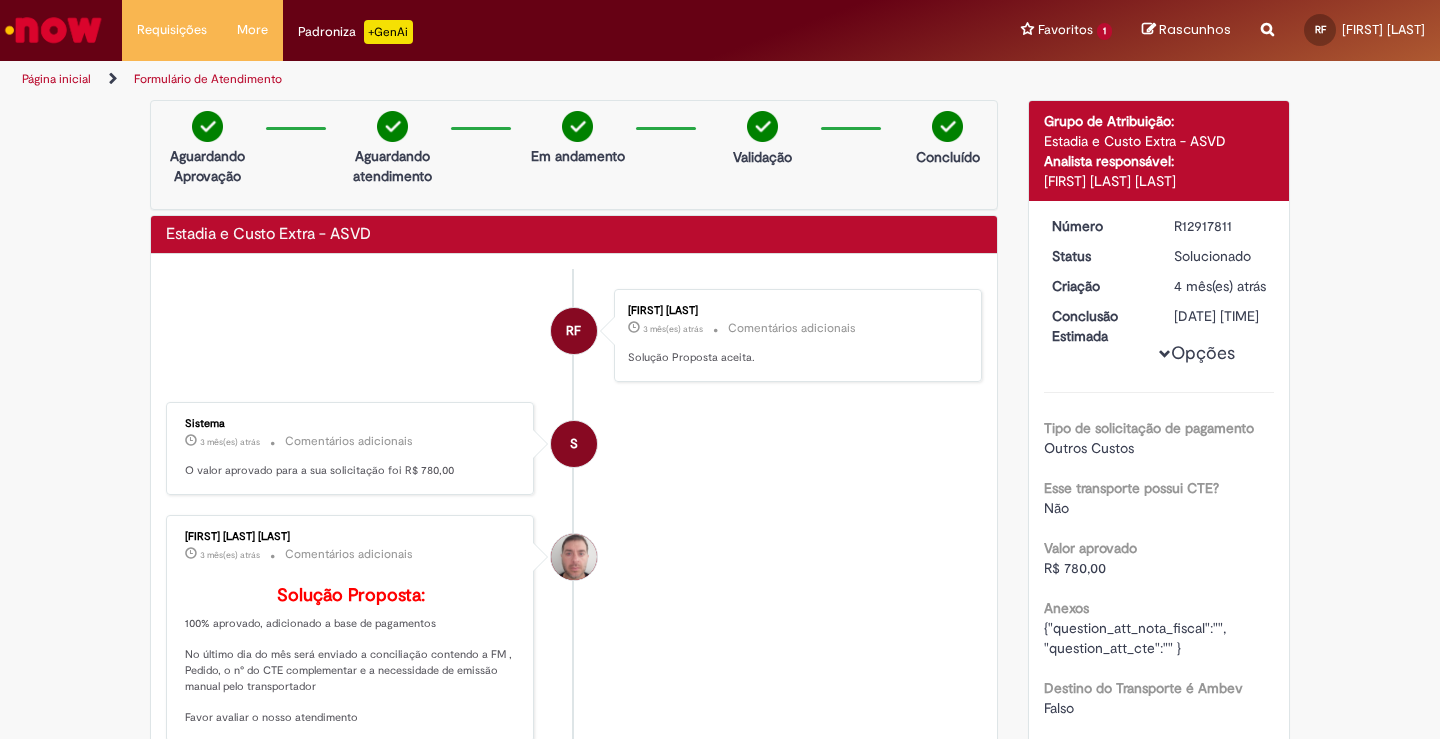 click on "Formulário de Atendimento" at bounding box center [208, 79] 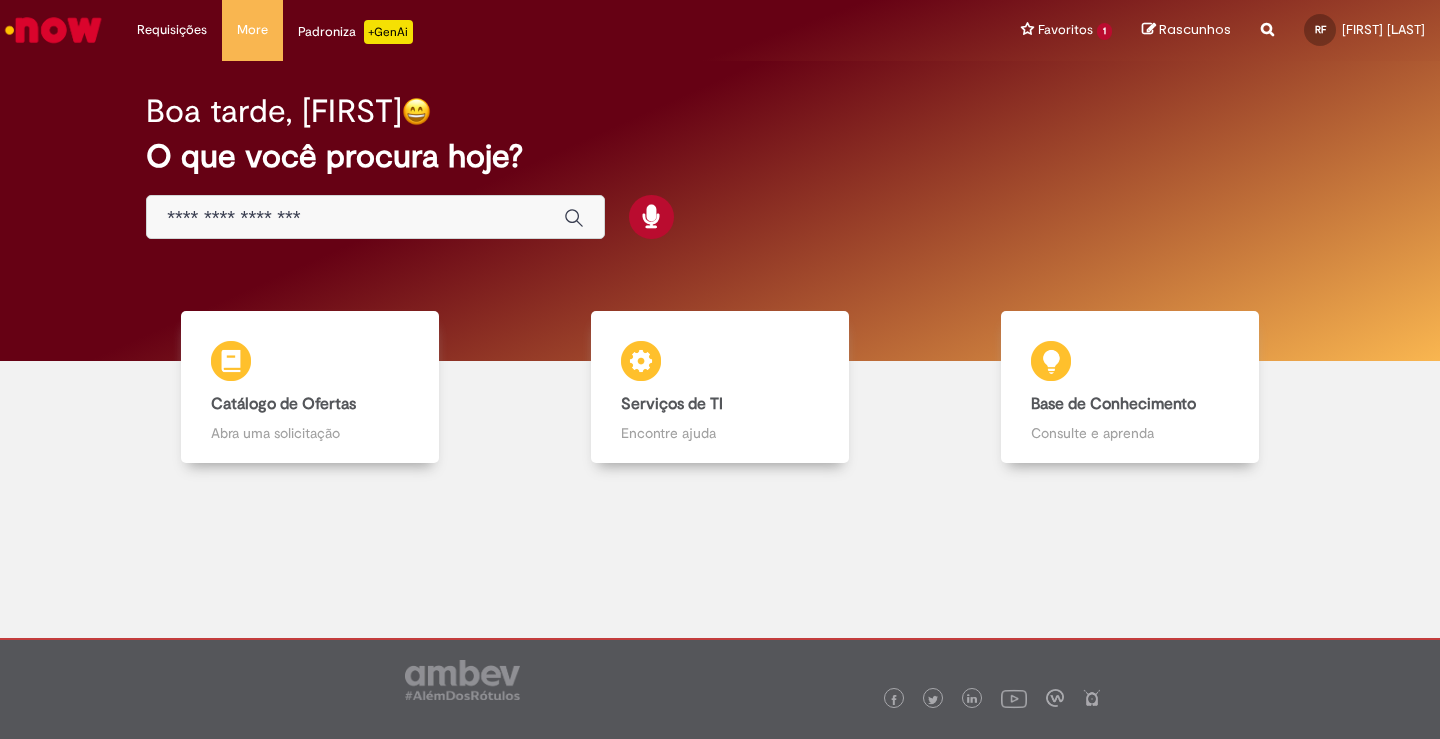 click at bounding box center (355, 218) 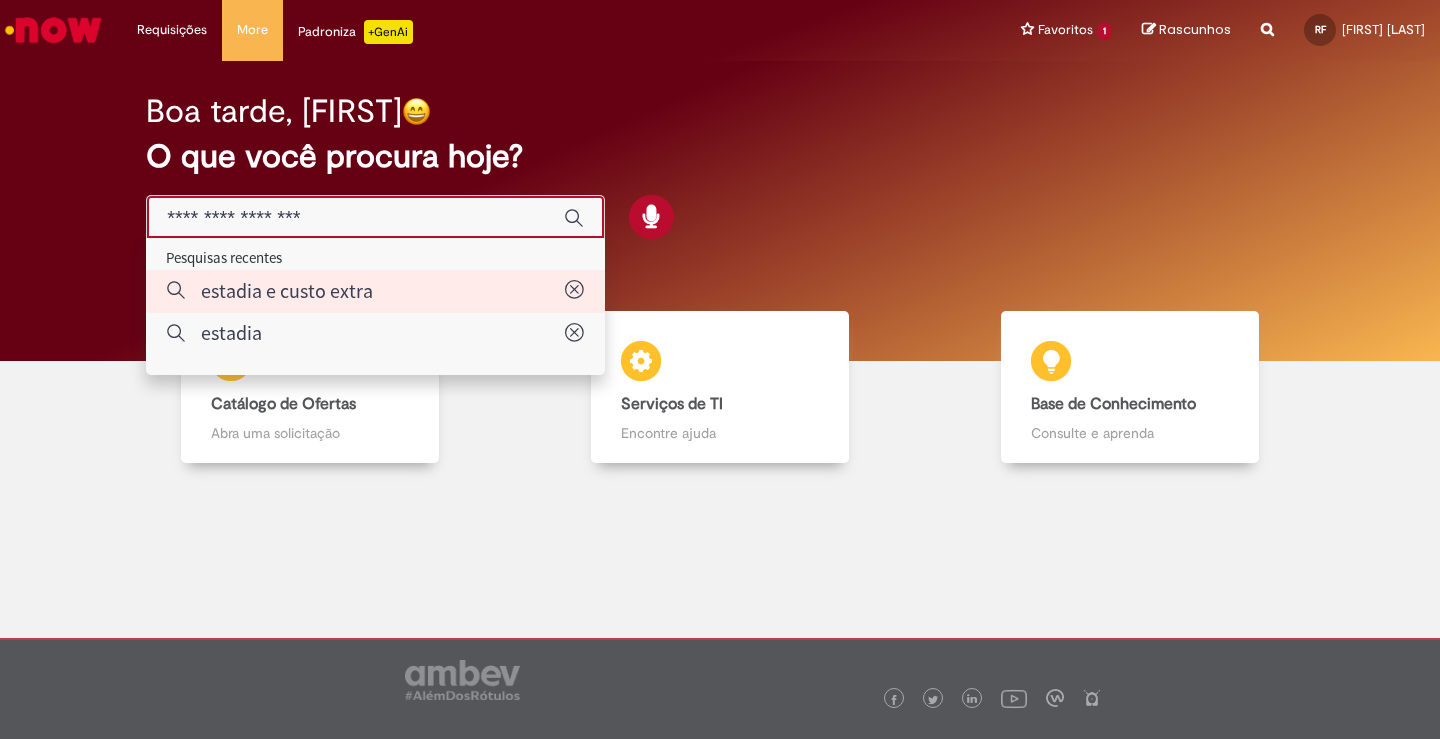 type on "**********" 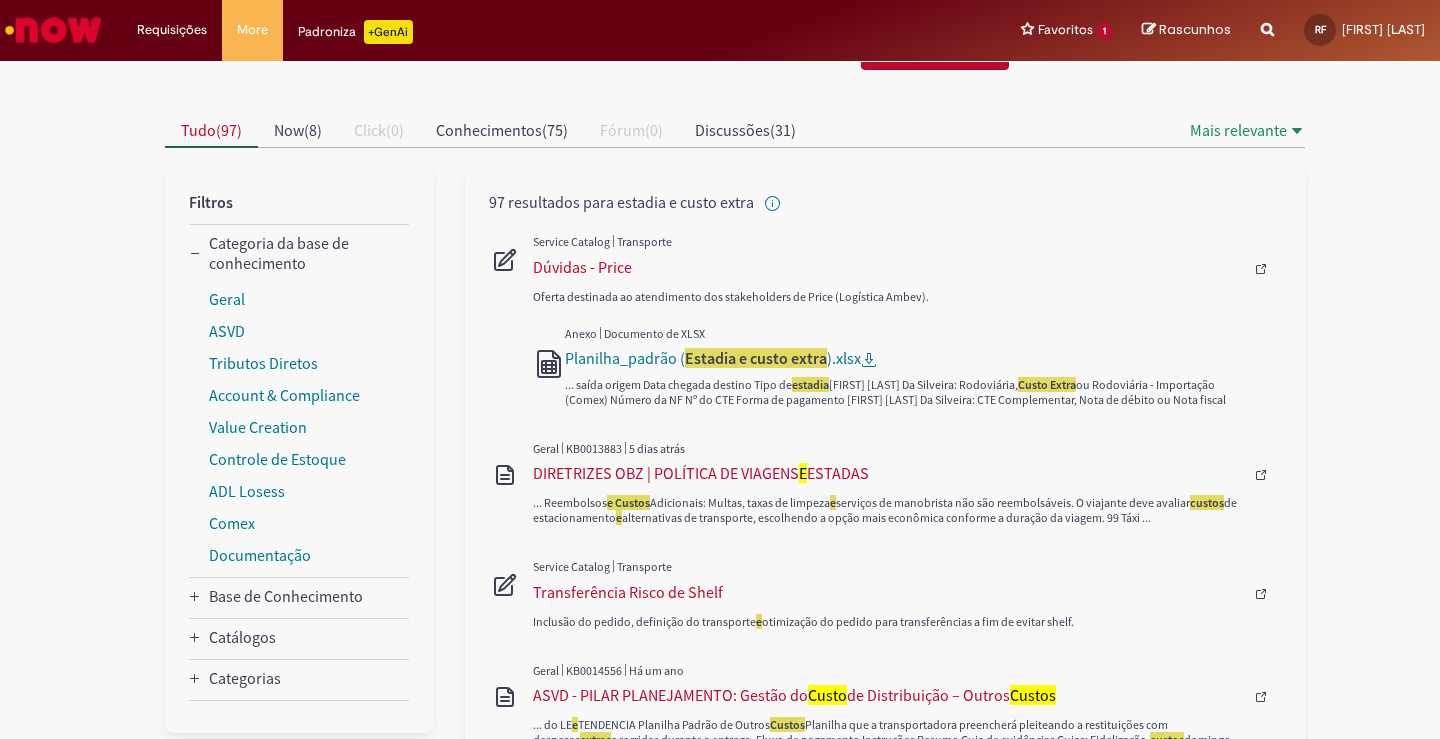 scroll, scrollTop: 0, scrollLeft: 0, axis: both 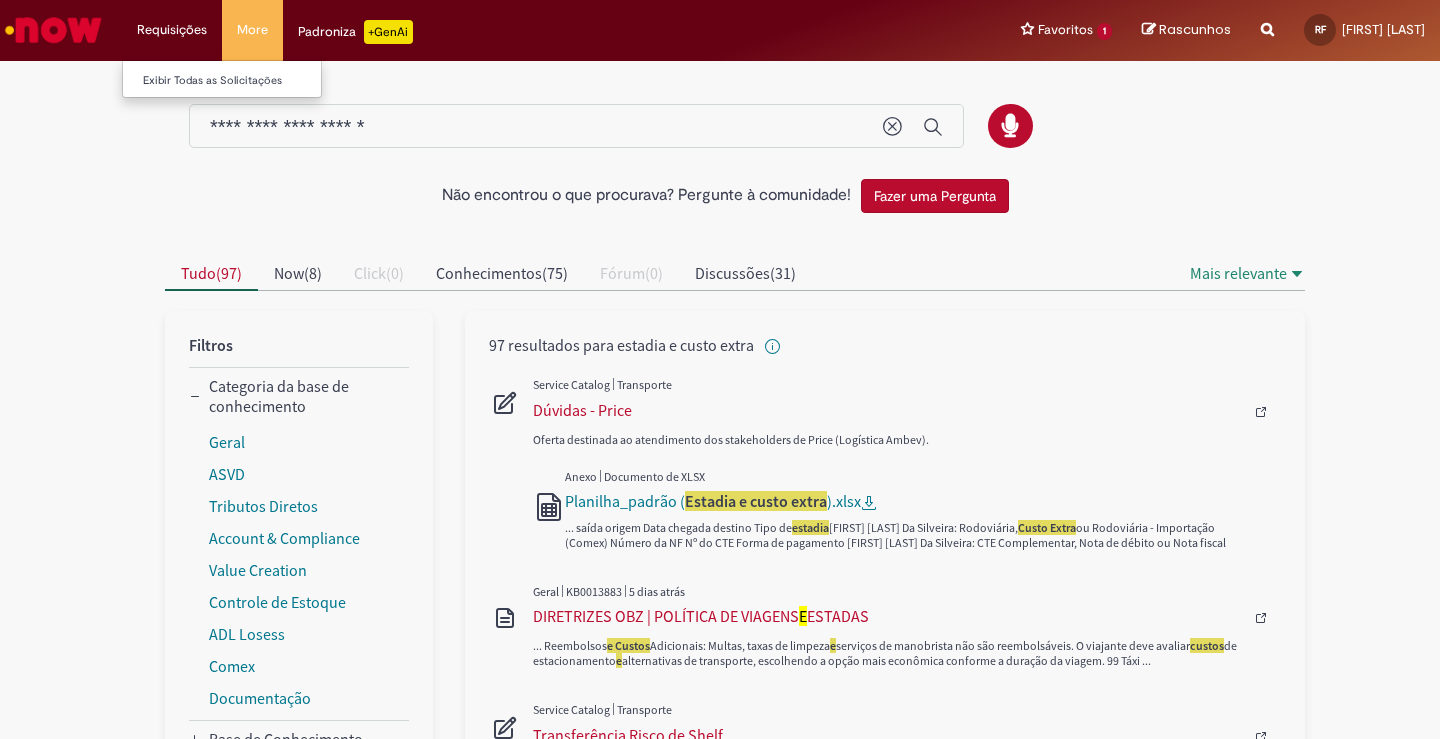 click on "Requisições
Exibir Todas as Solicitações" at bounding box center (172, 30) 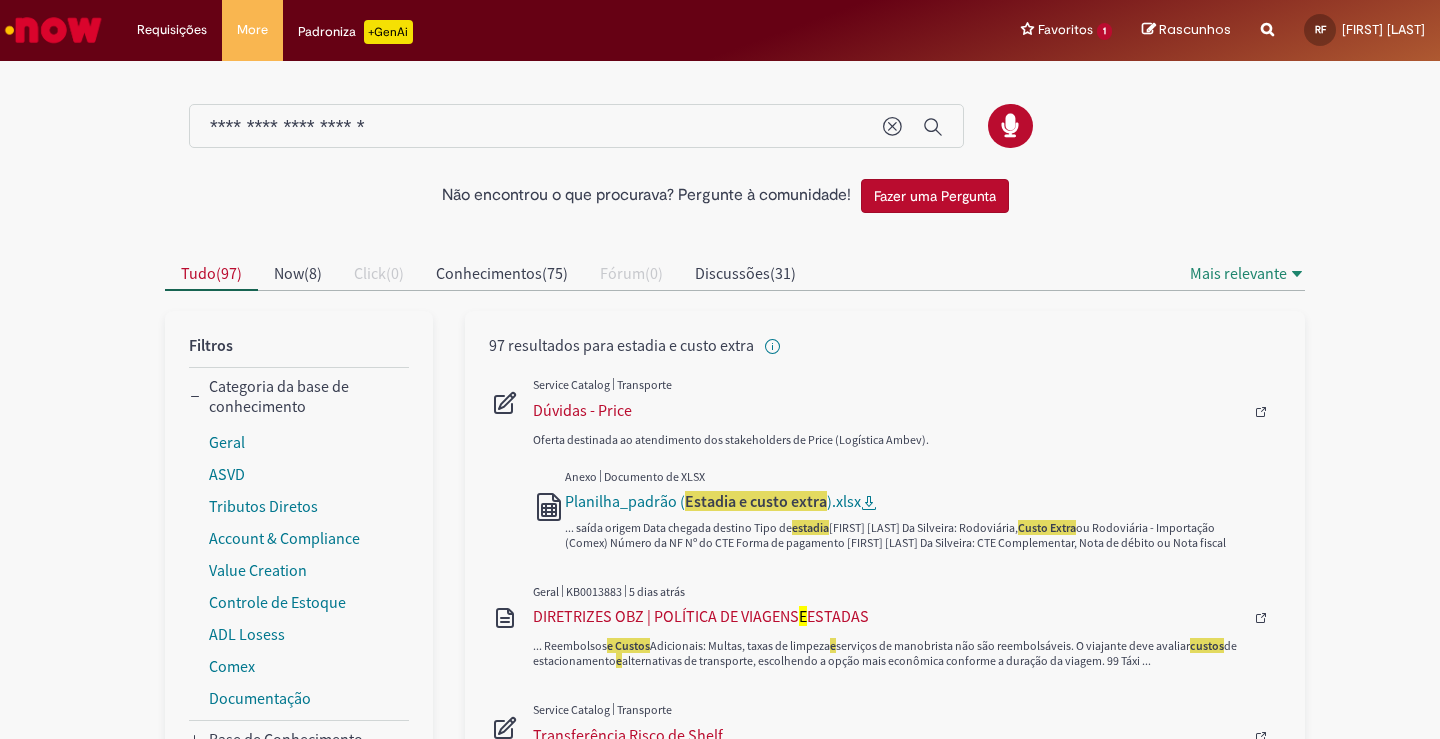 type 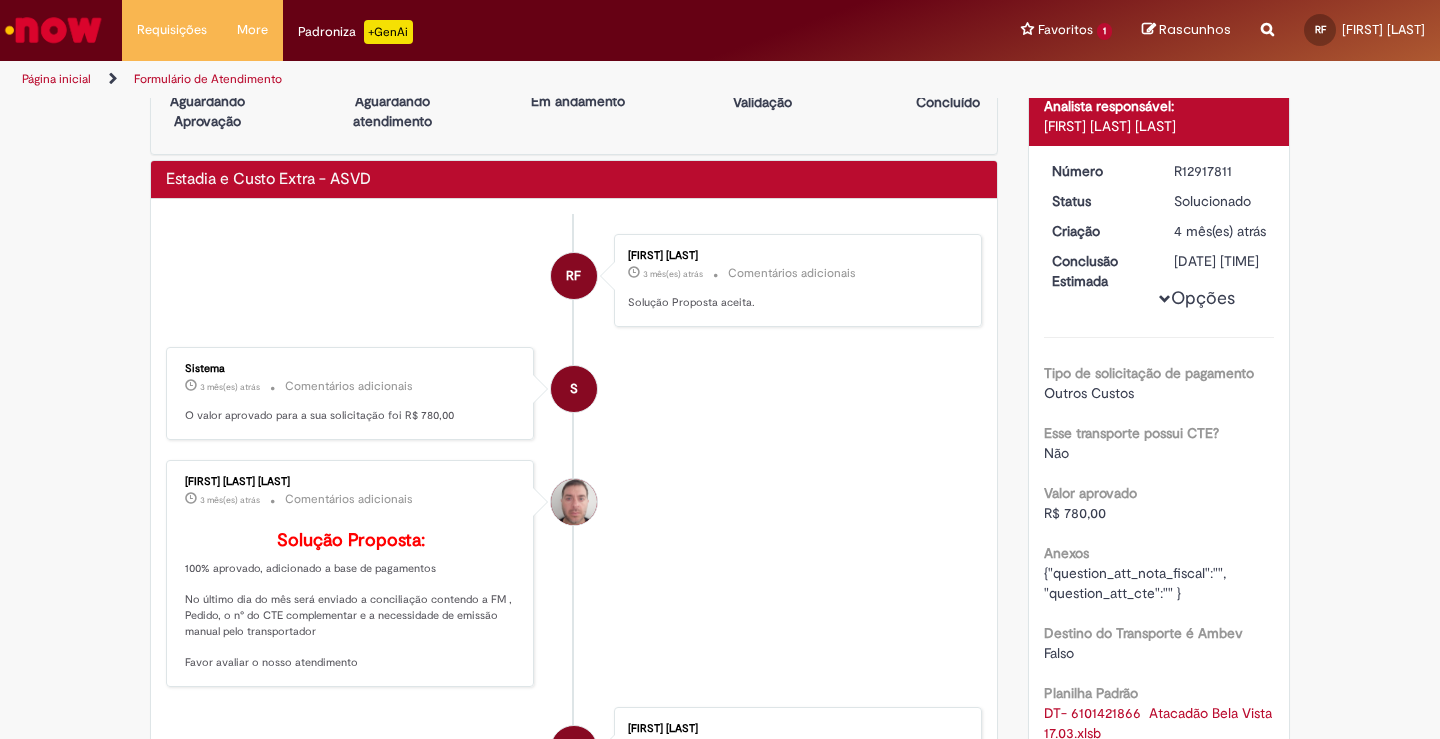 scroll, scrollTop: 0, scrollLeft: 0, axis: both 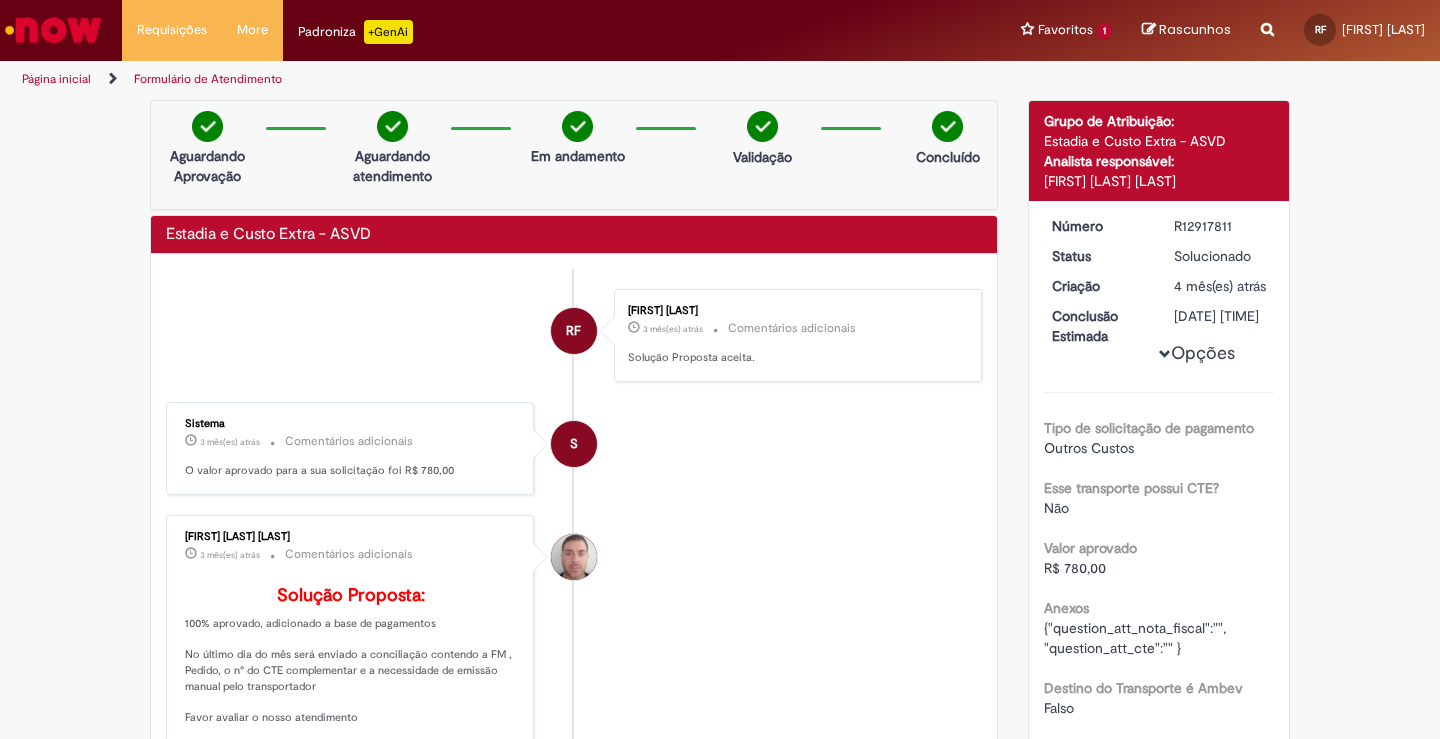 click on "Estadia e Custo Extra - ASVD" at bounding box center (268, 235) 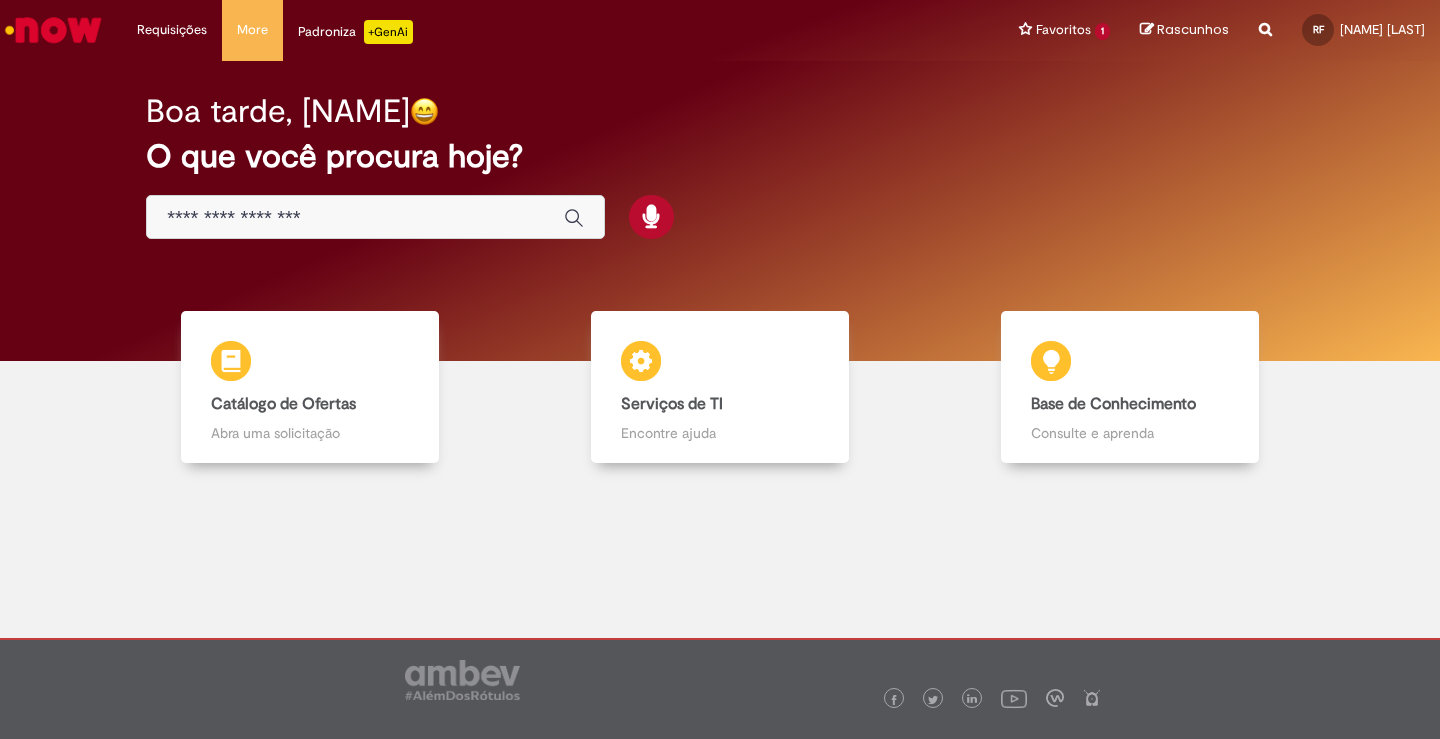 scroll, scrollTop: 0, scrollLeft: 0, axis: both 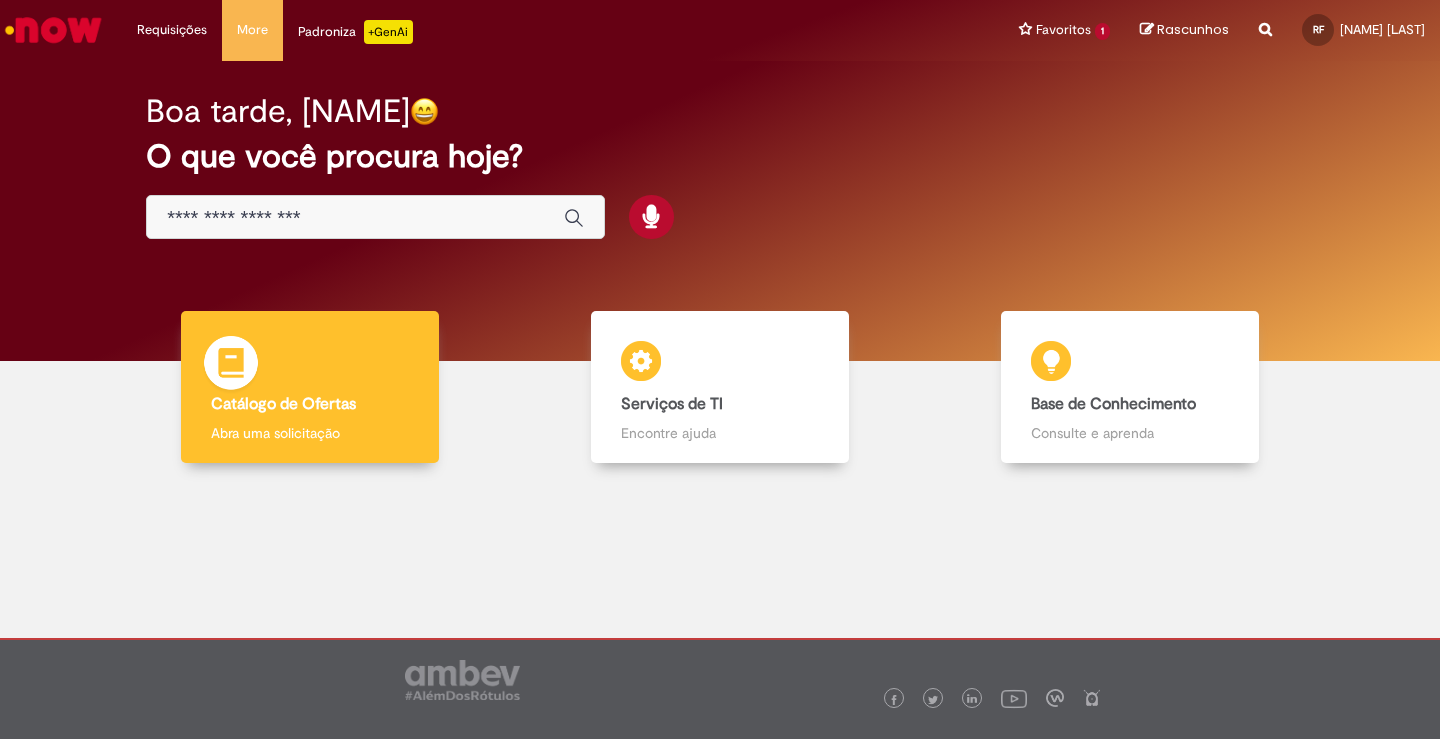 click on "Catálogo de Ofertas
Catálogo de Ofertas
Abra uma solicitação" at bounding box center [310, 387] 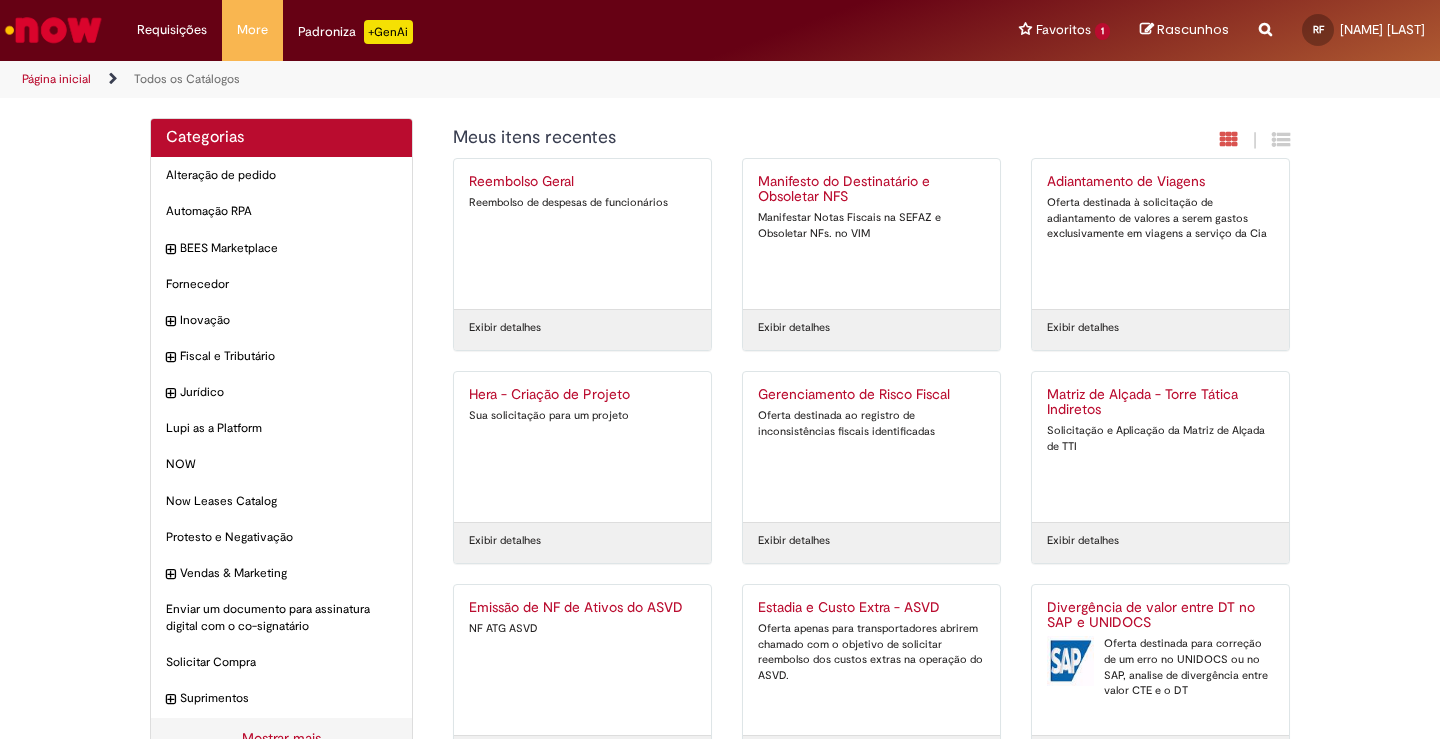 click on "Estadia e Custo Extra - ASVD" at bounding box center [871, 608] 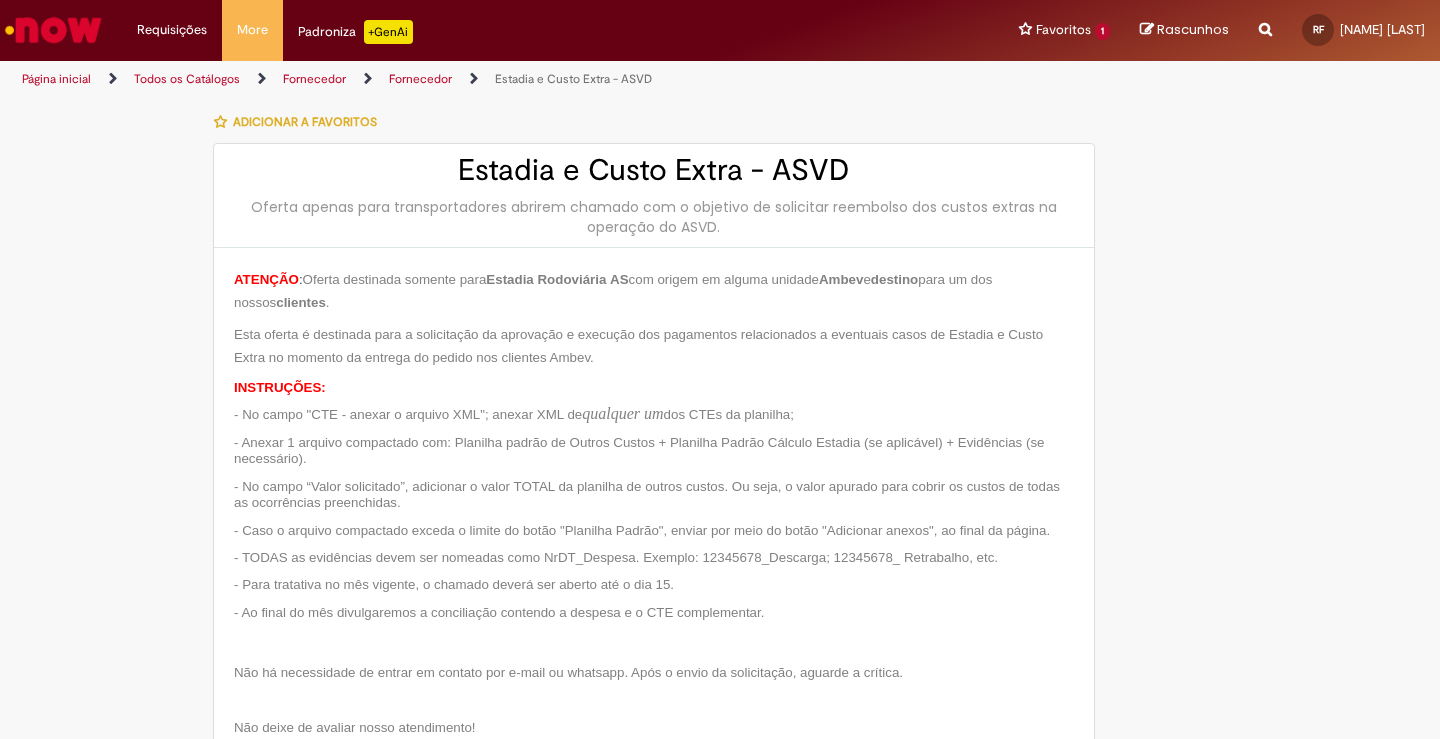 type on "**********" 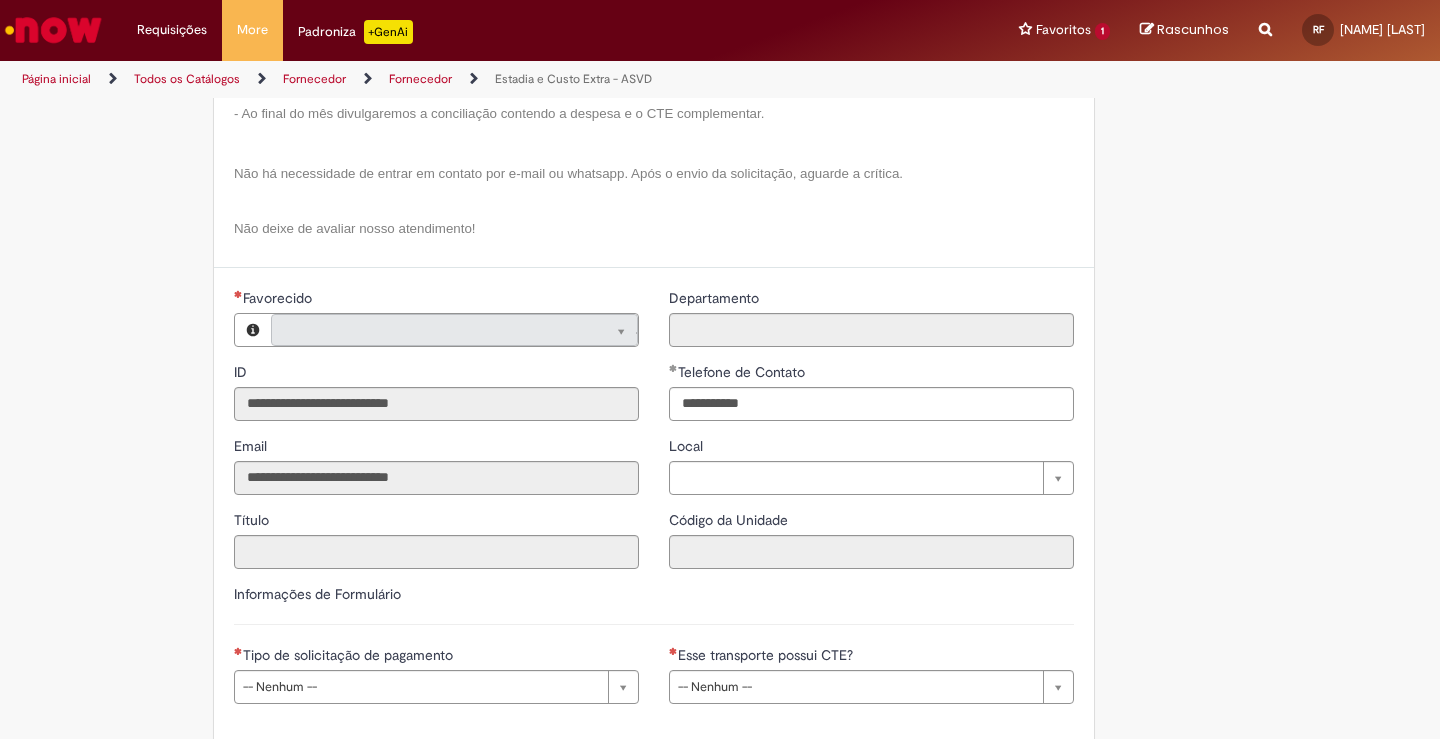 scroll, scrollTop: 500, scrollLeft: 0, axis: vertical 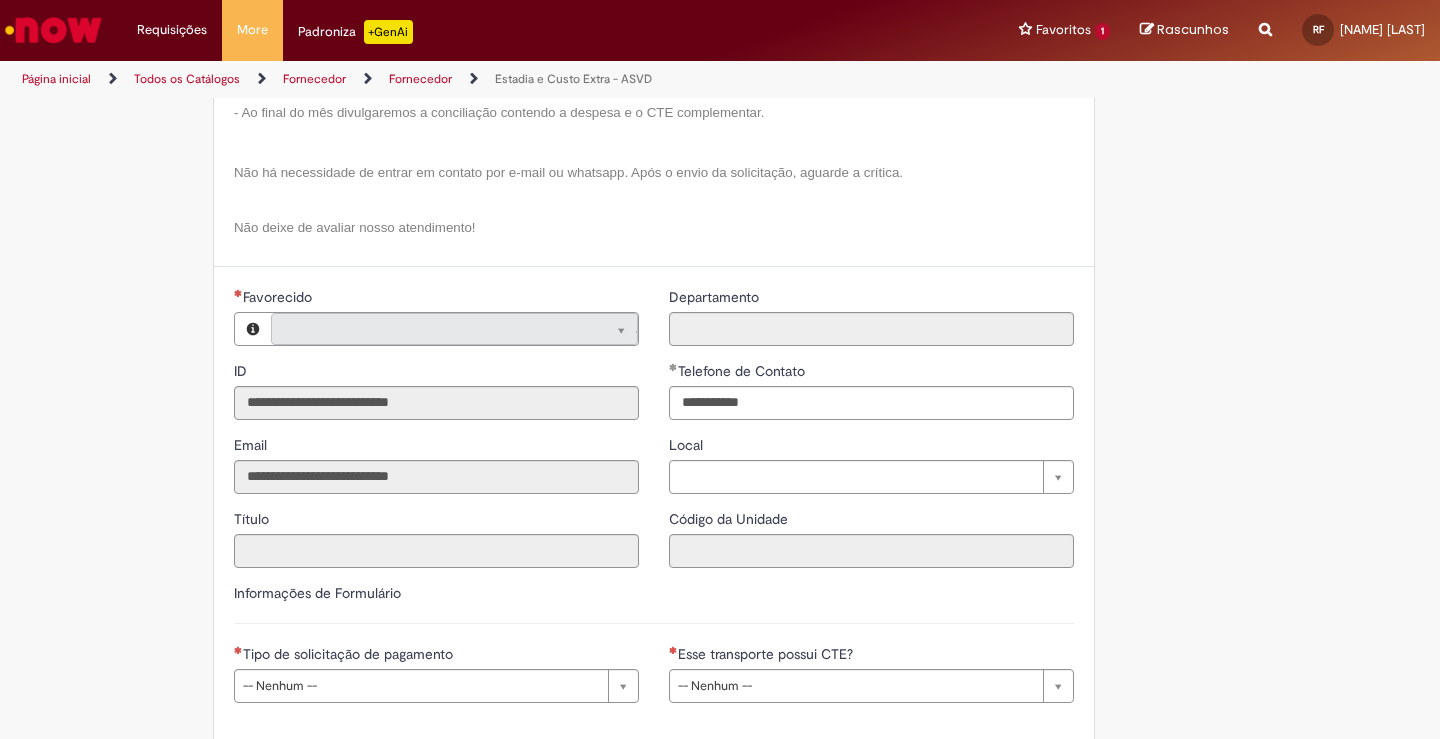 type on "**********" 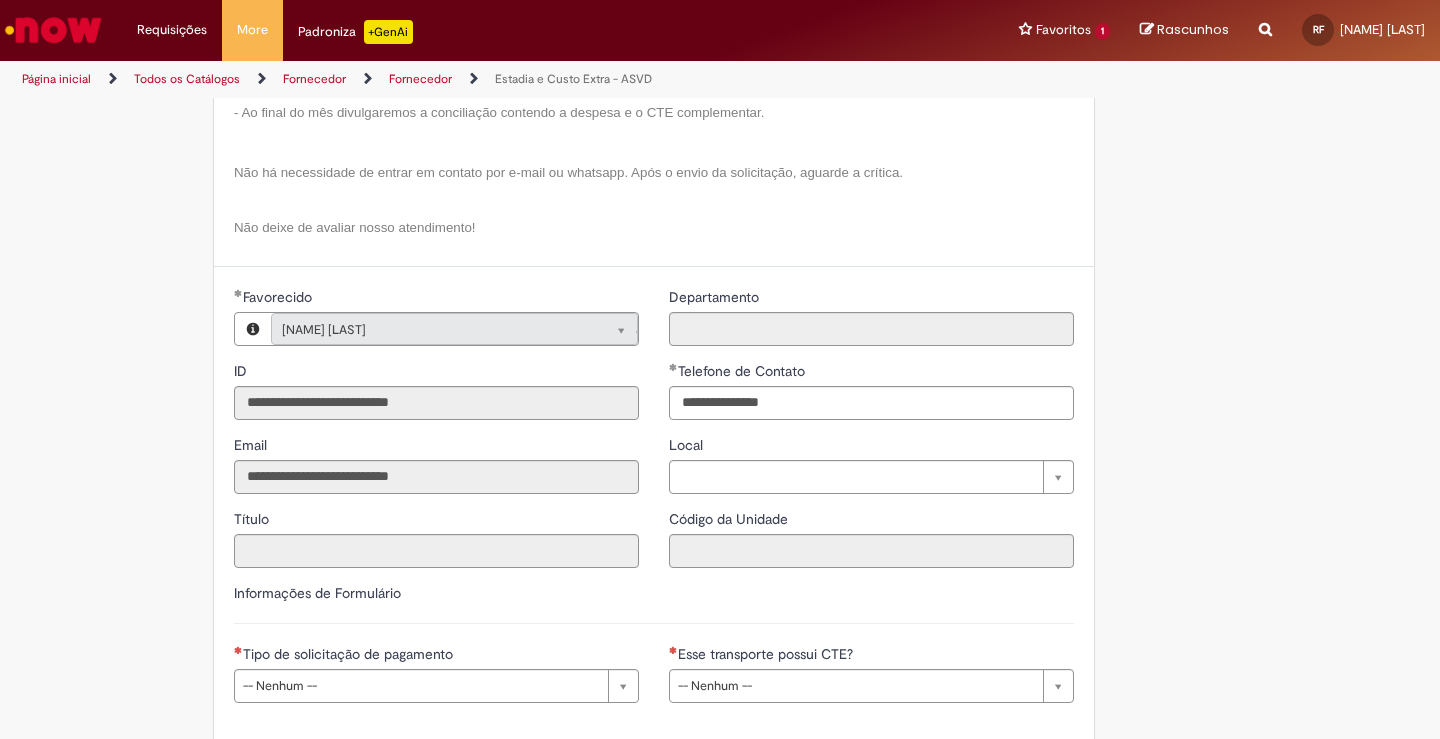 type on "**********" 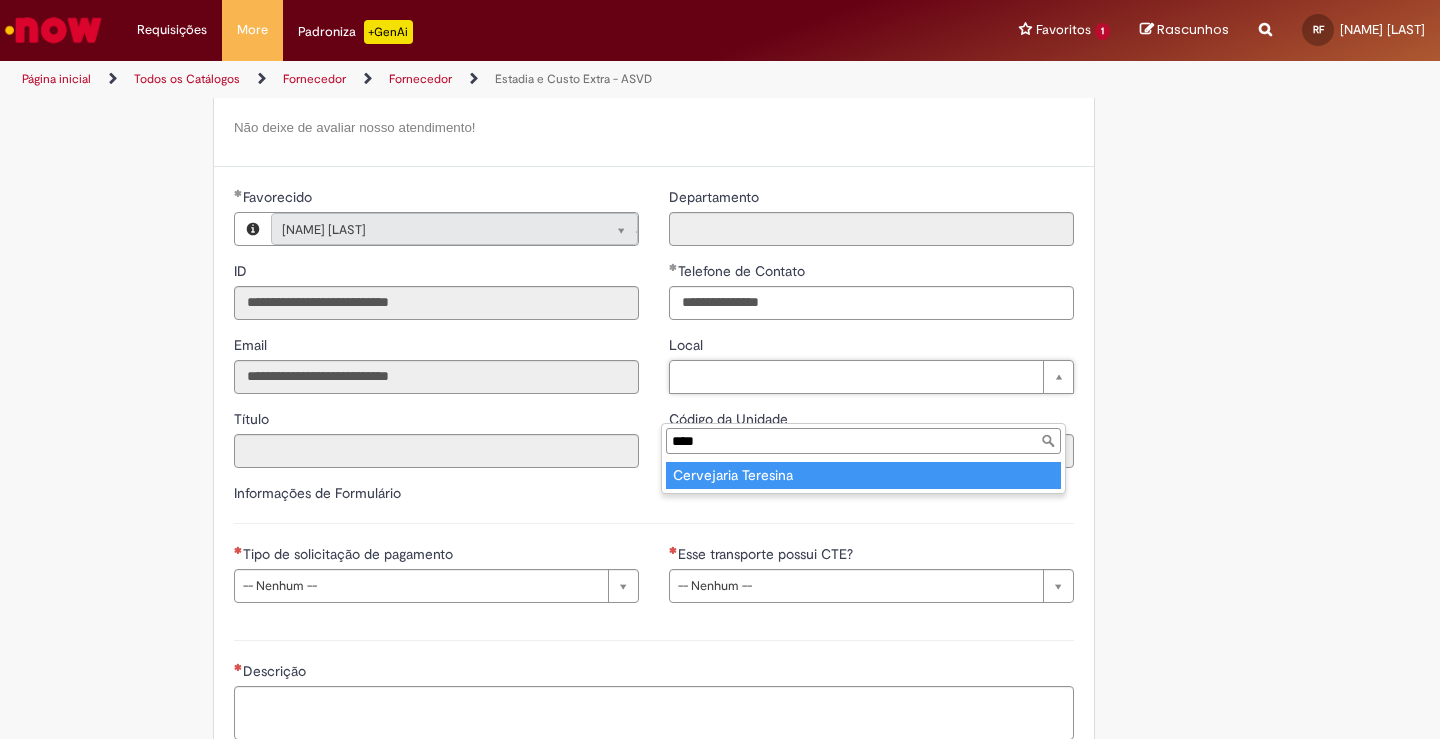 type on "****" 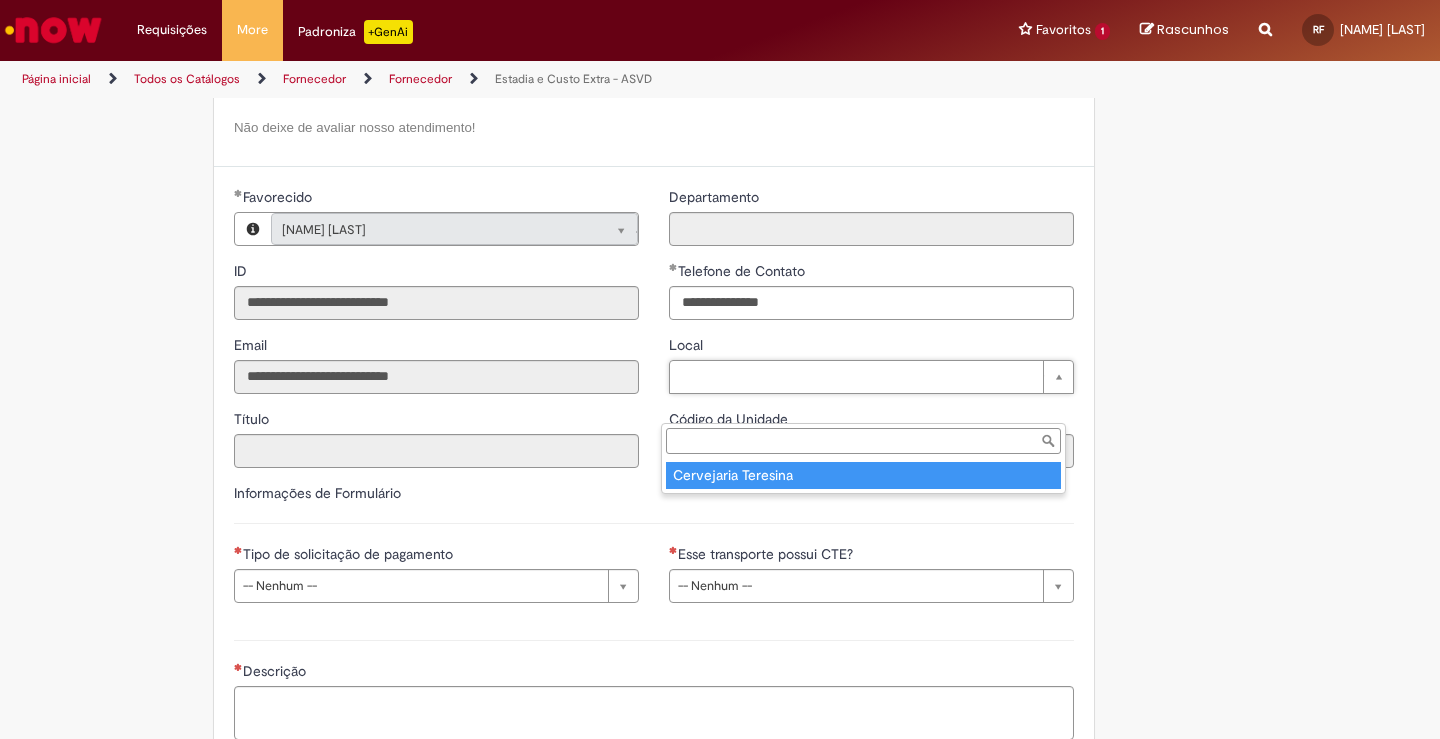 type on "****" 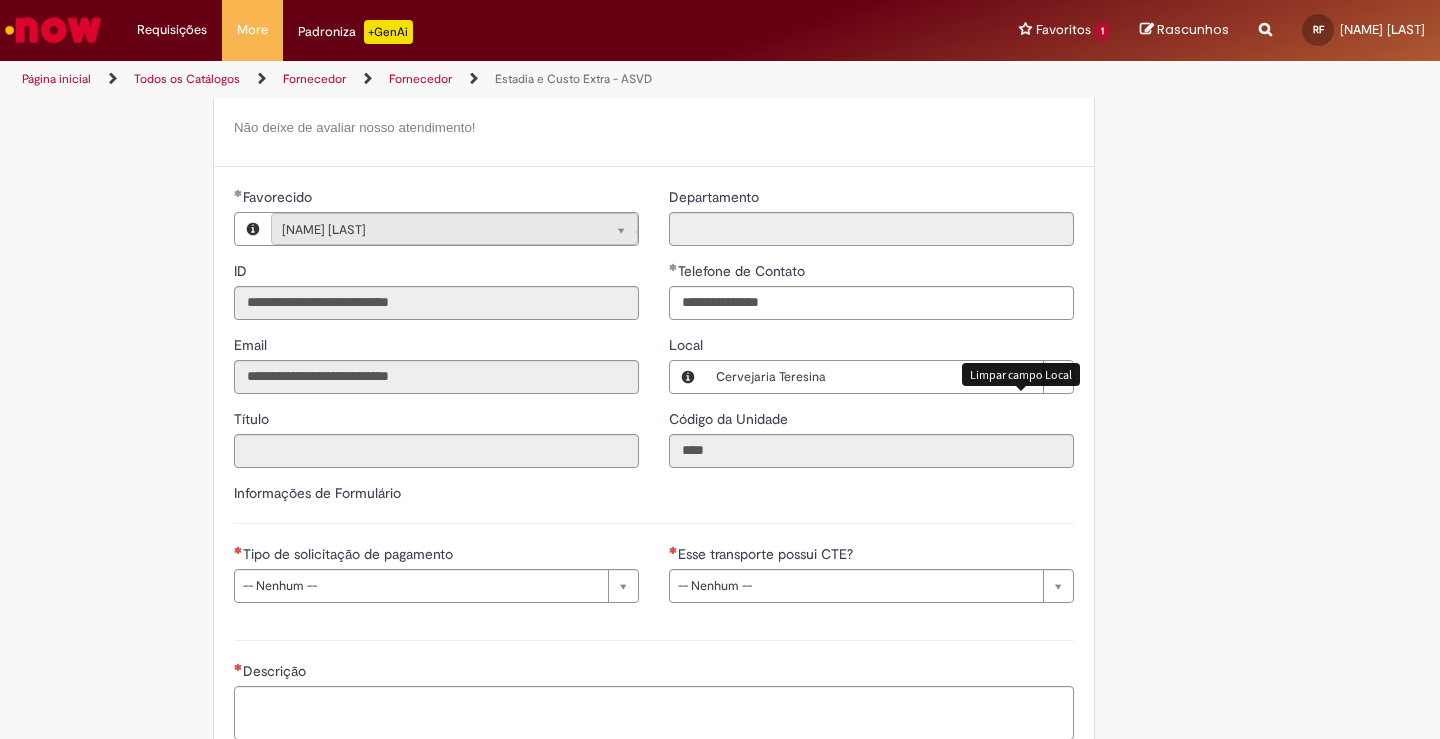 click at bounding box center [1028, 377] 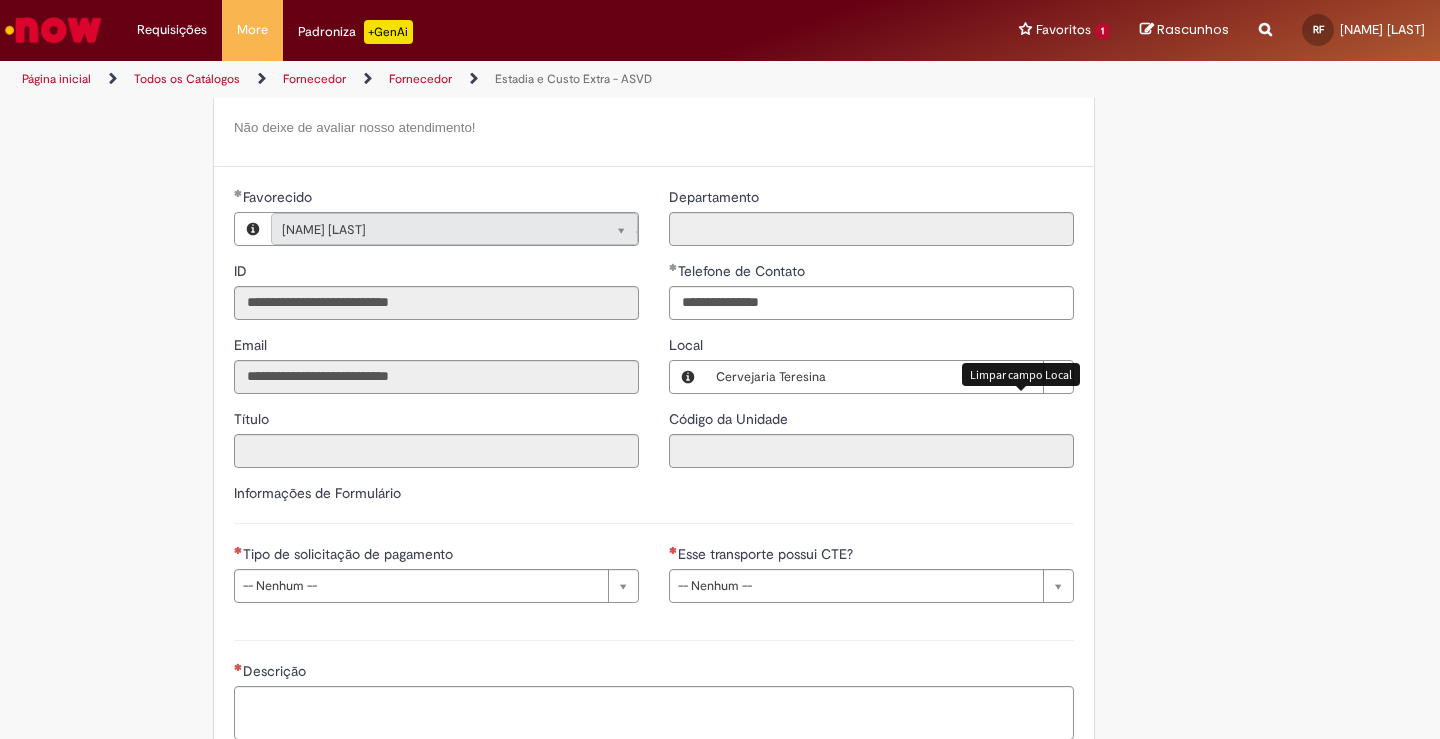 scroll, scrollTop: 0, scrollLeft: 0, axis: both 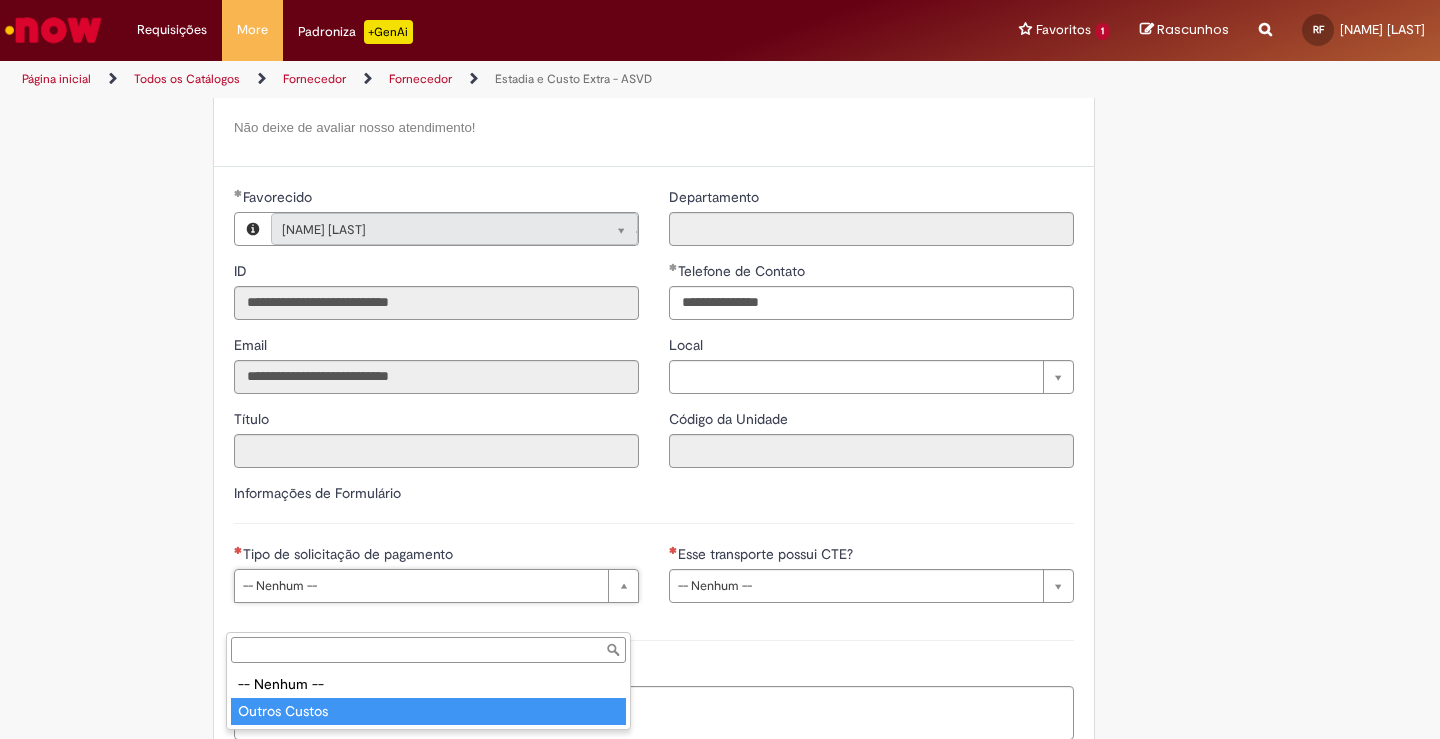 type on "**********" 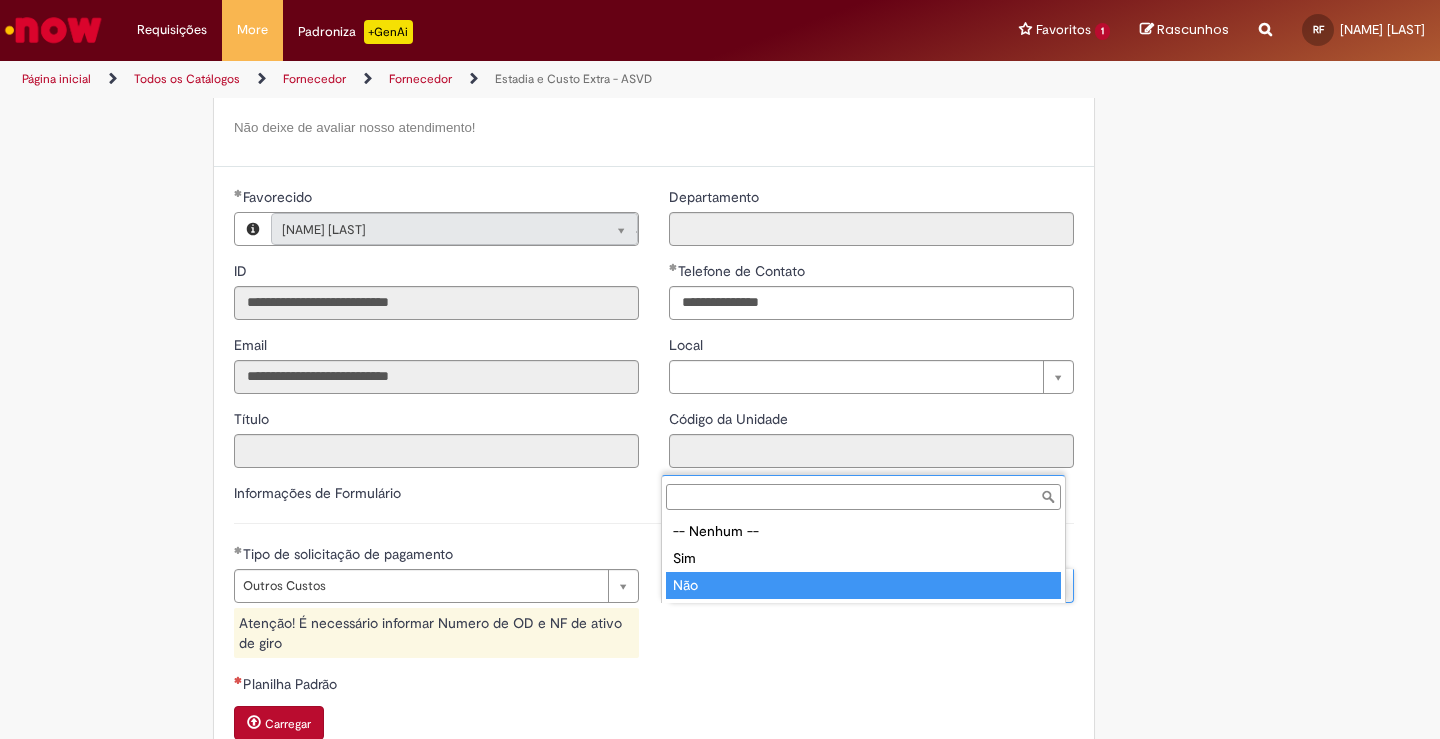 type on "***" 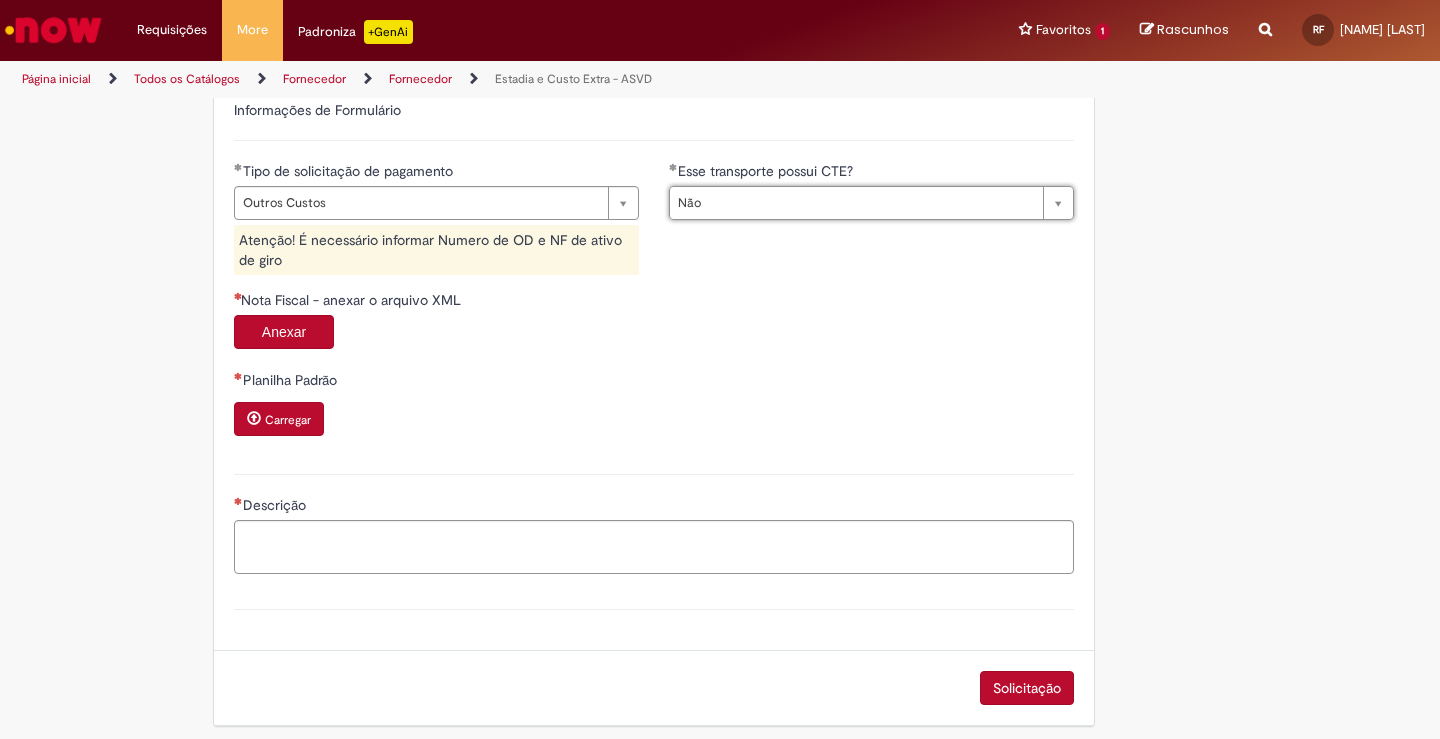 scroll, scrollTop: 1000, scrollLeft: 0, axis: vertical 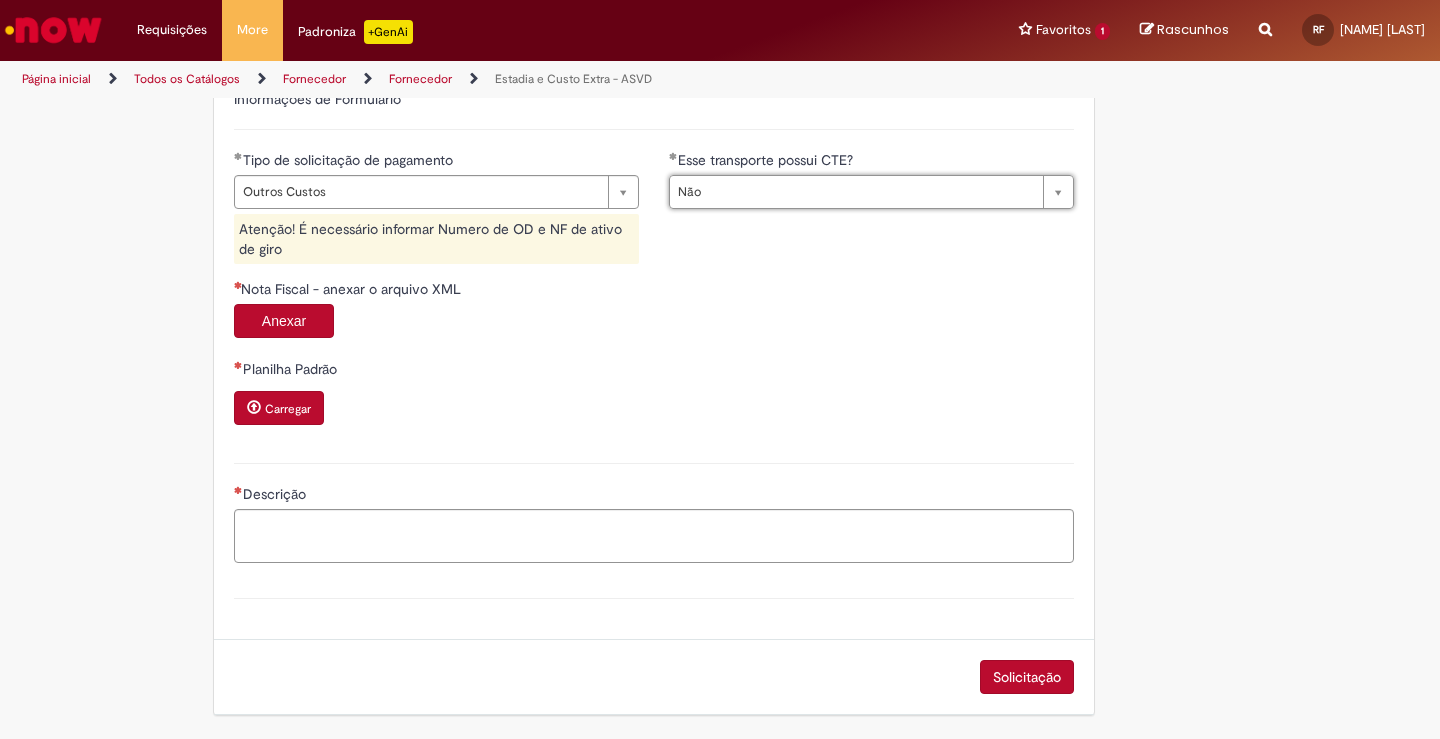 click on "Carregar" at bounding box center [279, 408] 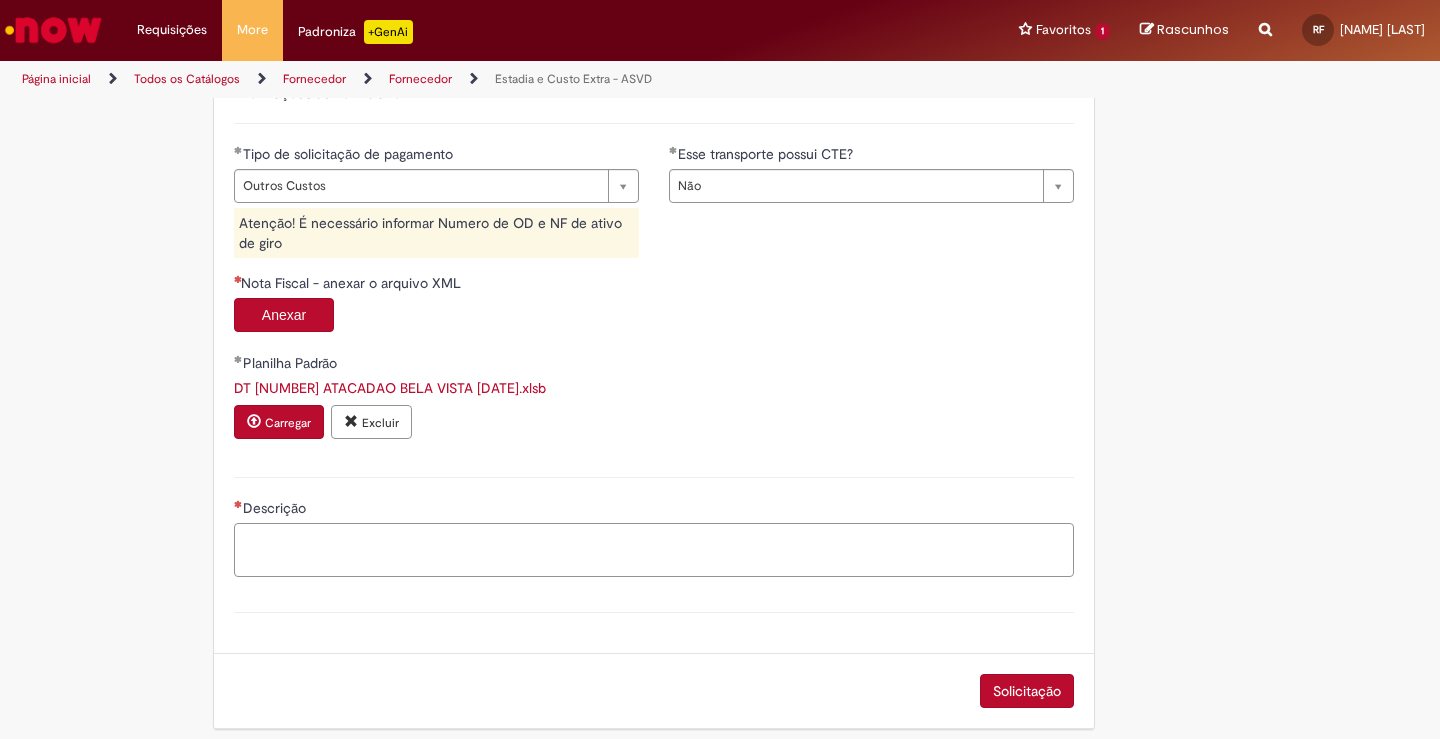 click on "Descrição" at bounding box center (654, 550) 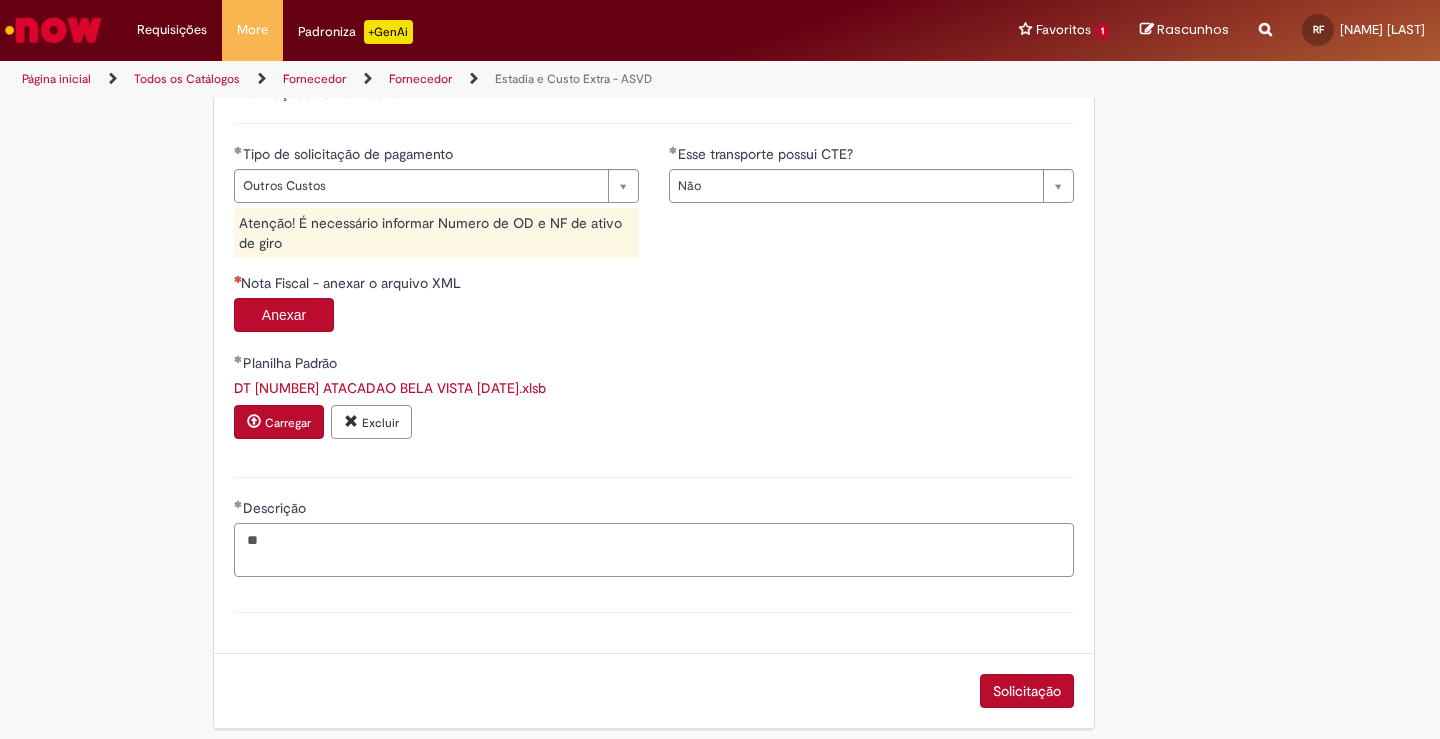 type on "*" 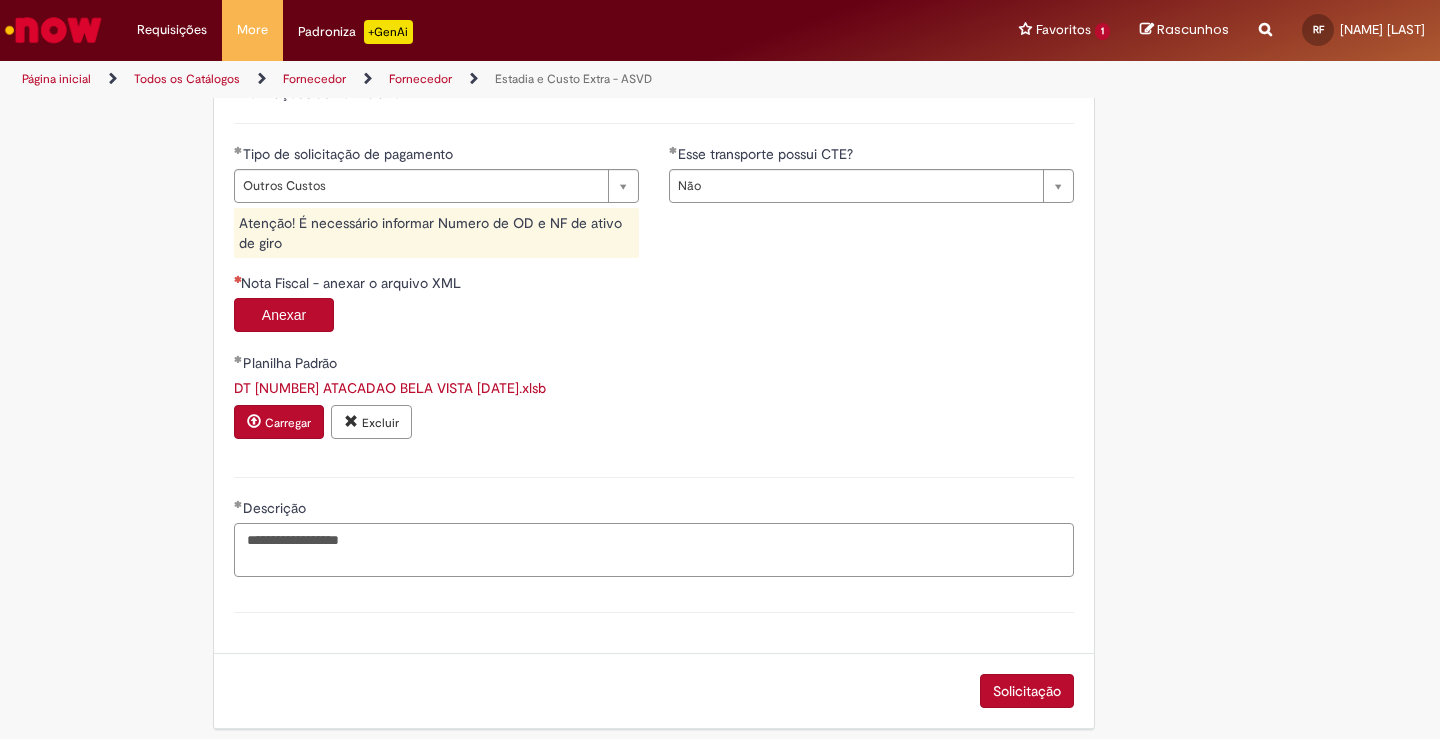 type on "**********" 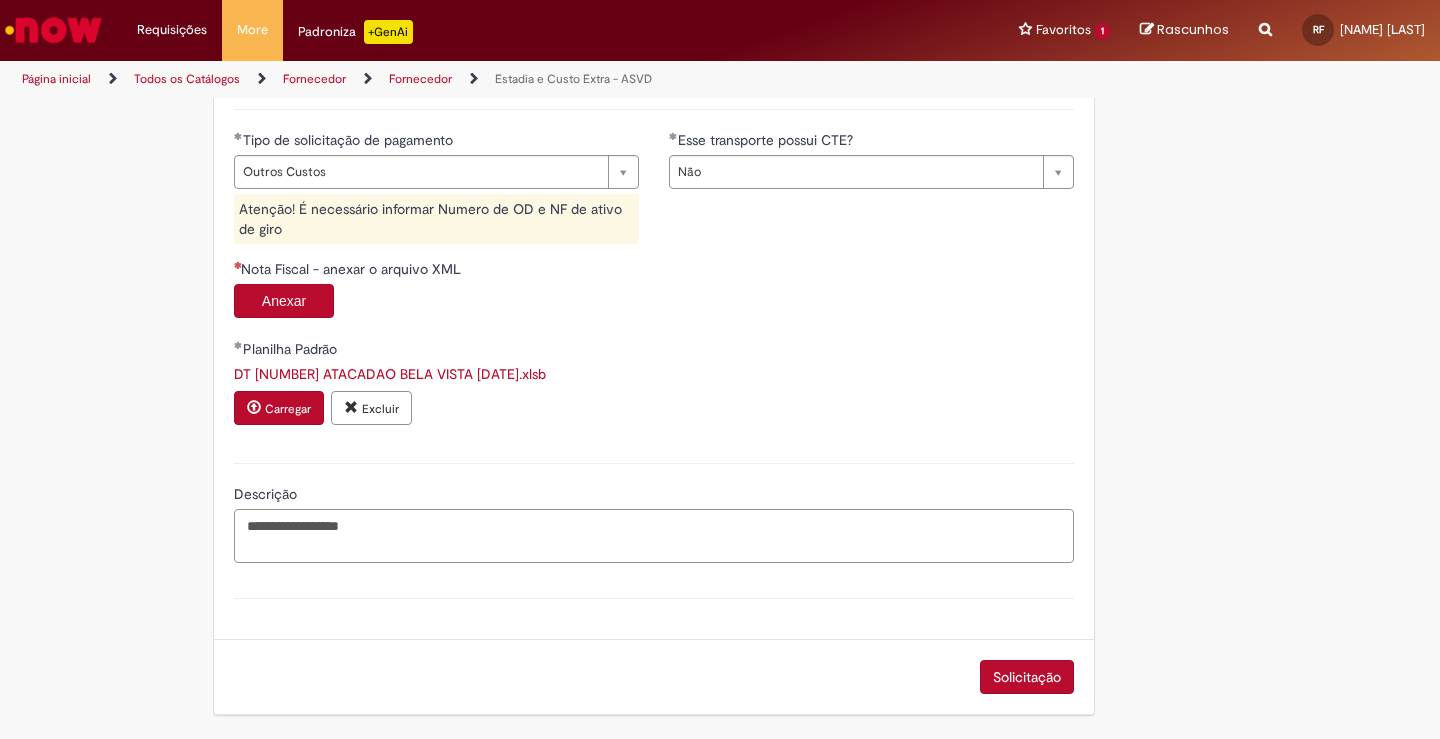 scroll, scrollTop: 1047, scrollLeft: 0, axis: vertical 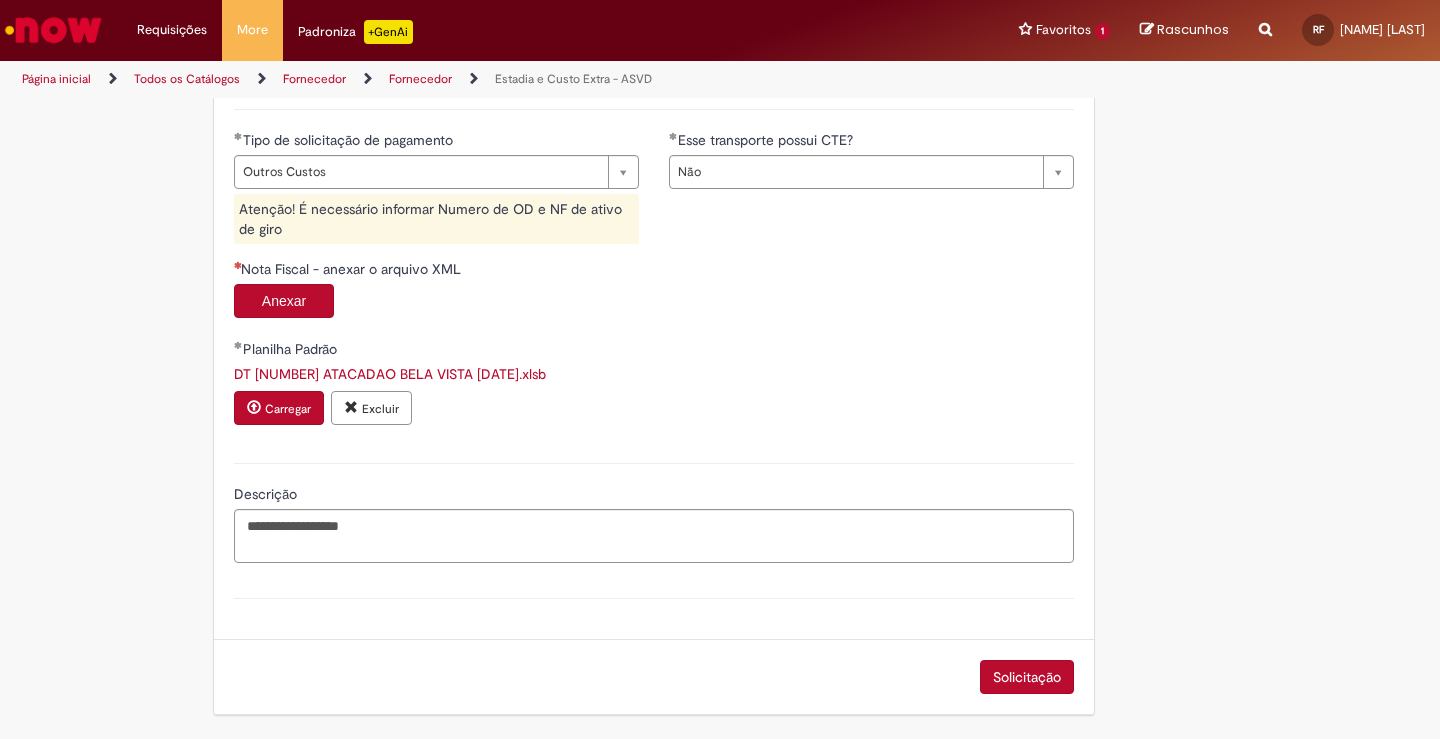 click on "Solicitação" at bounding box center (1027, 677) 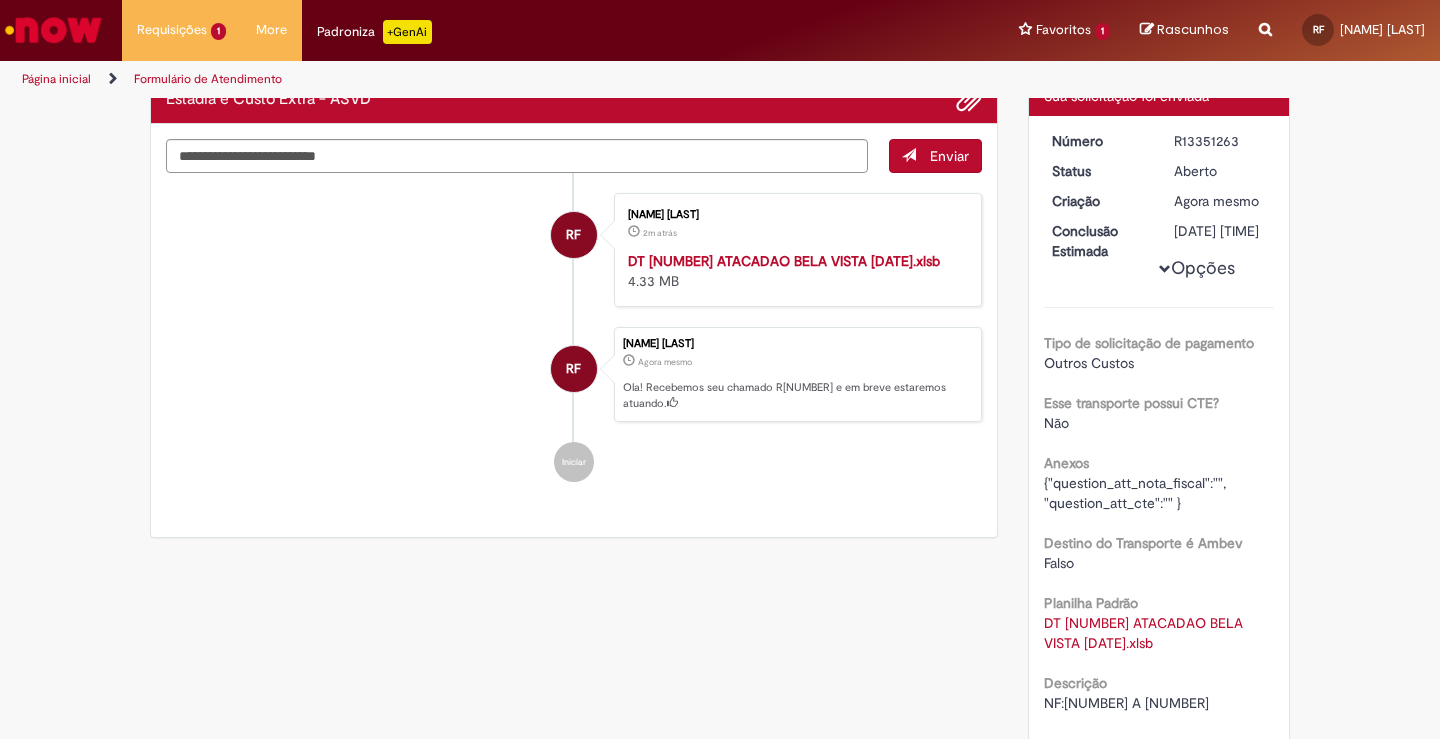 scroll, scrollTop: 0, scrollLeft: 0, axis: both 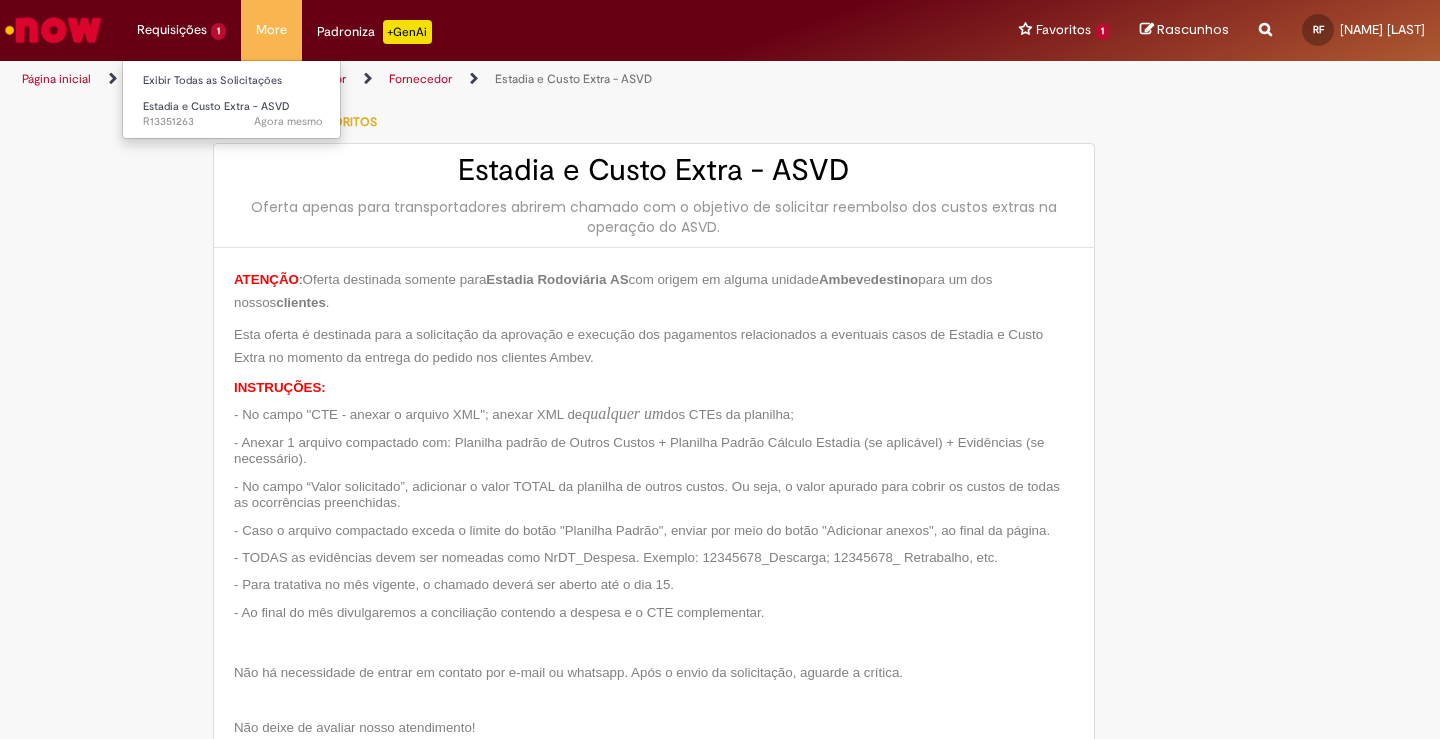type on "**********" 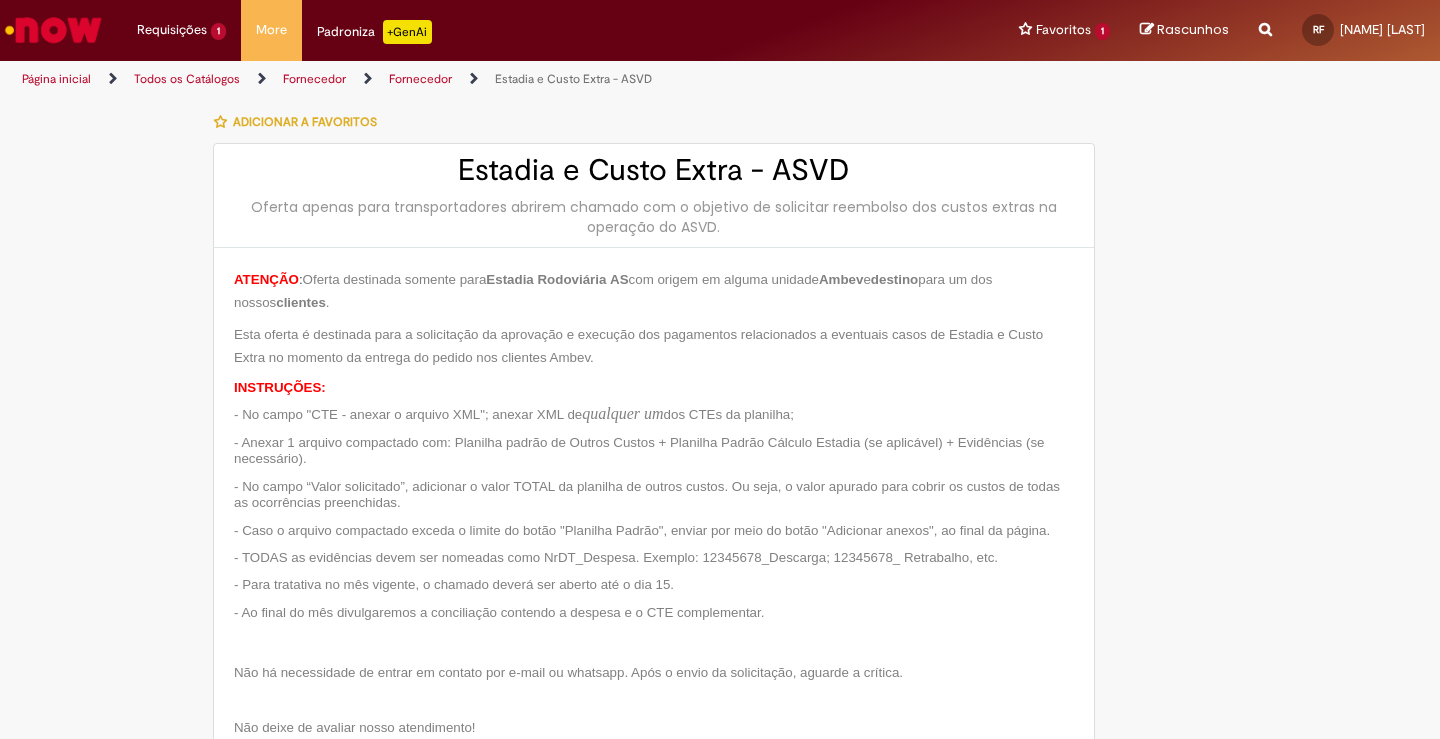type on "**********" 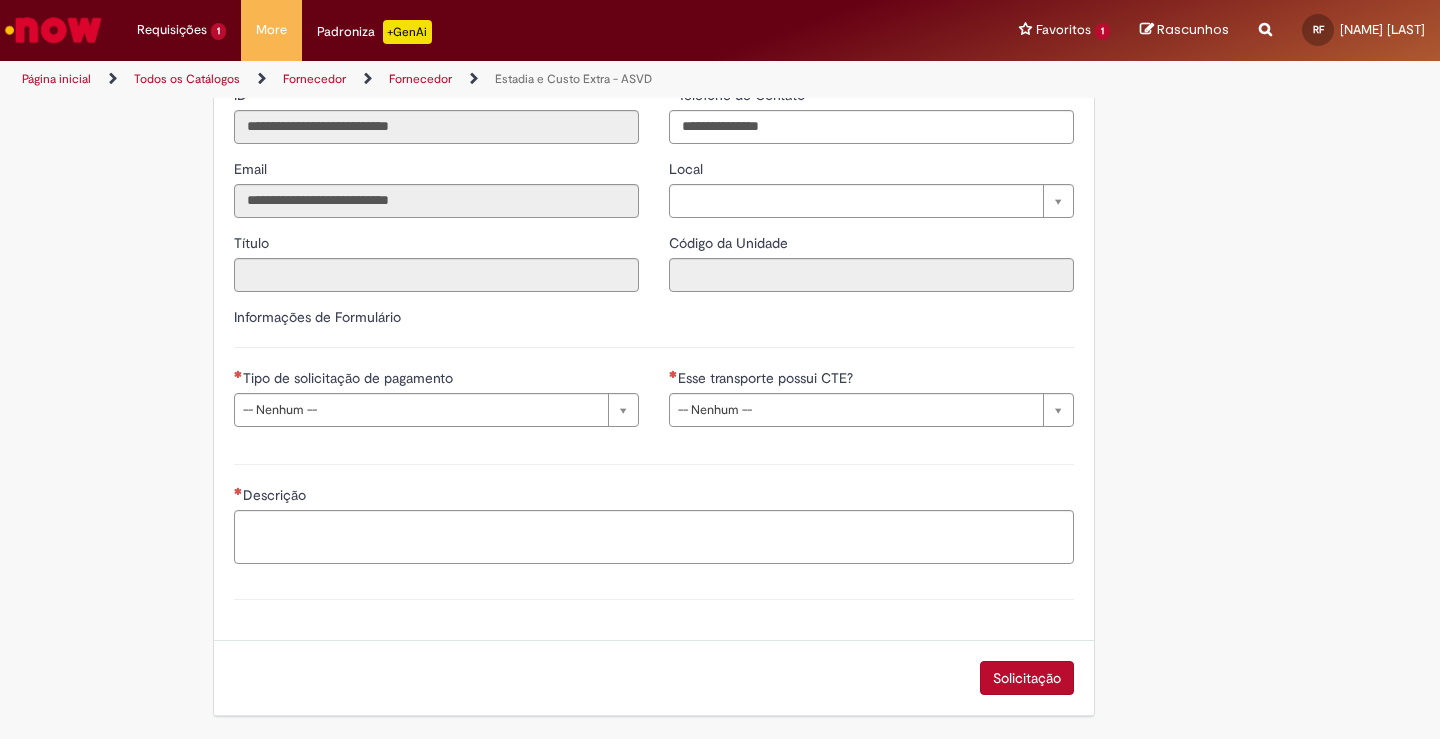 scroll, scrollTop: 800, scrollLeft: 0, axis: vertical 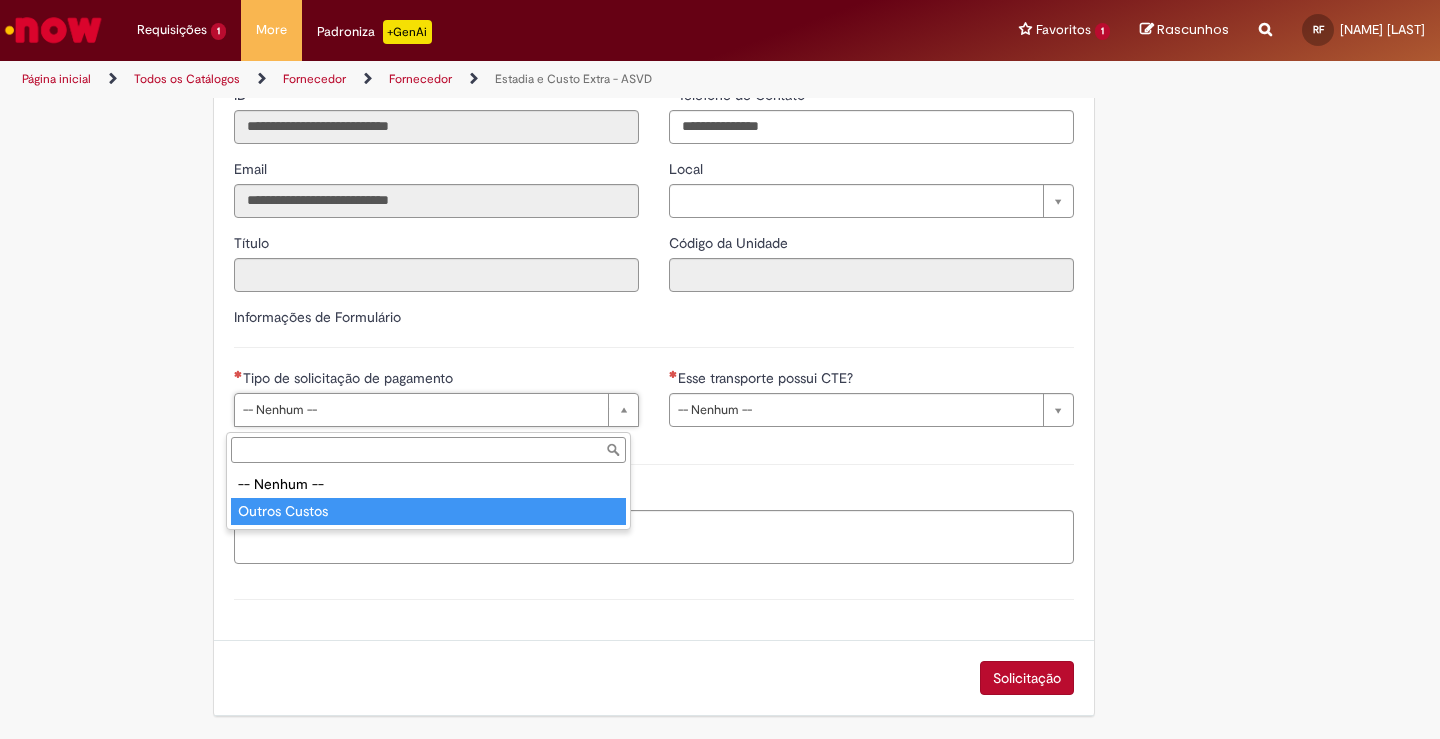 type on "**********" 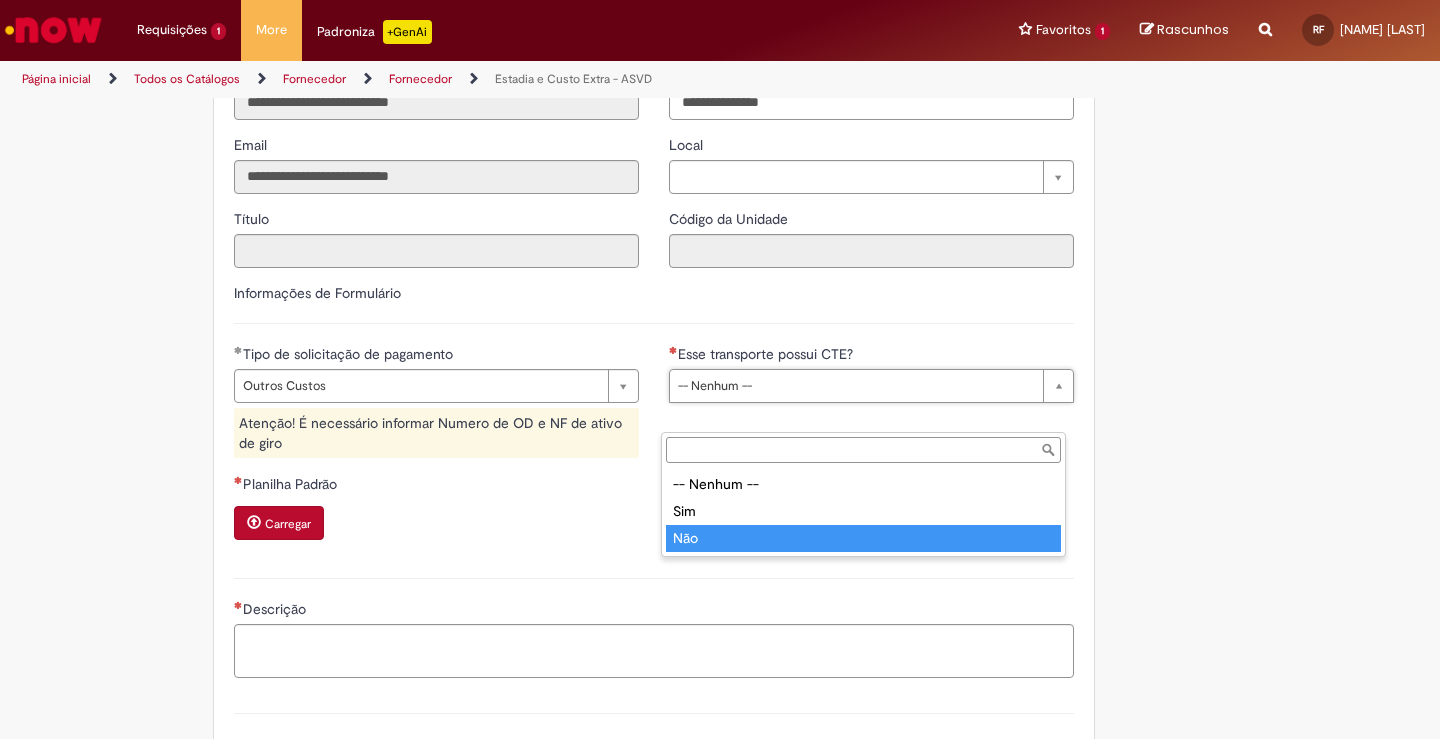 type on "***" 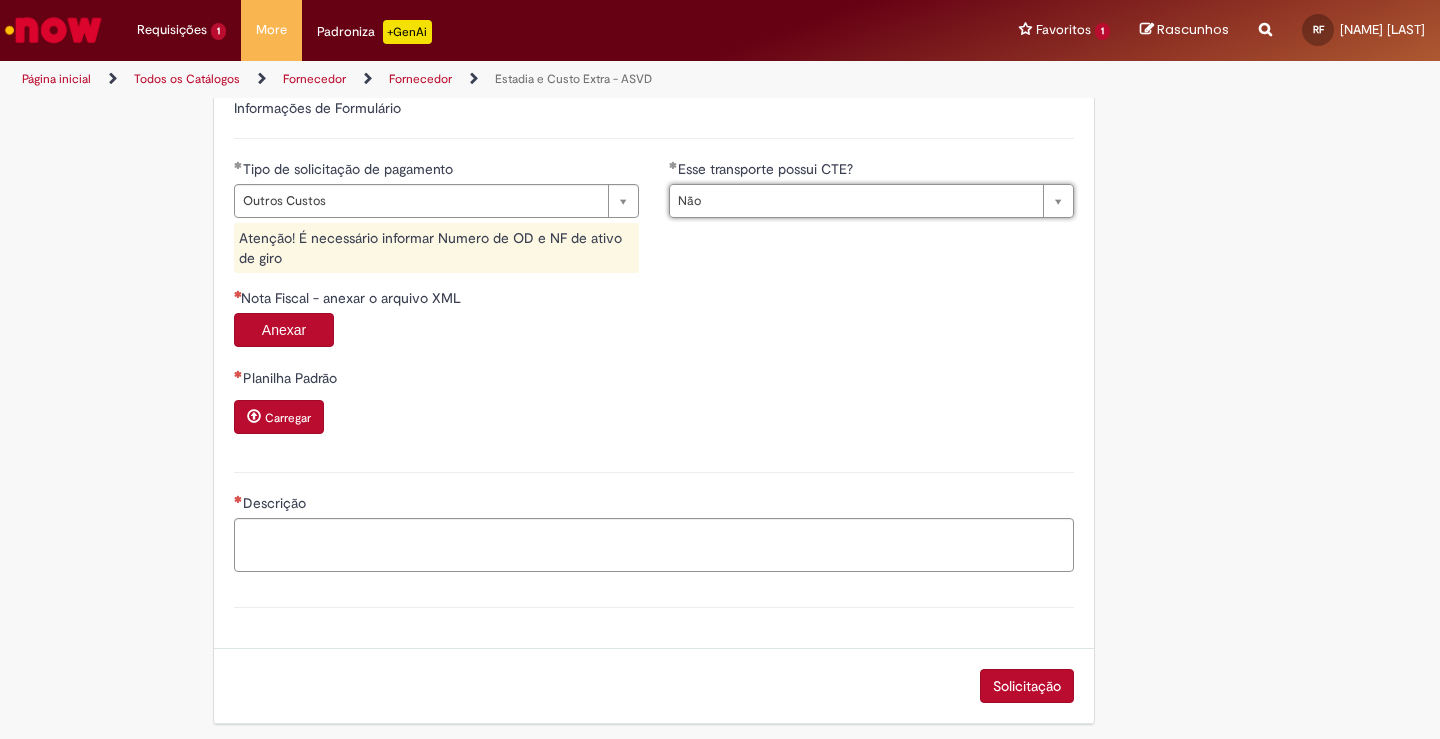 scroll, scrollTop: 1000, scrollLeft: 0, axis: vertical 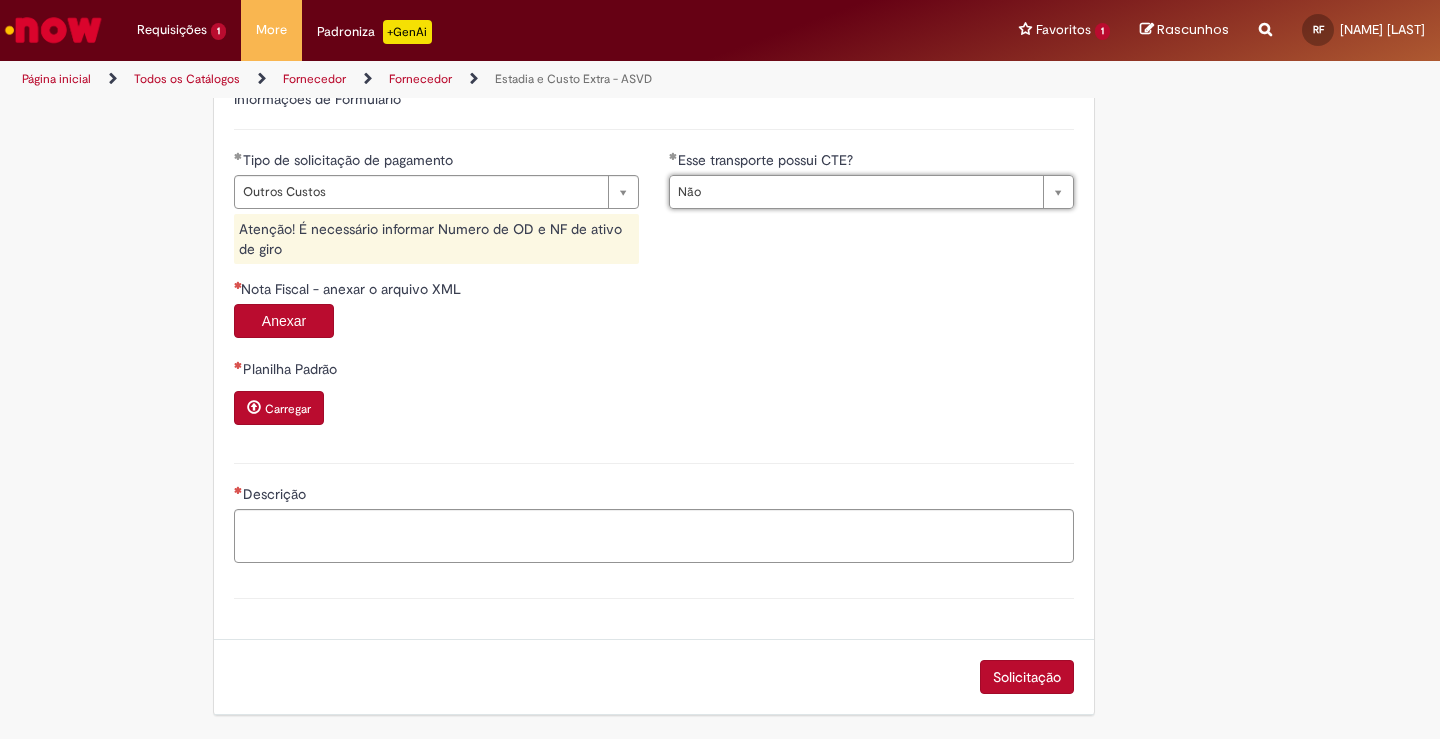 click on "Carregar" at bounding box center [279, 408] 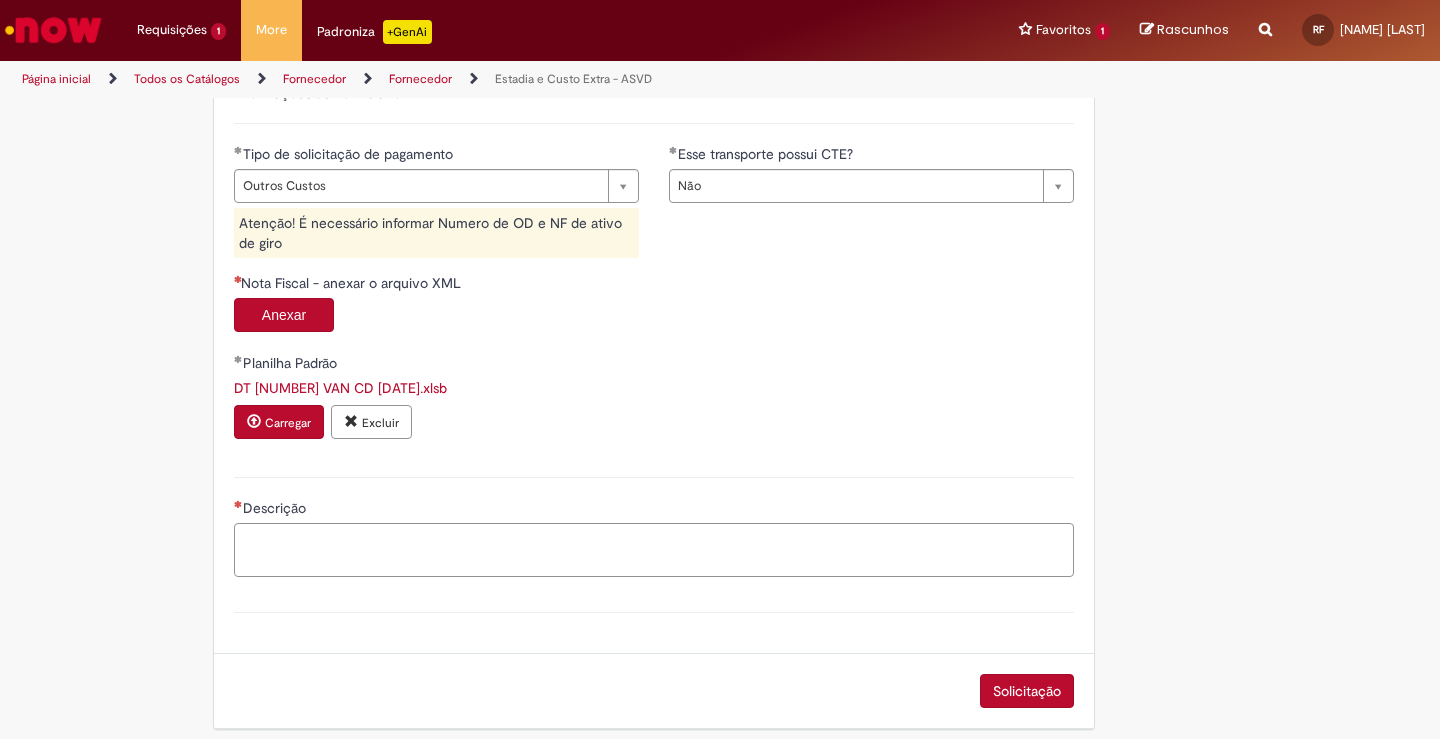 click on "Descrição" at bounding box center (654, 550) 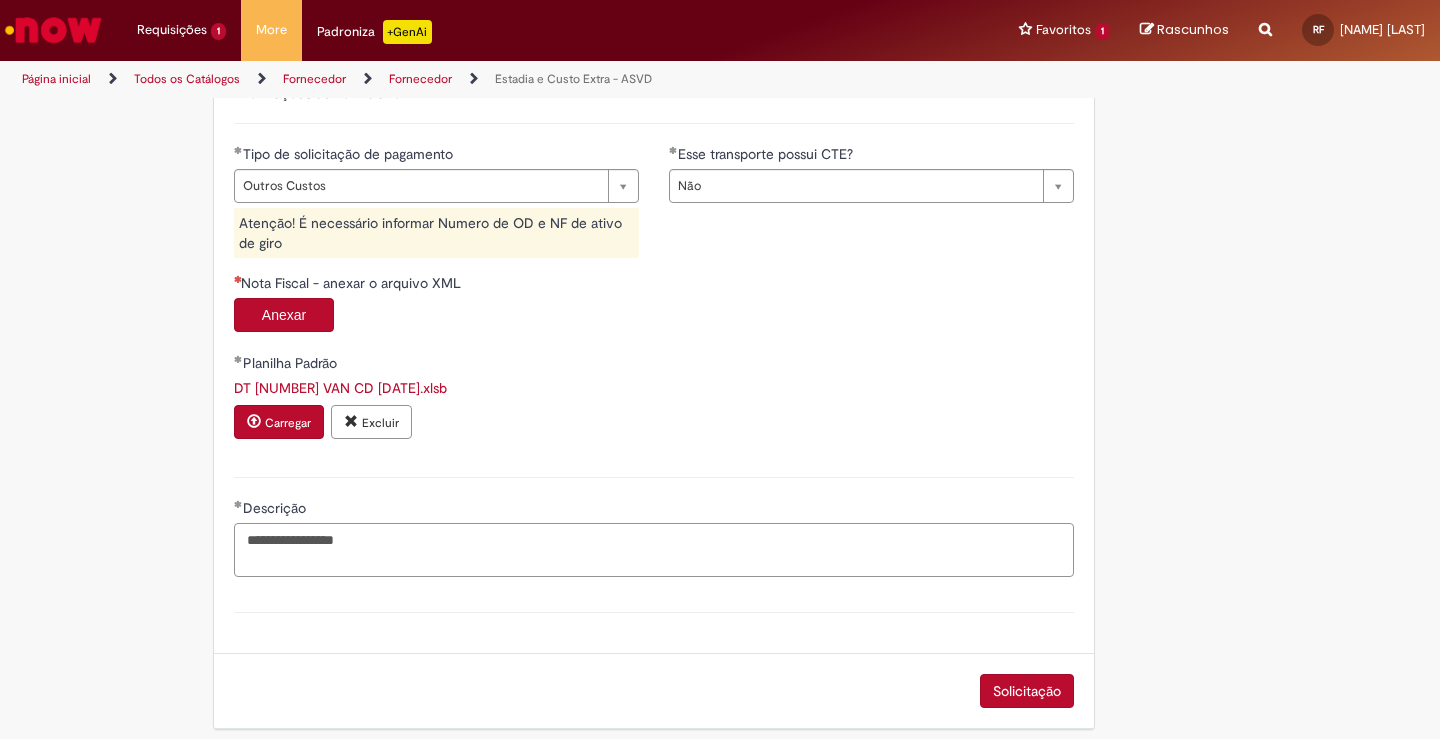 click on "**********" at bounding box center (654, 550) 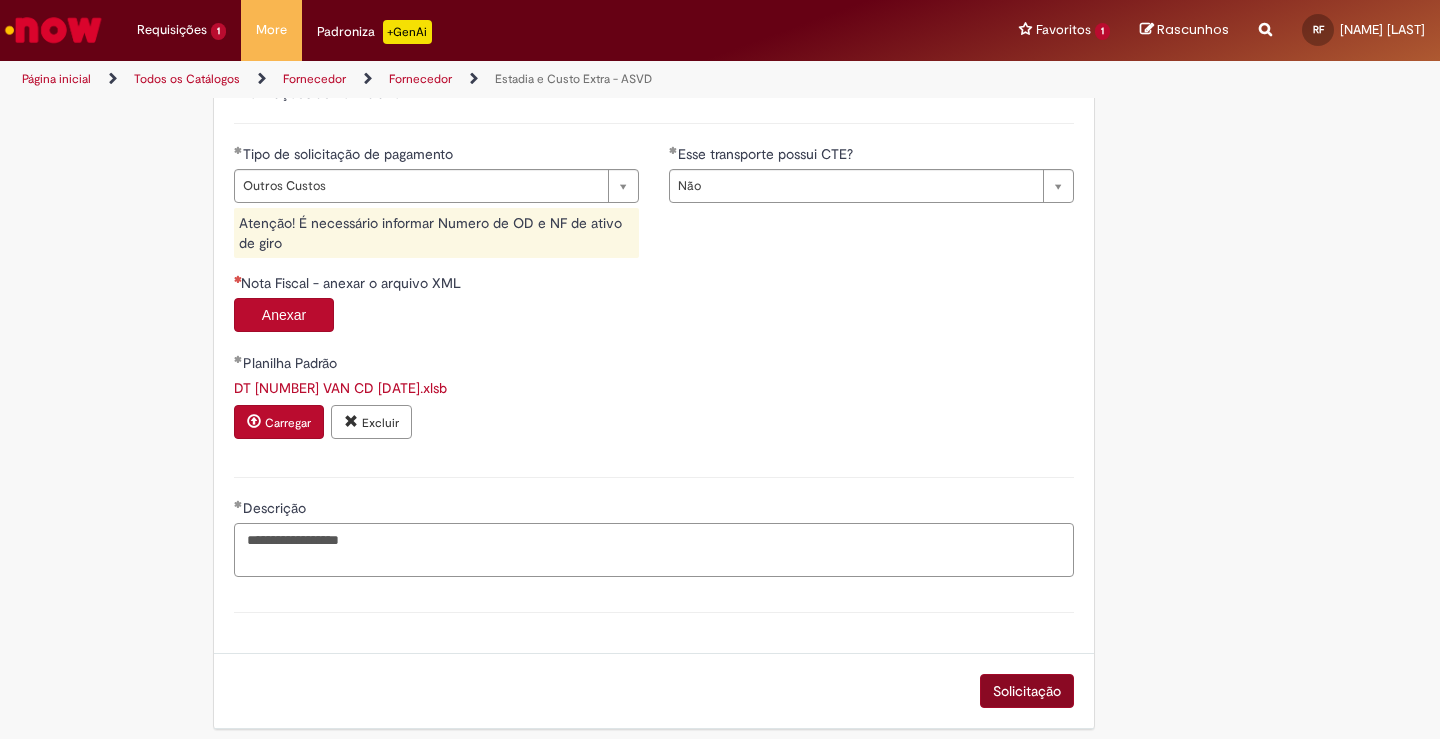 type on "**********" 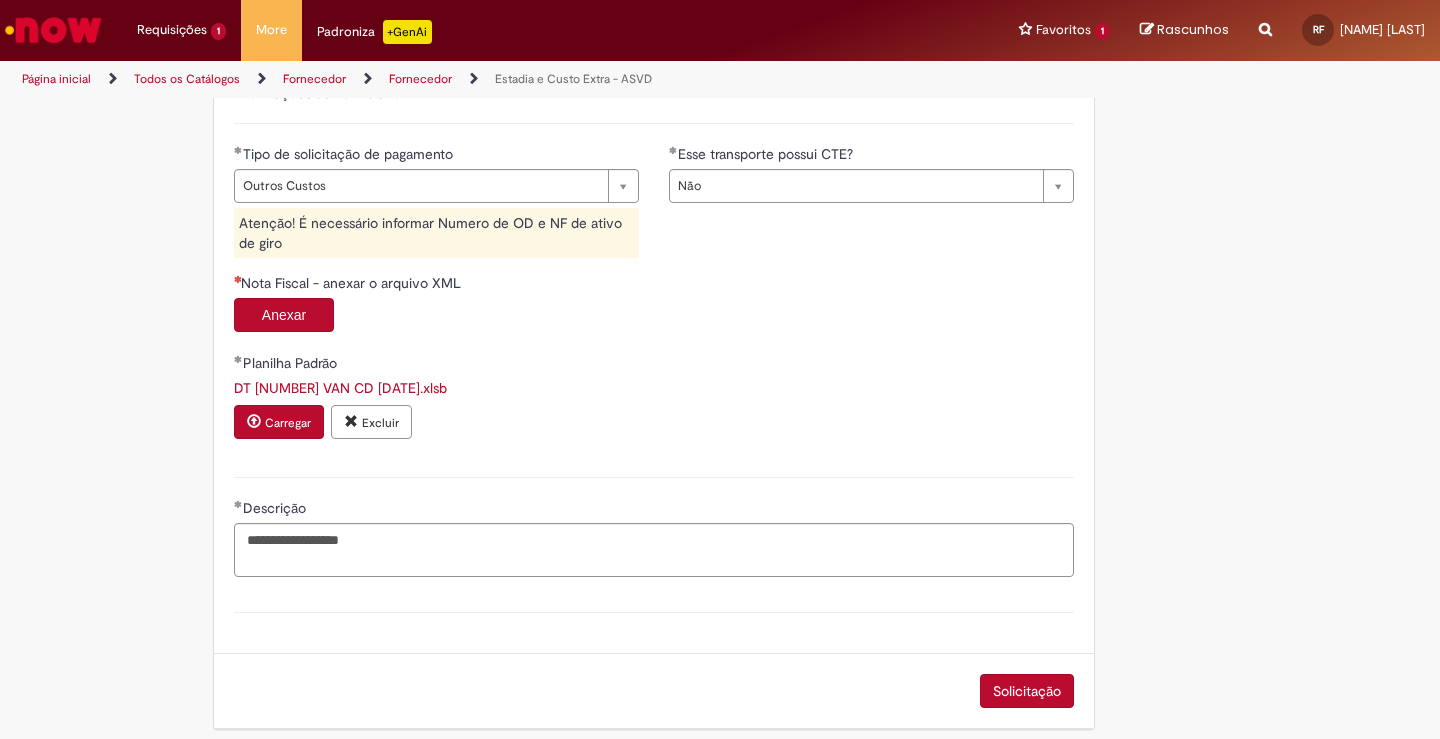 click on "Solicitação" at bounding box center (1027, 691) 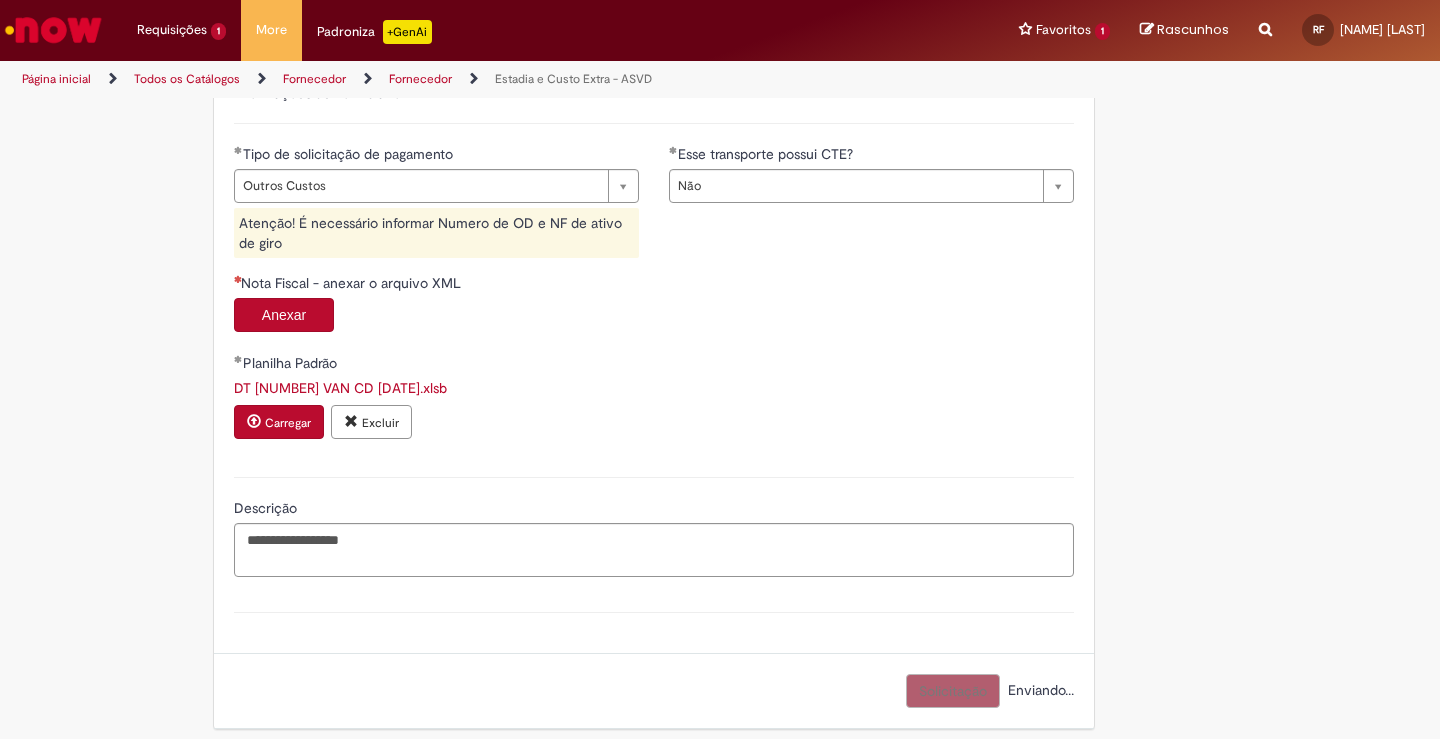 scroll, scrollTop: 1003, scrollLeft: 0, axis: vertical 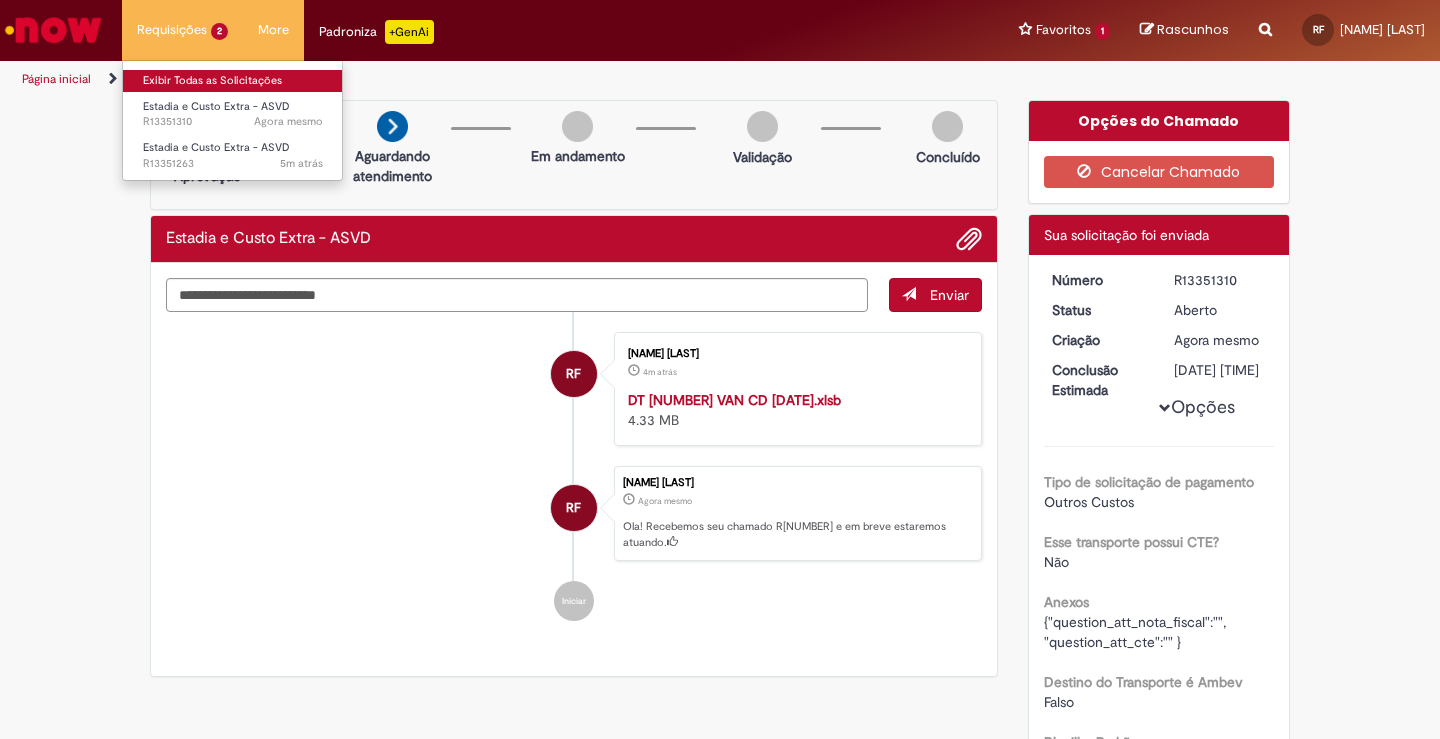 click on "Exibir Todas as Solicitações" at bounding box center (233, 81) 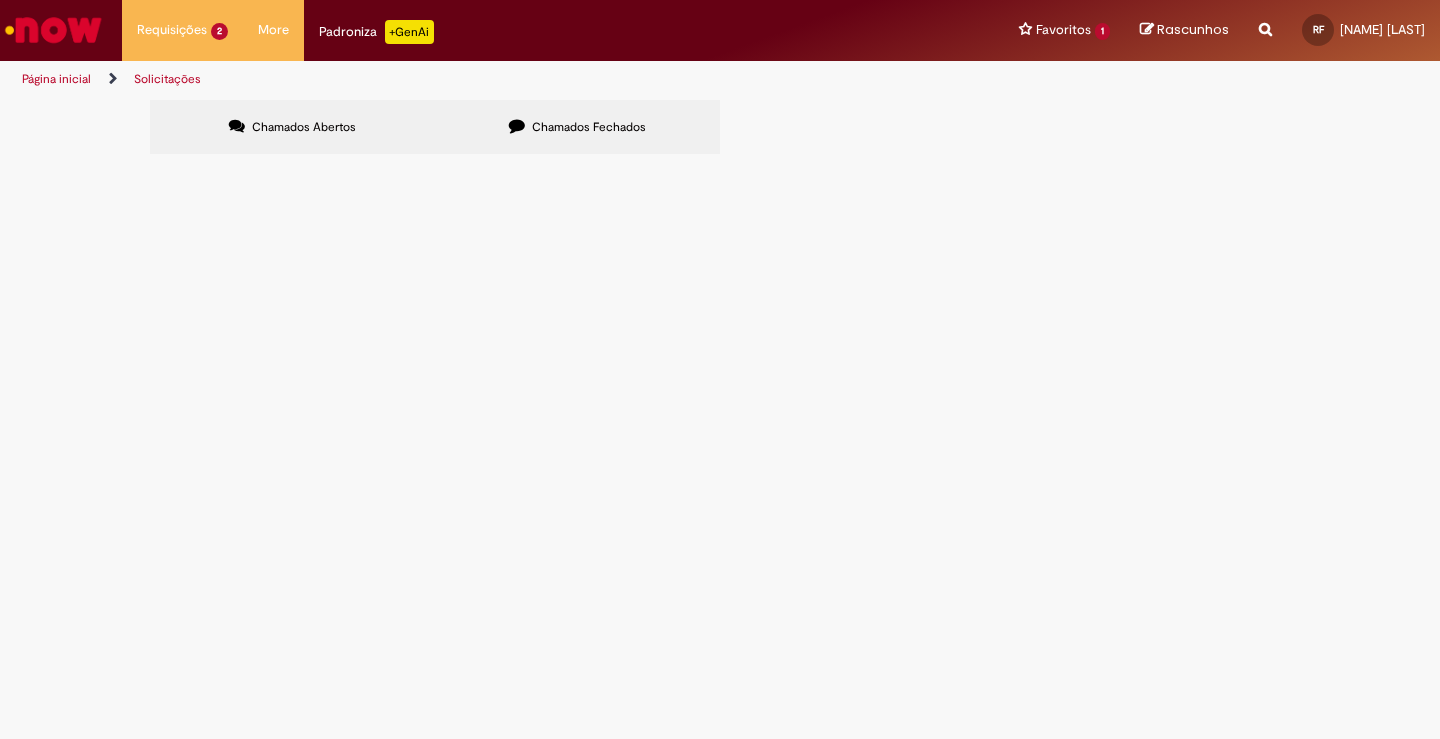 click on "Chamados Abertos" at bounding box center [304, 127] 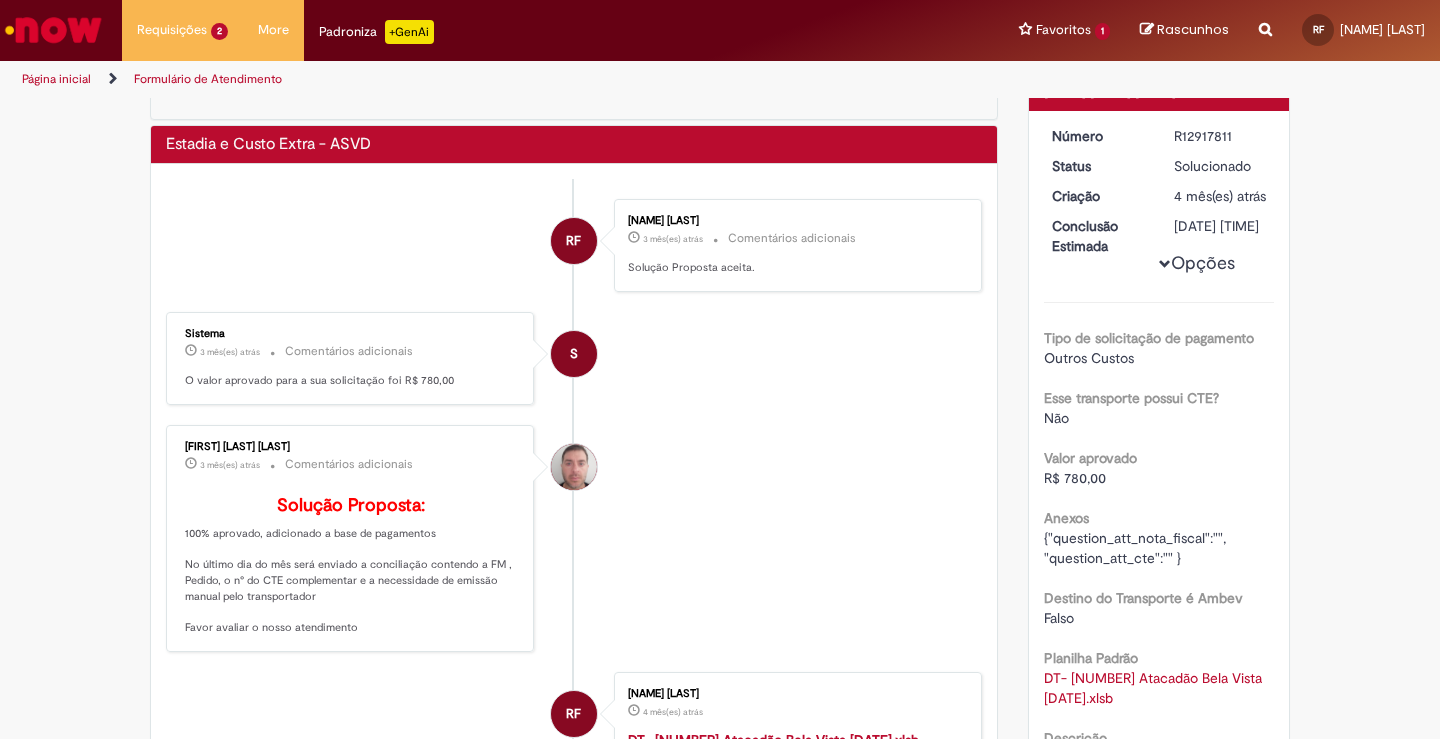 scroll, scrollTop: 0, scrollLeft: 0, axis: both 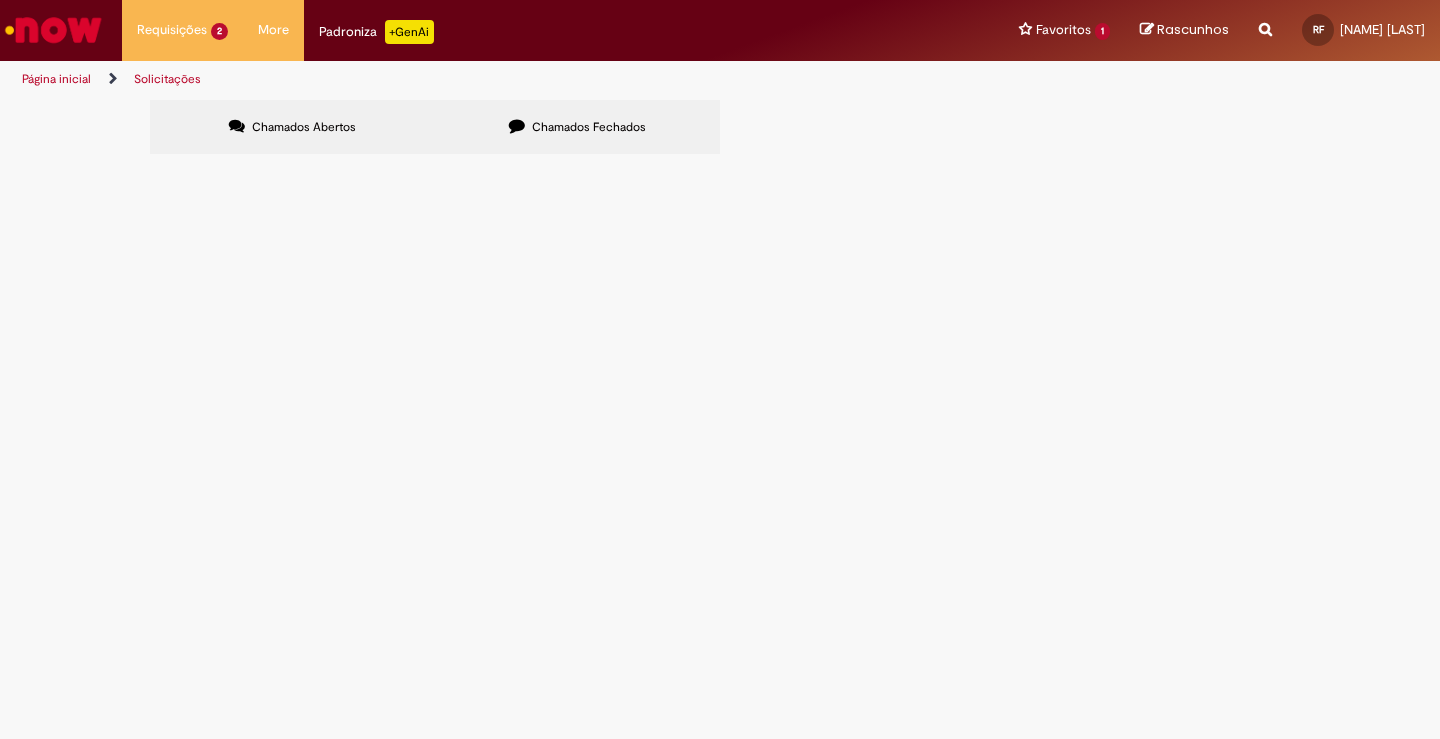 click on "Chamados Fechados" at bounding box center (589, 127) 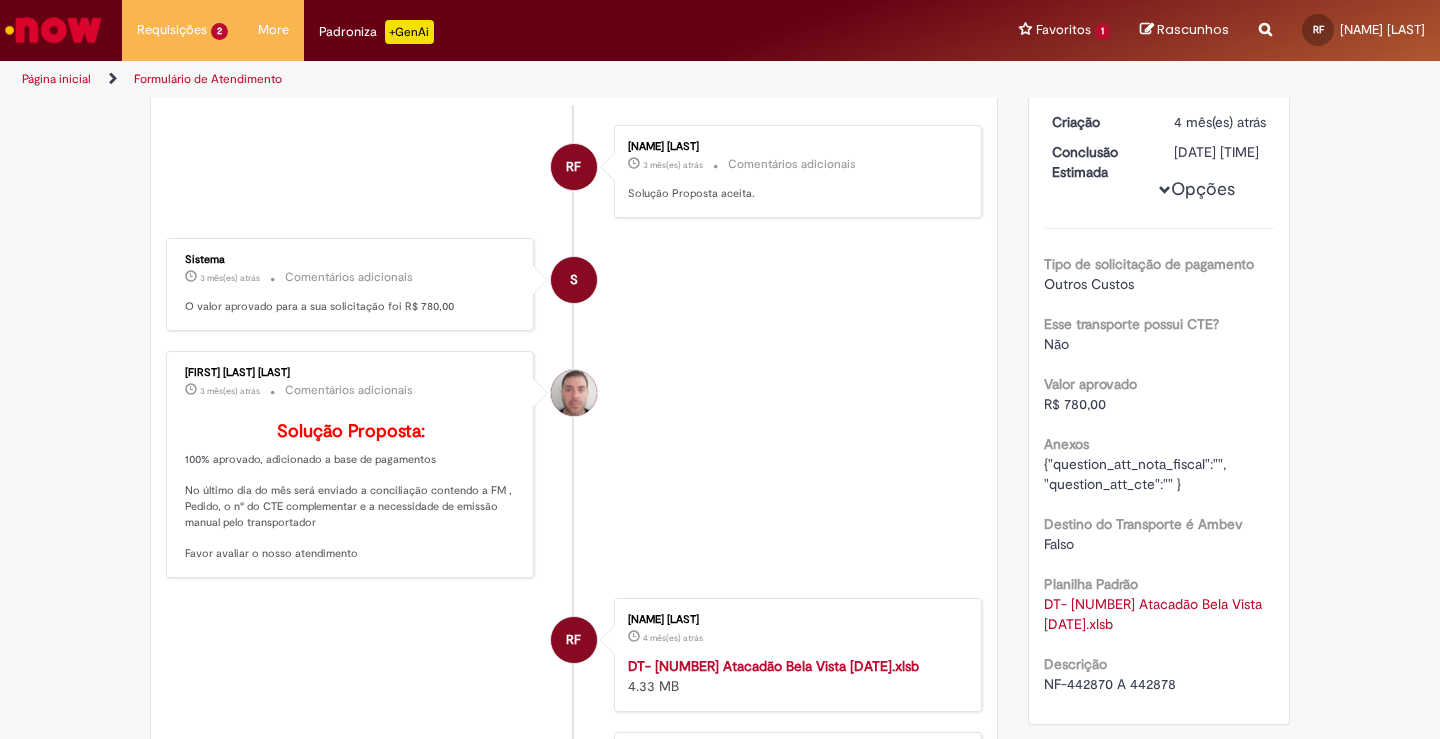 scroll, scrollTop: 0, scrollLeft: 0, axis: both 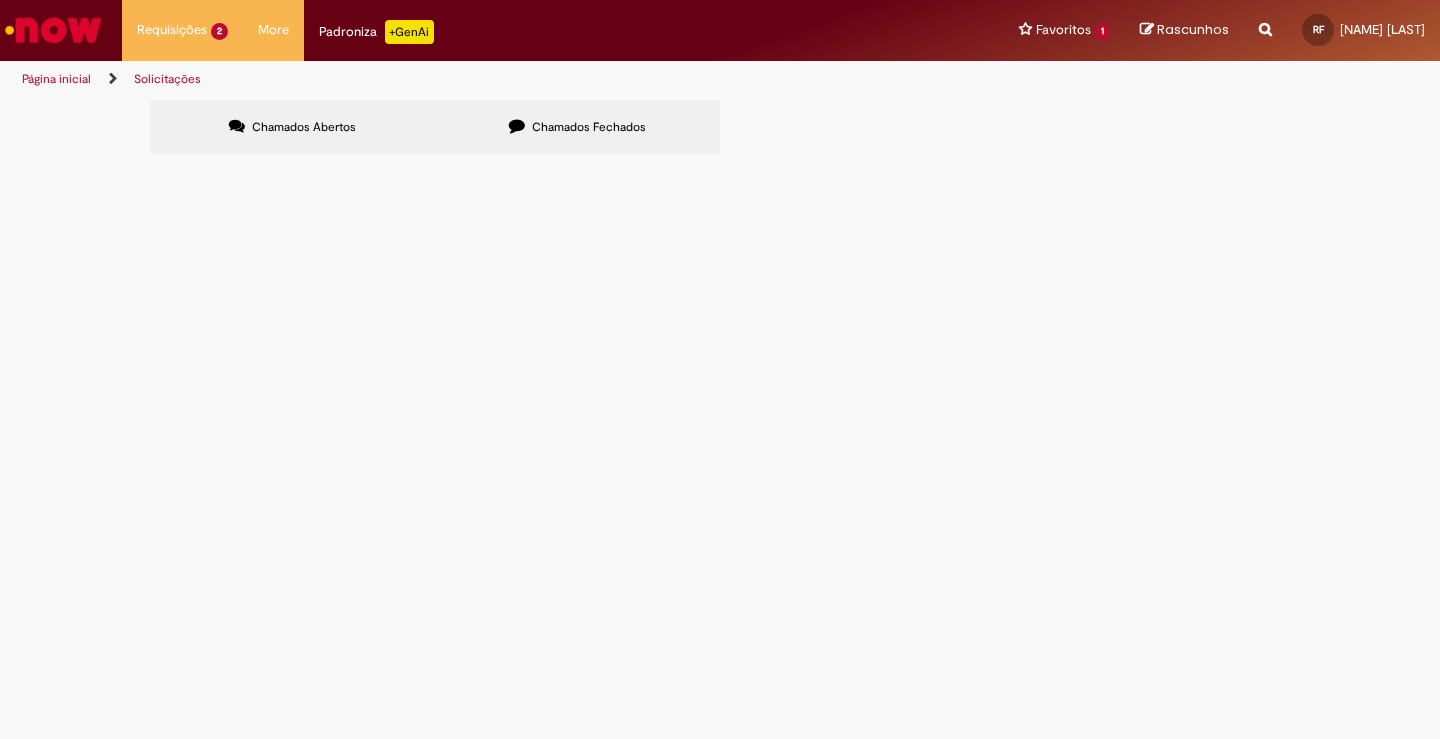 click on "Chamados Fechados" at bounding box center [577, 127] 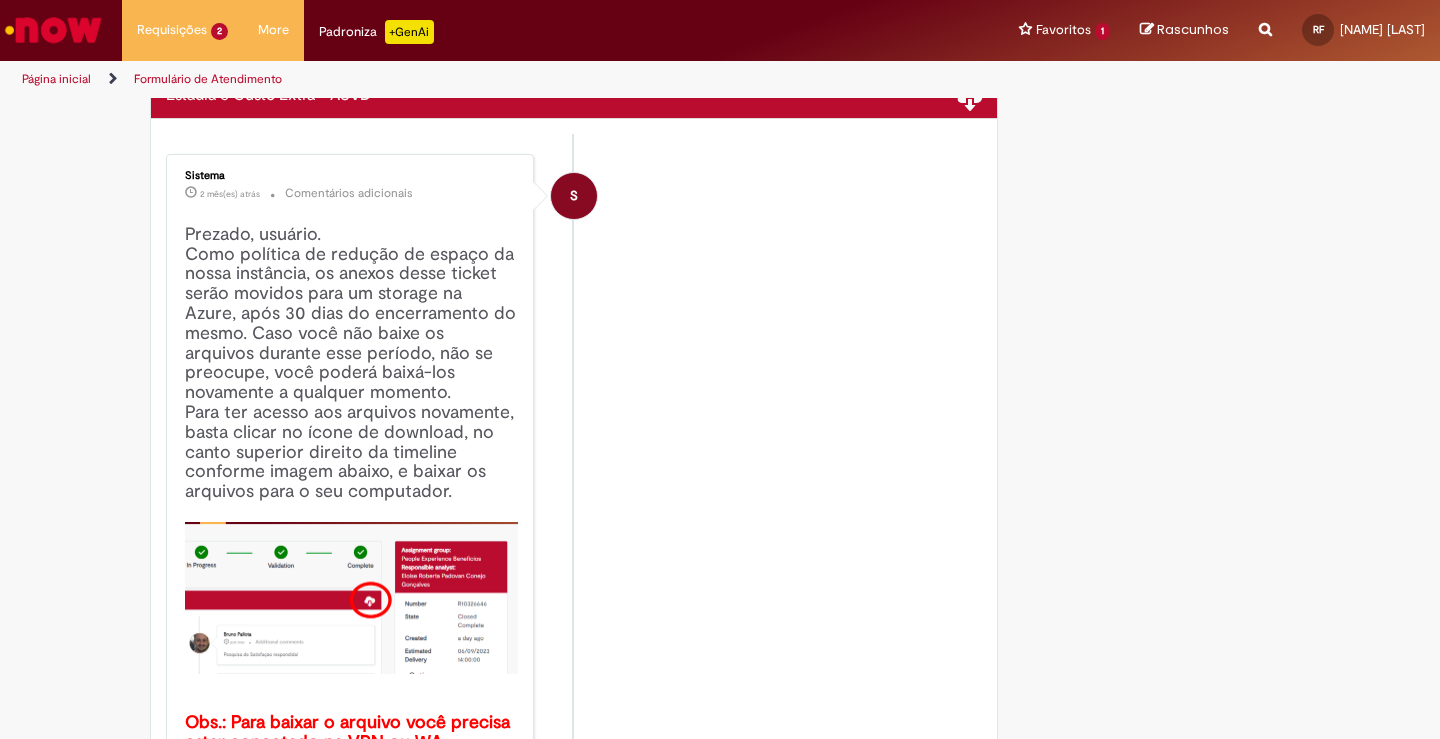 scroll, scrollTop: 0, scrollLeft: 0, axis: both 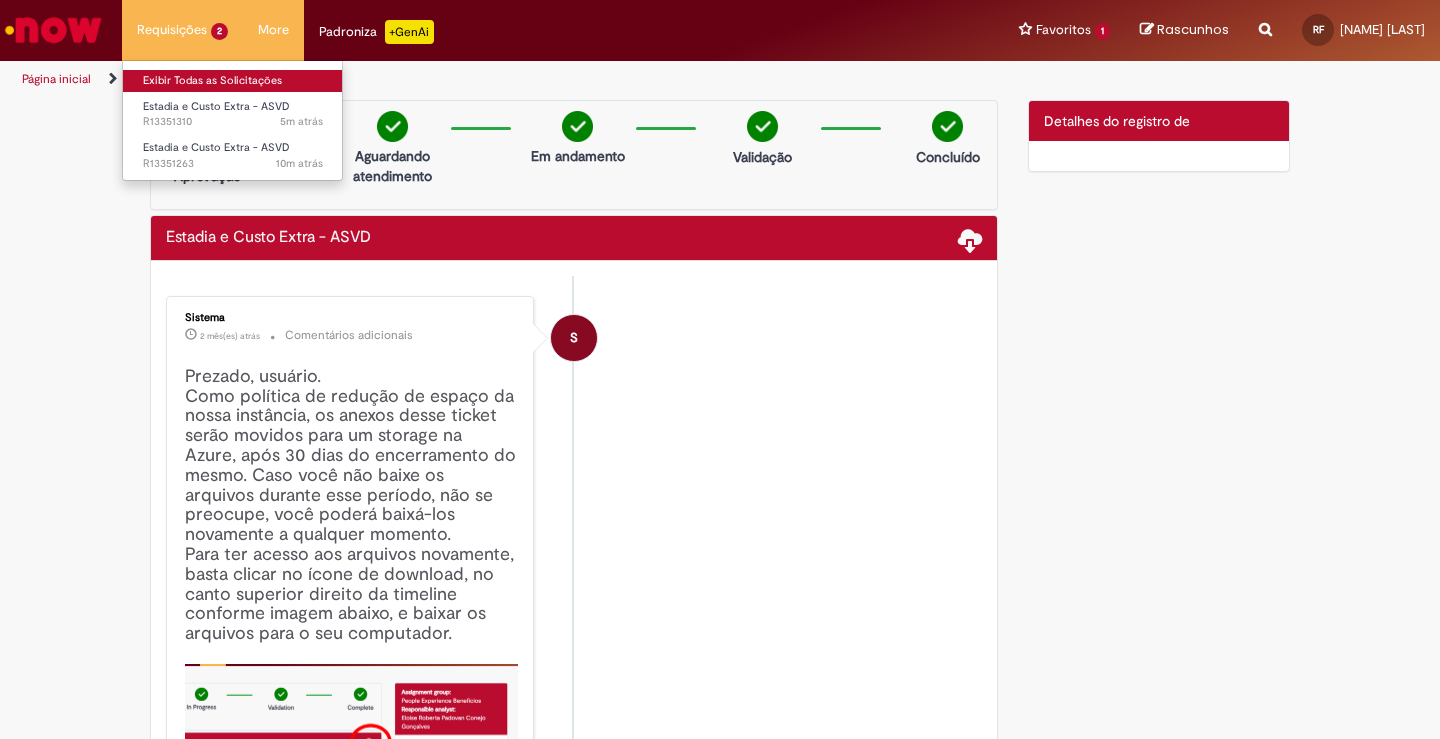 click on "Exibir Todas as Solicitações" at bounding box center [233, 81] 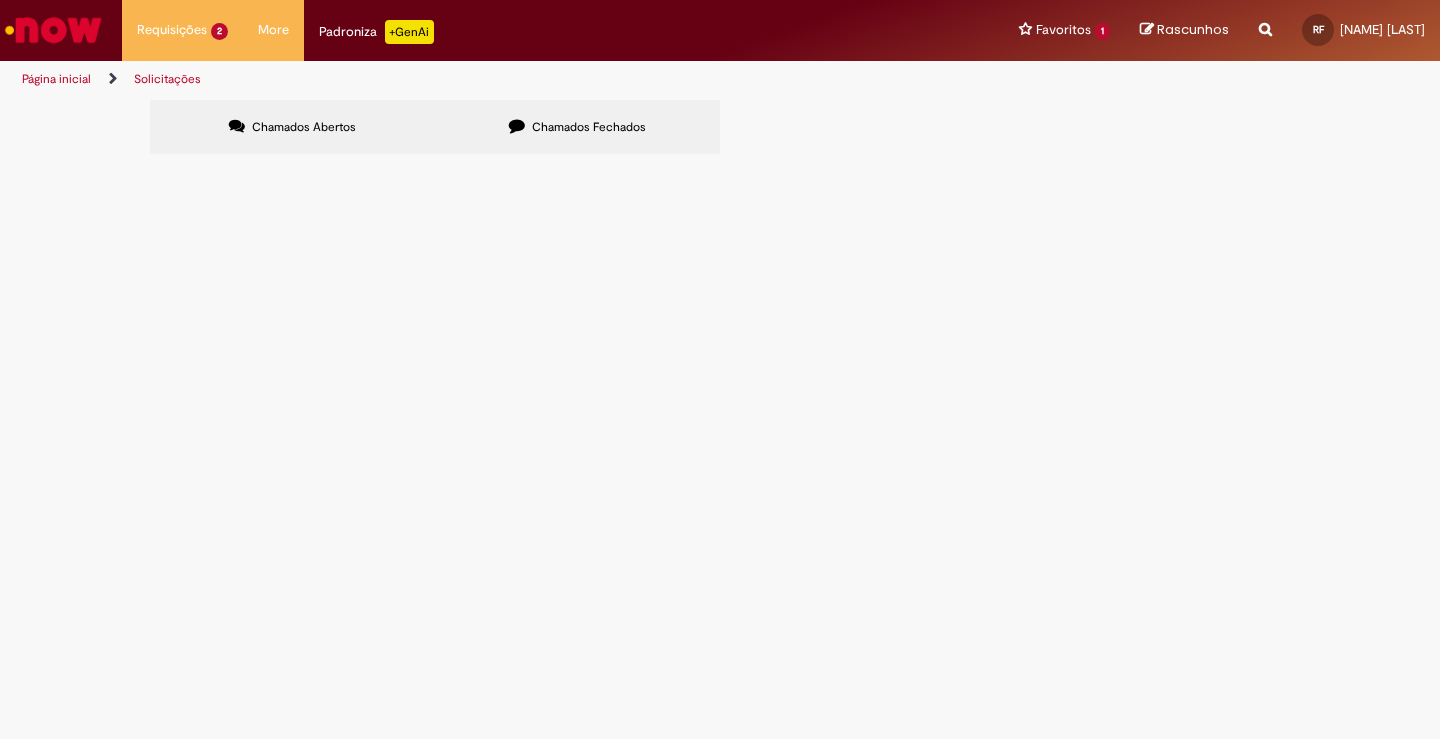 click on "Chamados Fechados" at bounding box center (589, 127) 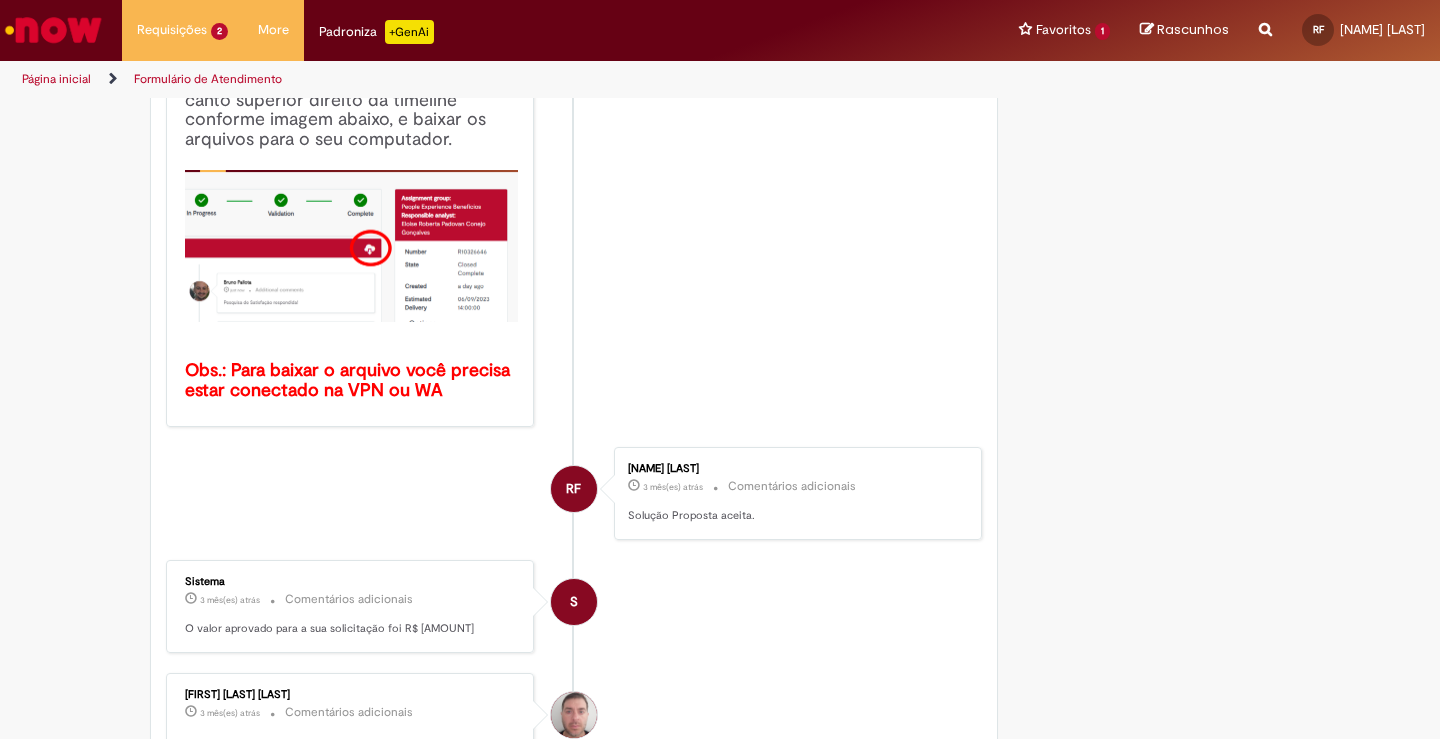 scroll, scrollTop: 315, scrollLeft: 0, axis: vertical 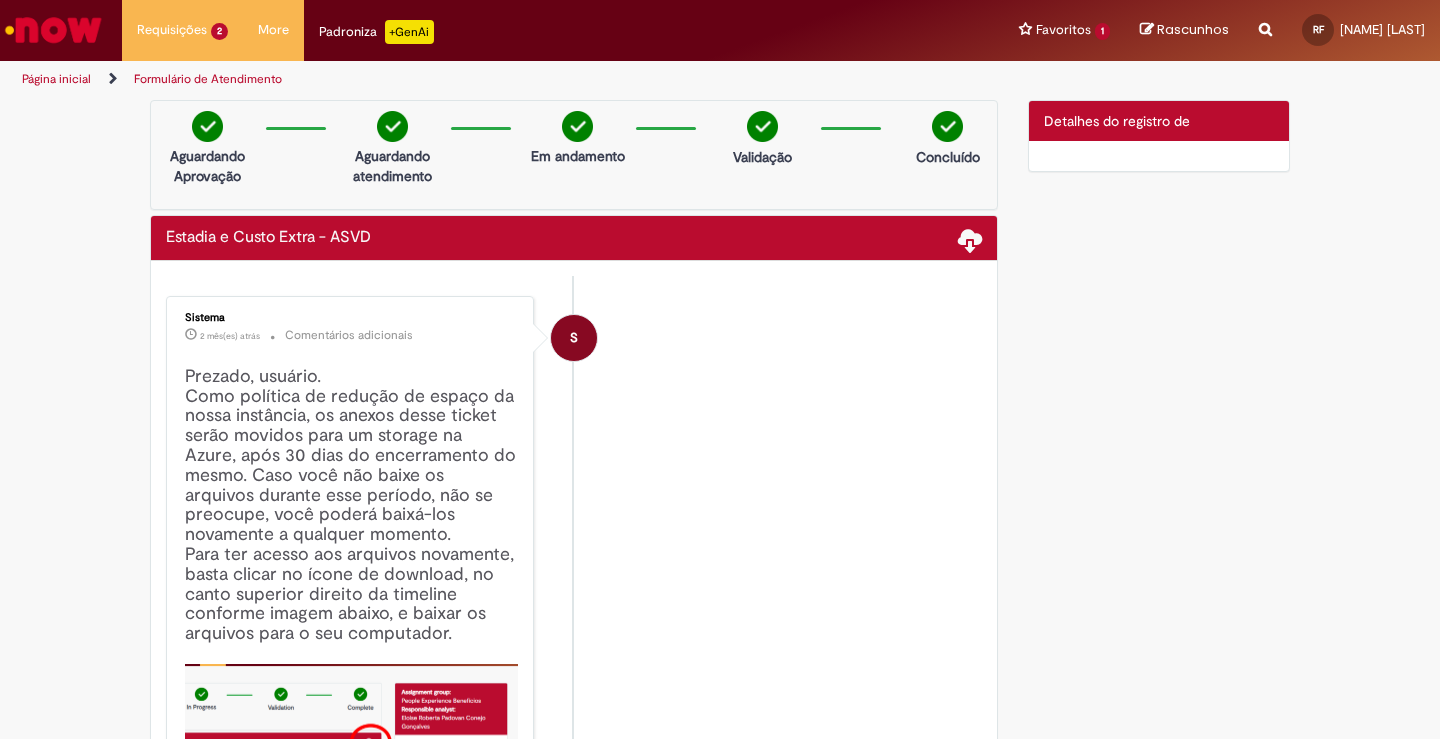 click on "Página inicial" at bounding box center (56, 79) 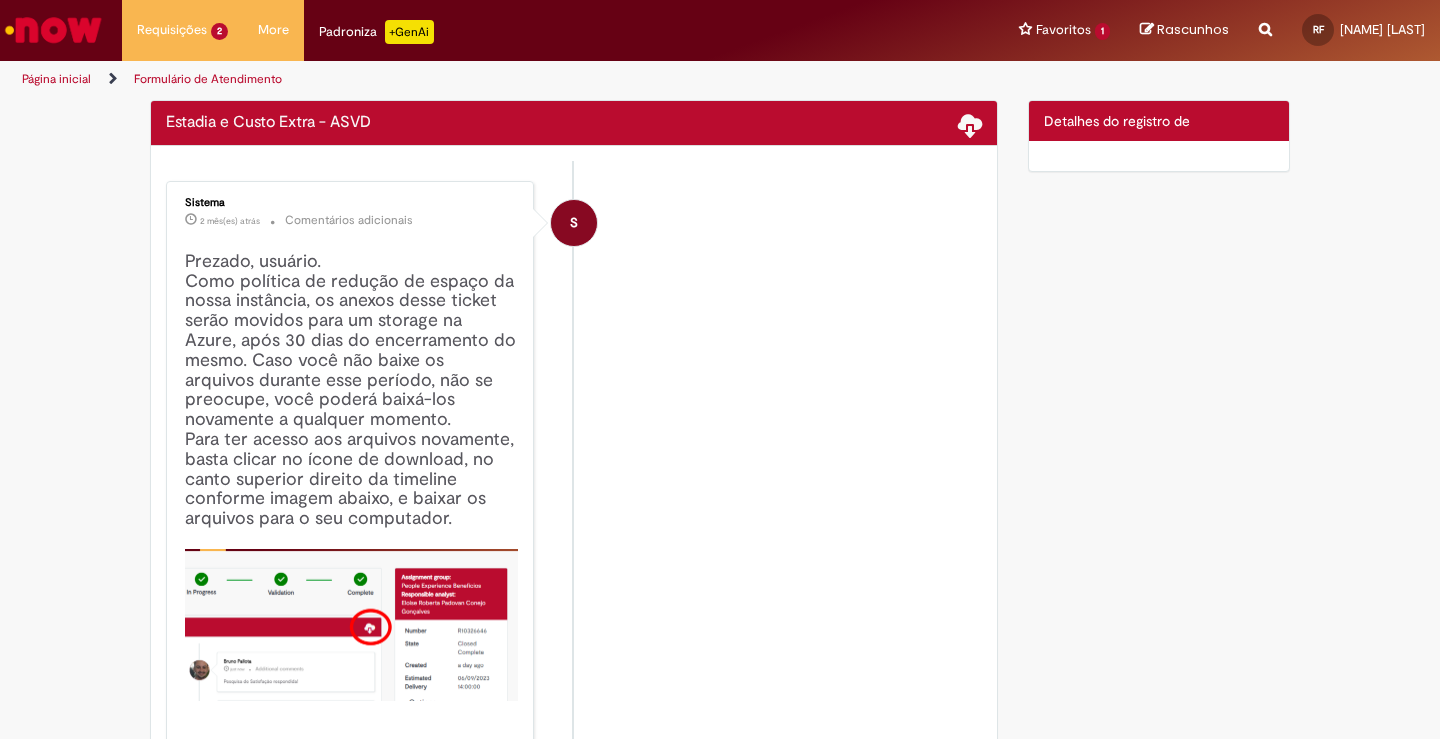 click on "Página inicial" at bounding box center [56, 79] 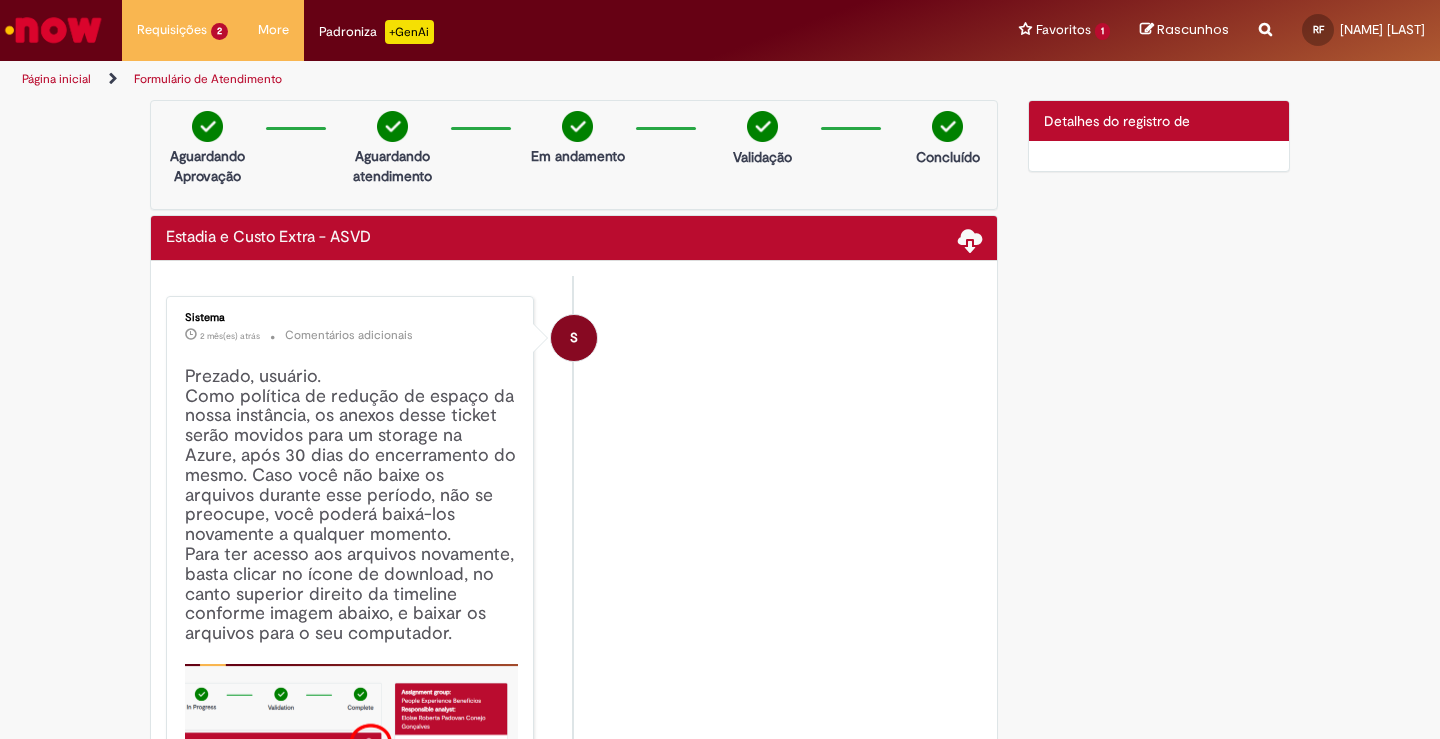click on "Página inicial" at bounding box center [56, 79] 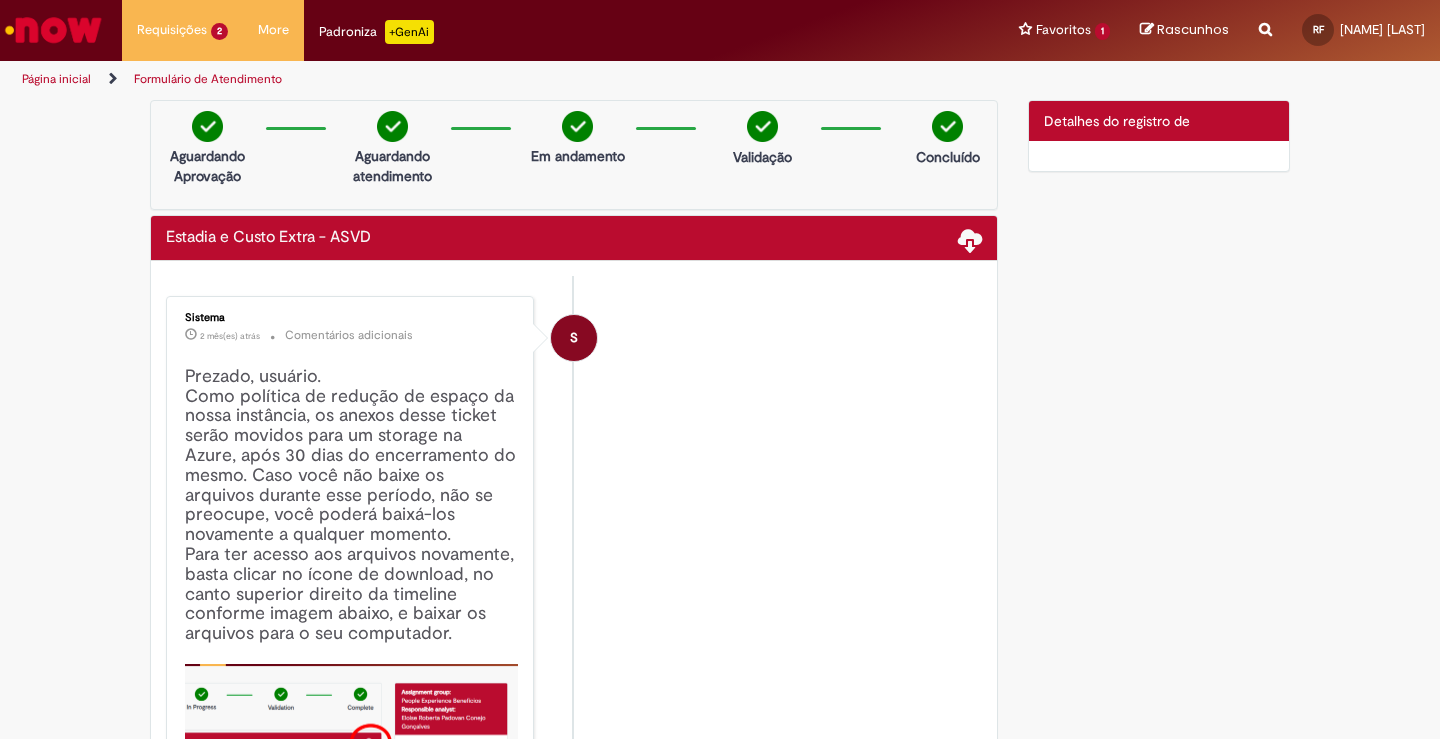 click on "Página inicial" at bounding box center [56, 79] 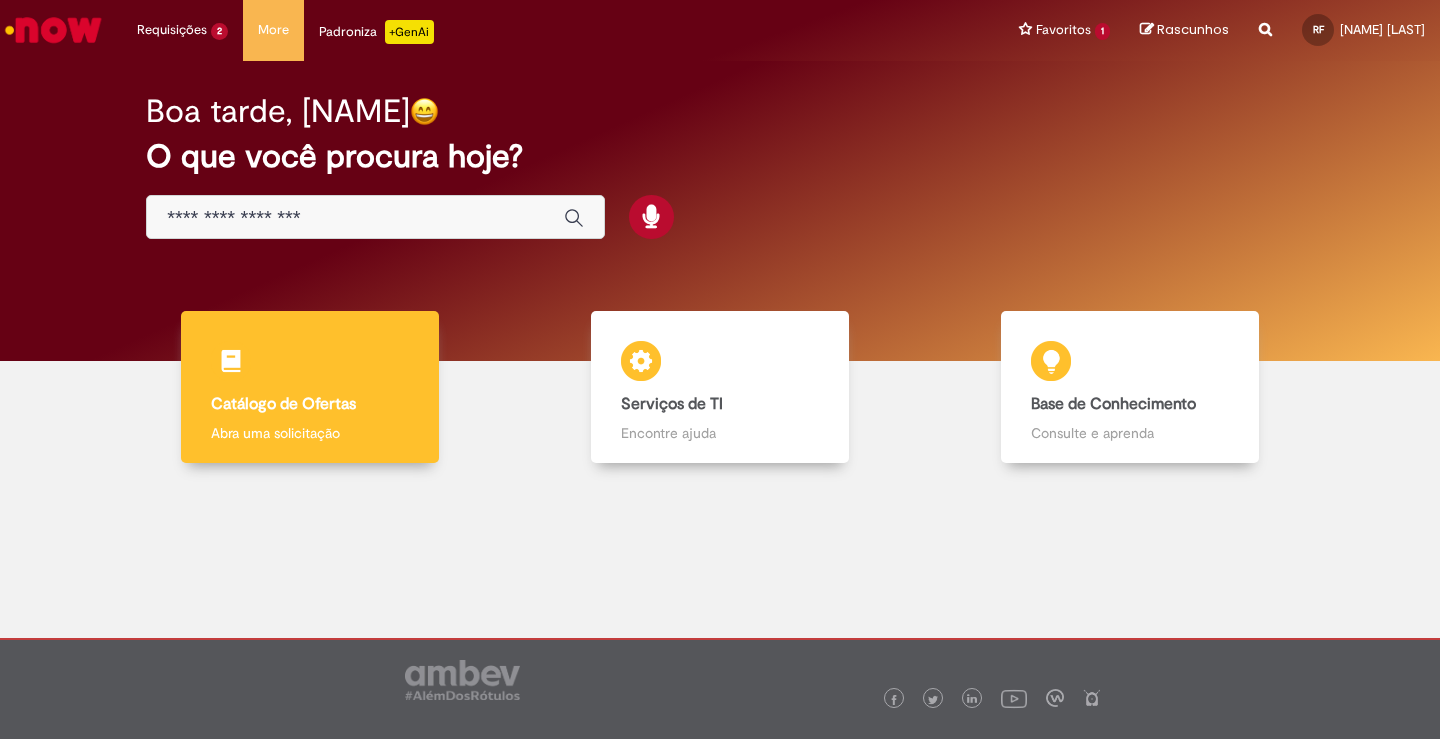 scroll, scrollTop: 0, scrollLeft: 0, axis: both 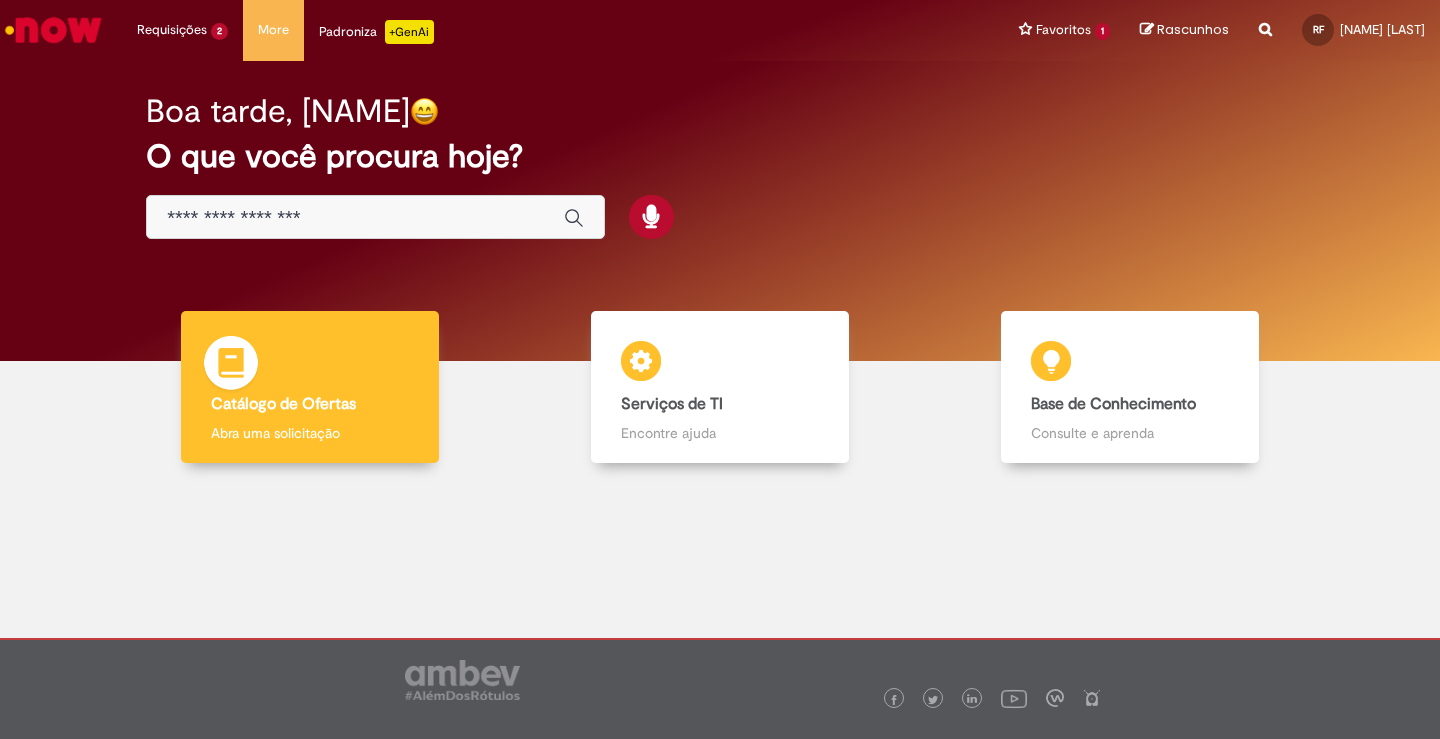 click on "Catálogo de Ofertas
Catálogo de Ofertas
Abra uma solicitação" at bounding box center [310, 387] 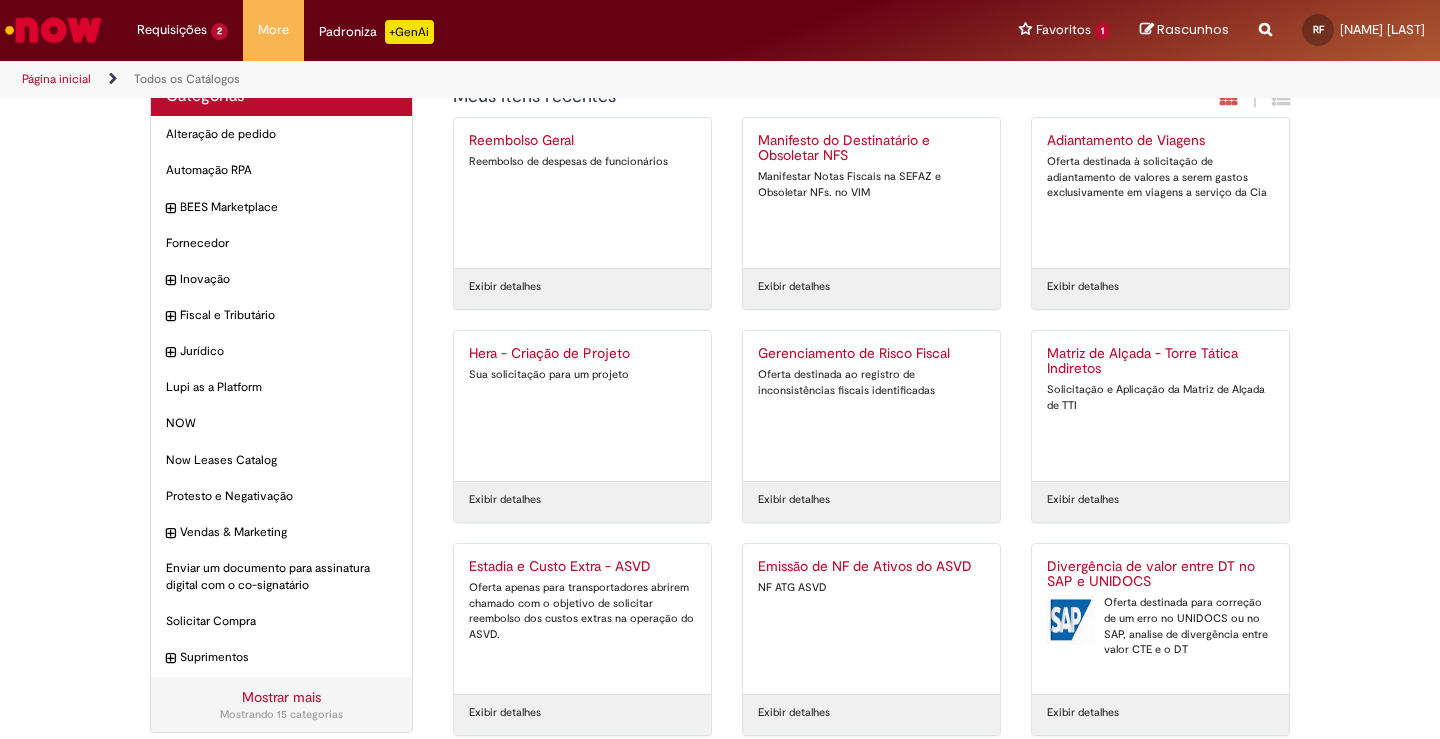 scroll, scrollTop: 59, scrollLeft: 0, axis: vertical 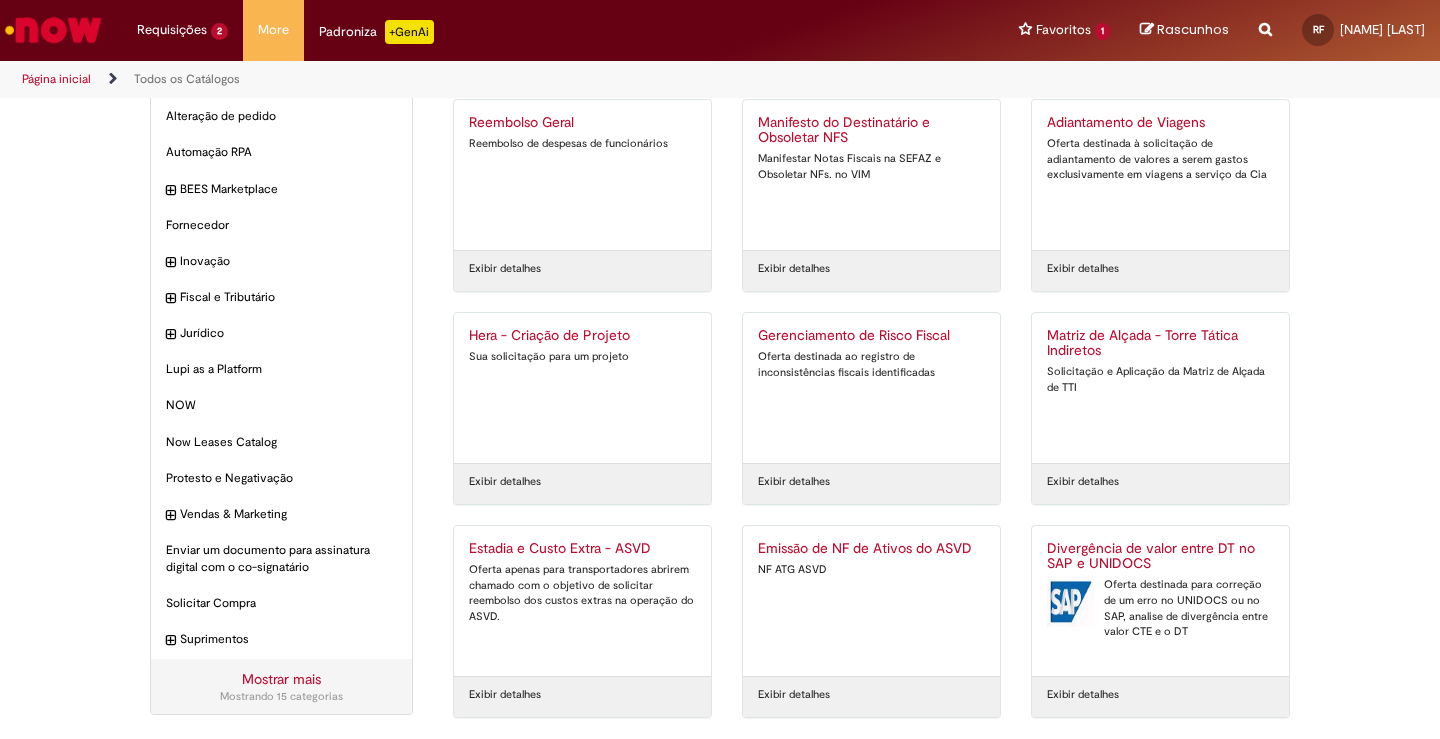 click on "Estadia e Custo Extra - ASVD" at bounding box center [582, 549] 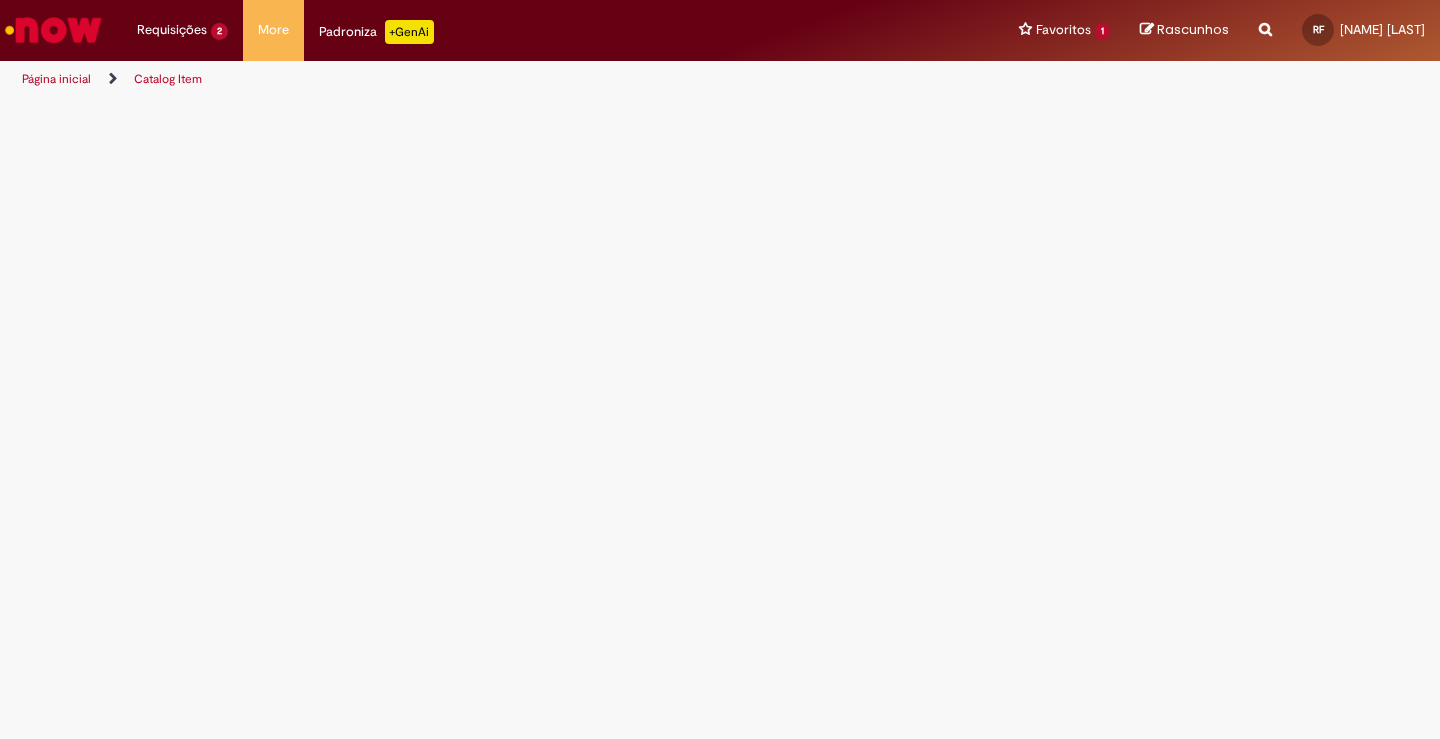 scroll, scrollTop: 0, scrollLeft: 0, axis: both 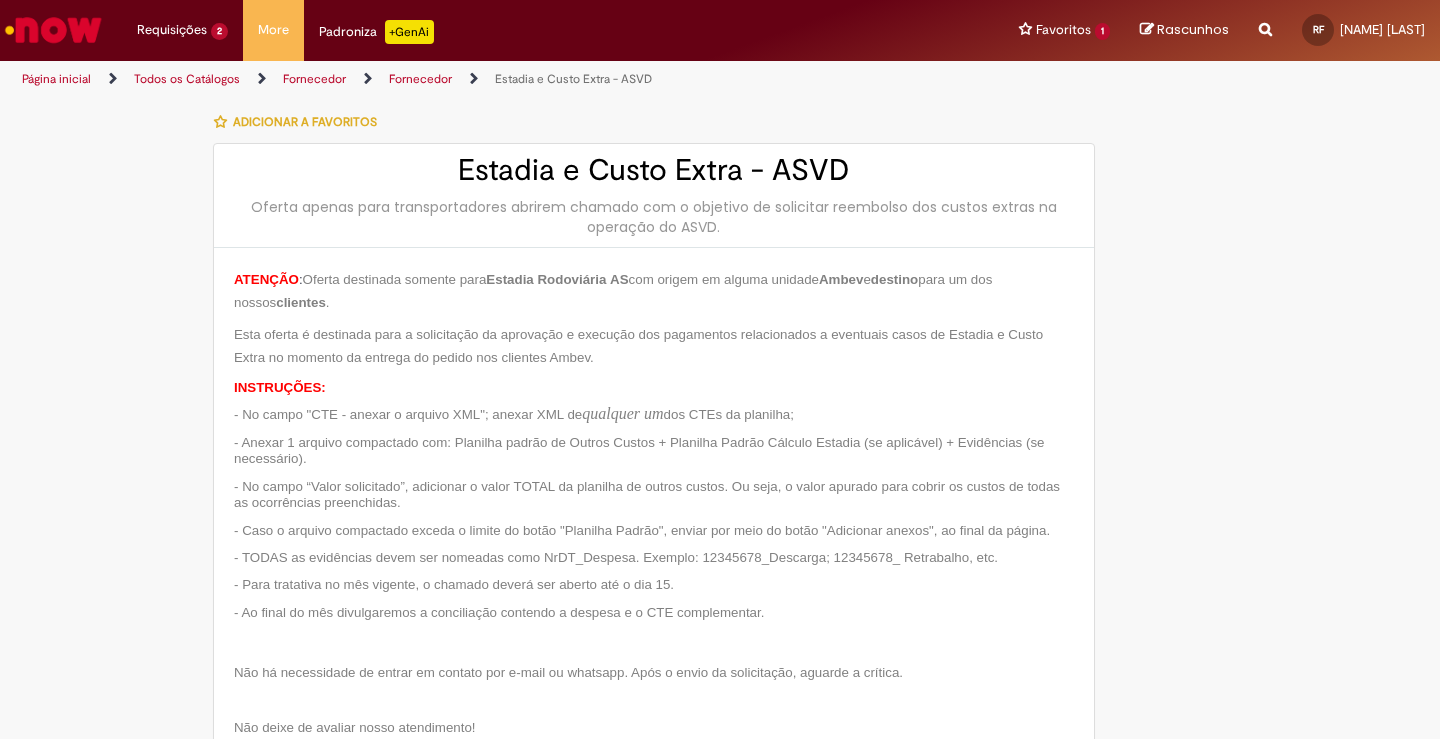 type on "**********" 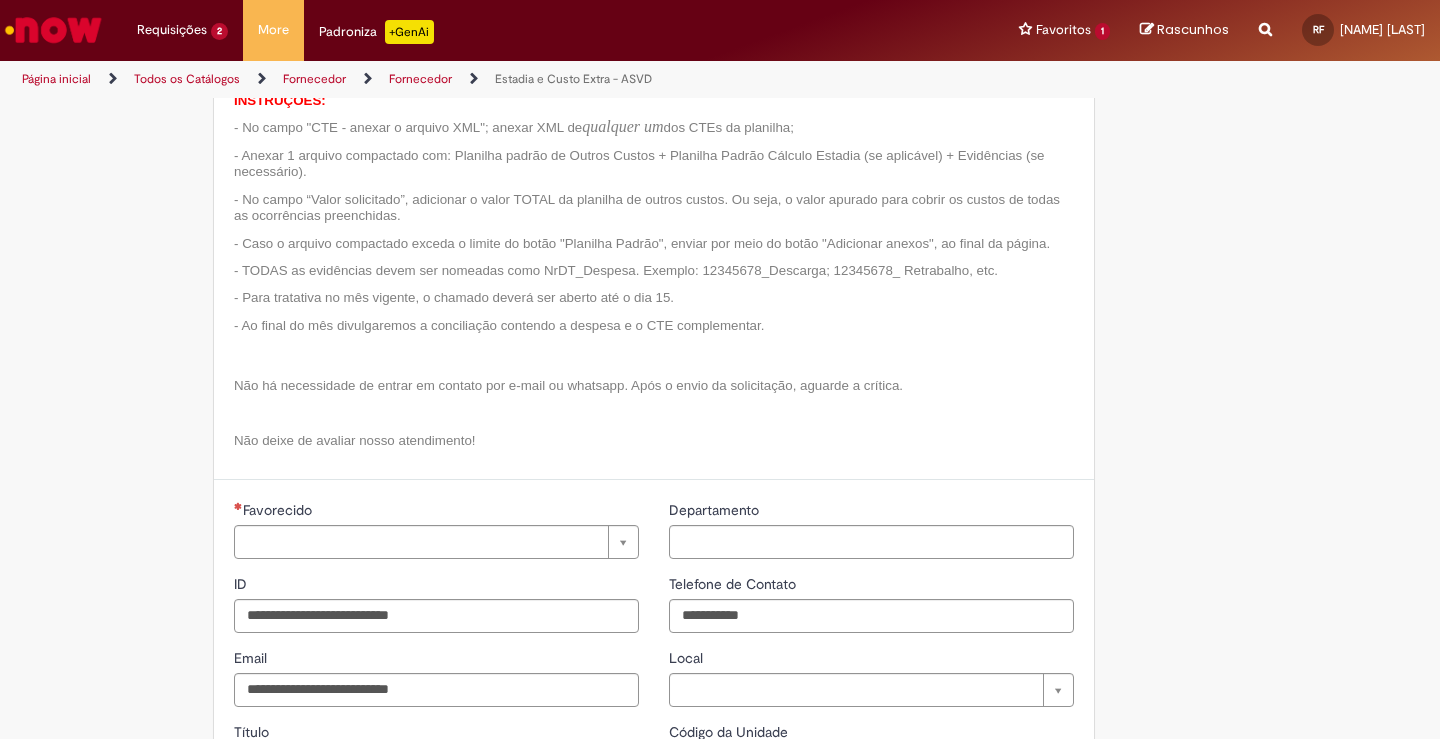 type on "**********" 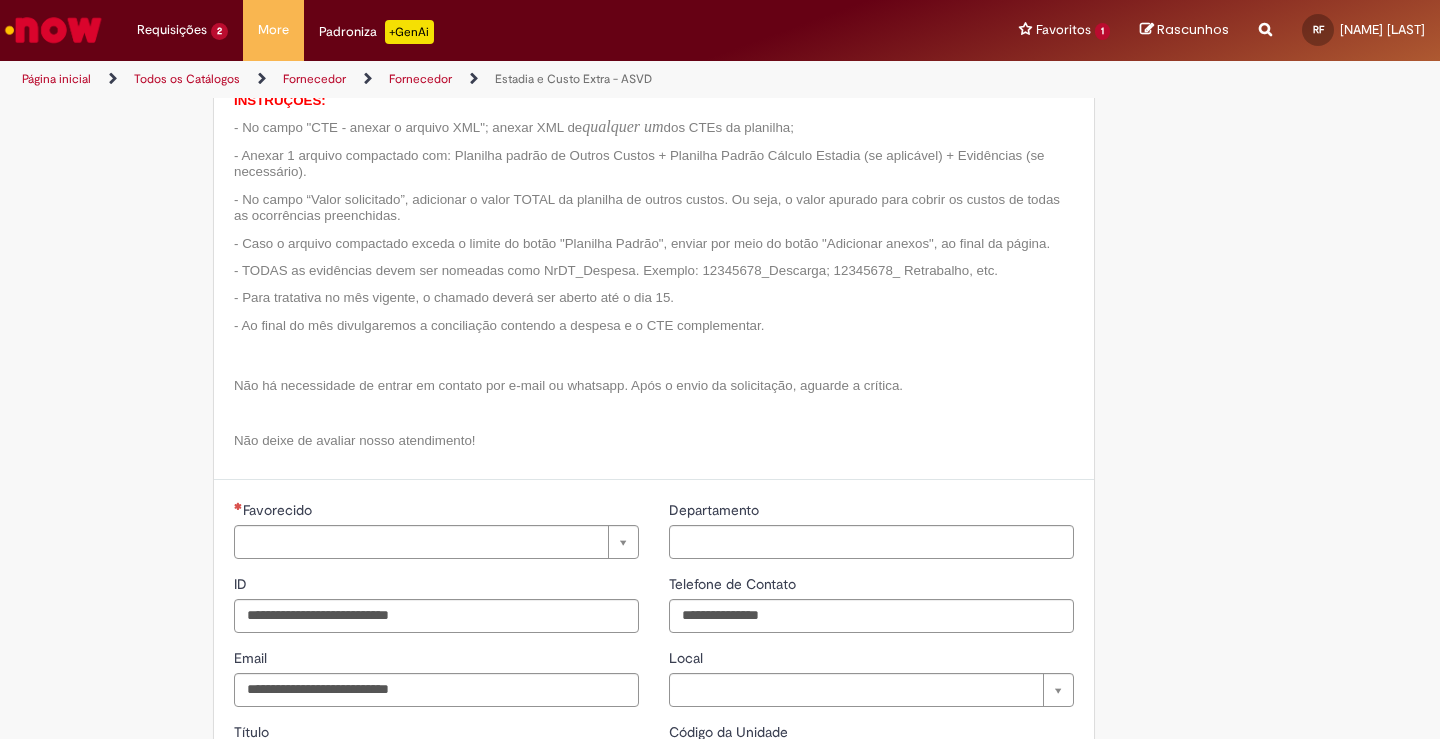 type on "**********" 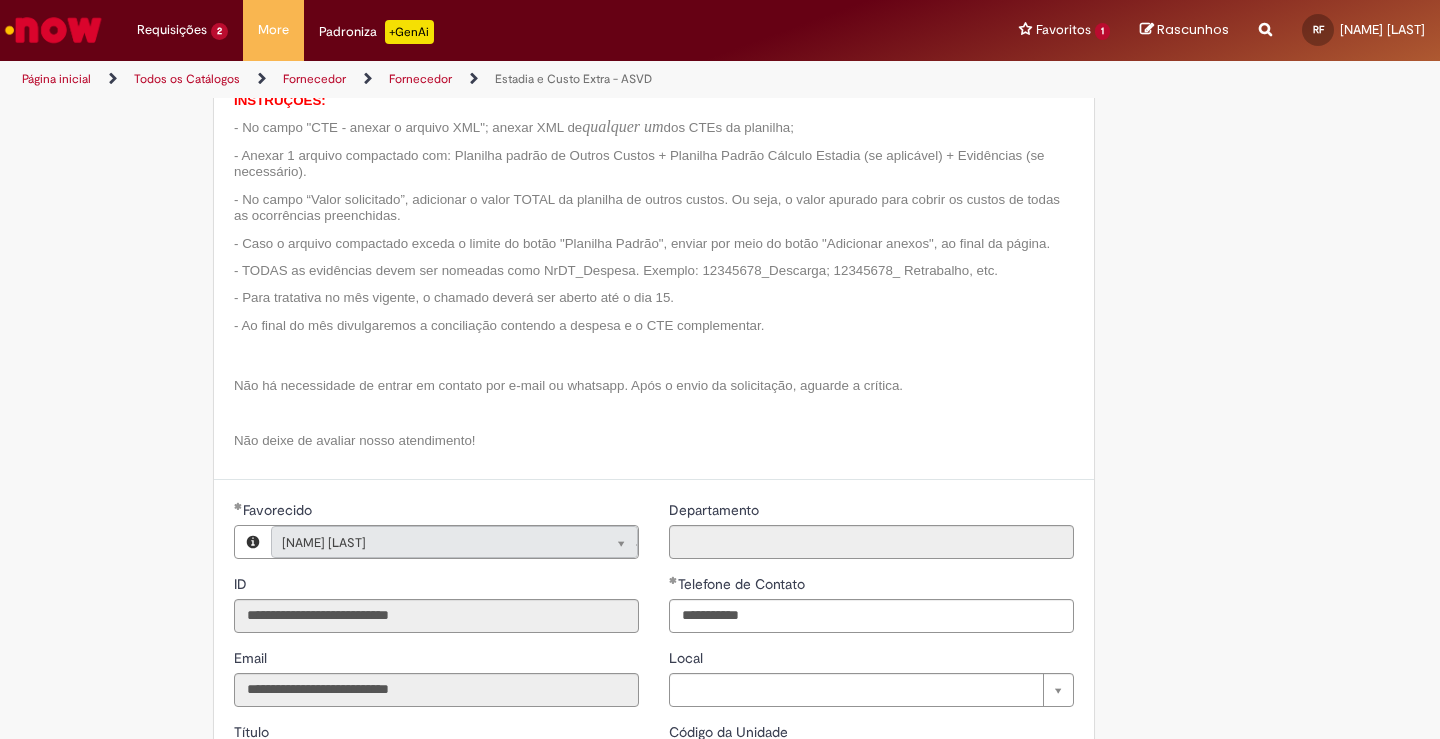 type on "**********" 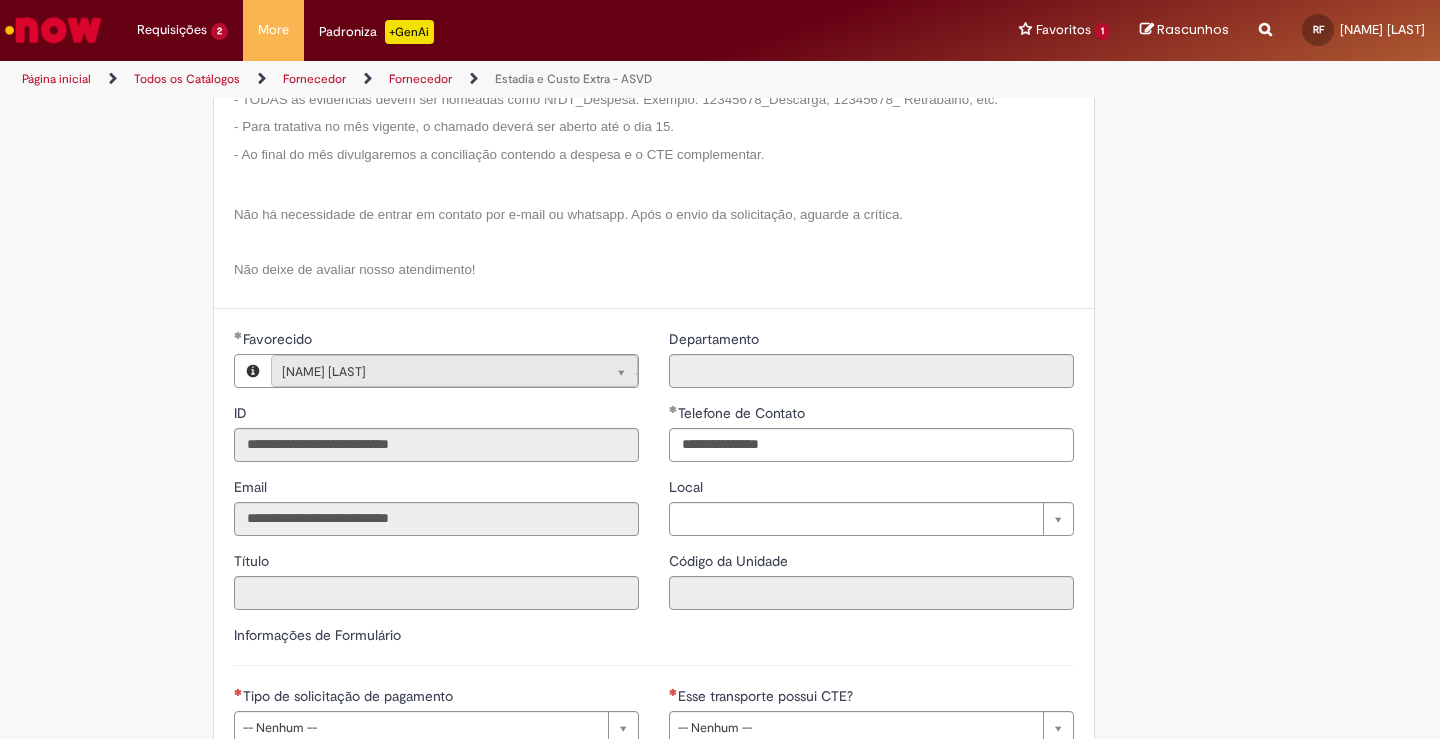 scroll, scrollTop: 809, scrollLeft: 0, axis: vertical 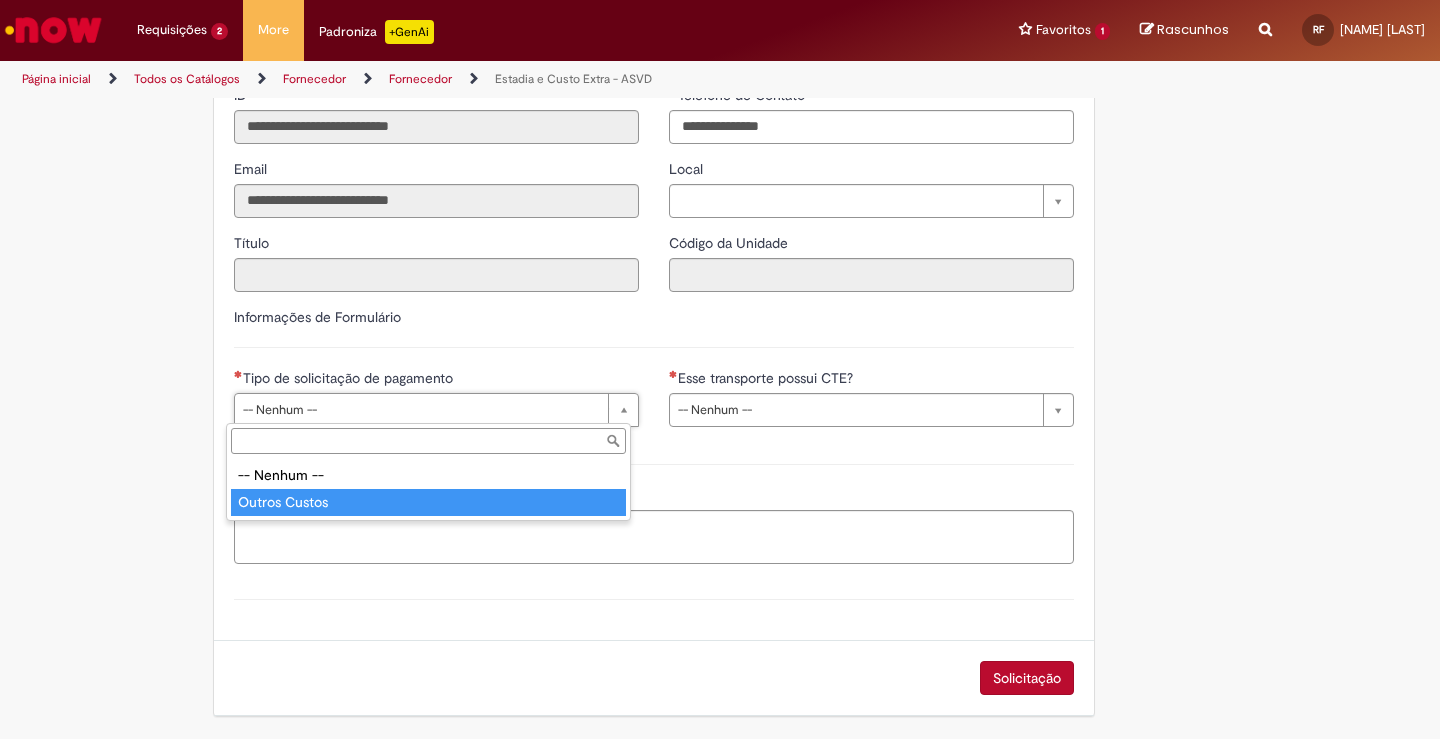 type on "**********" 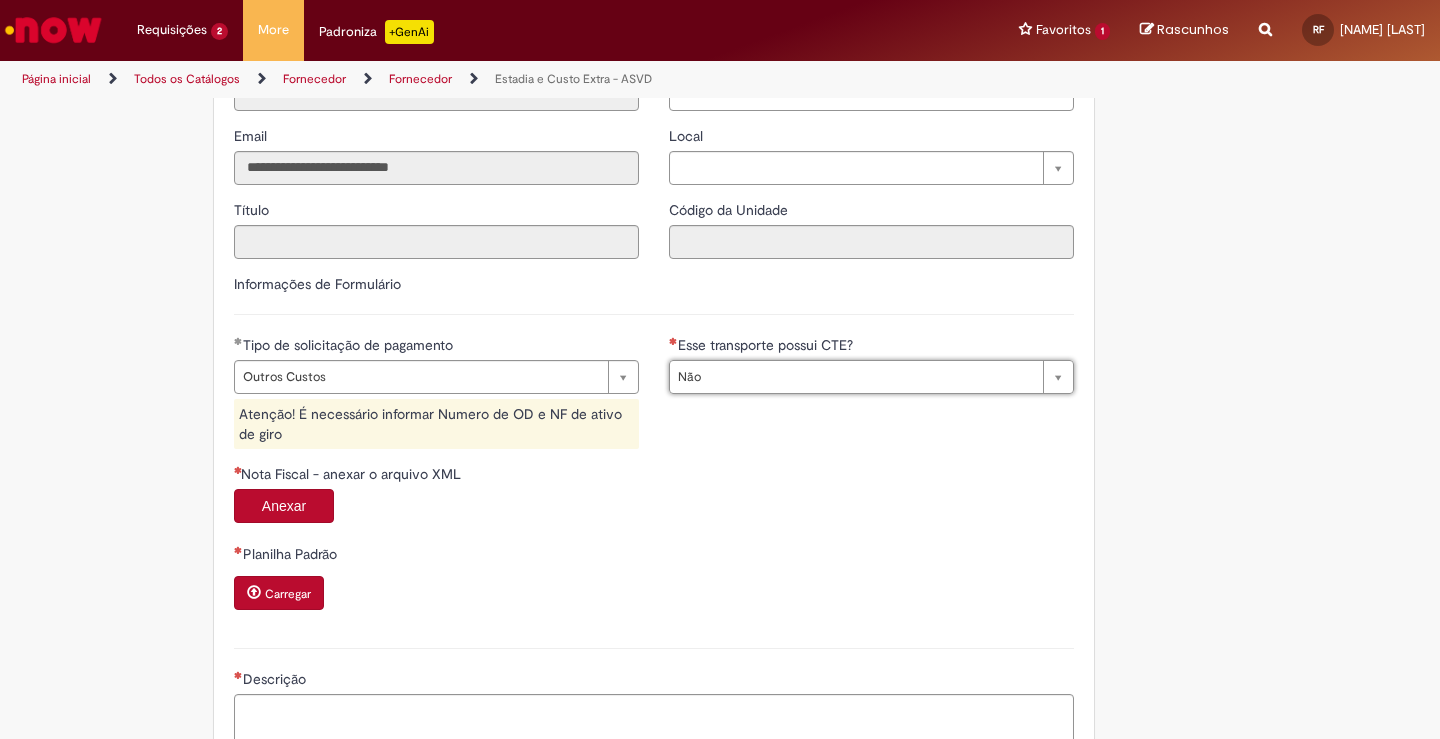 type on "***" 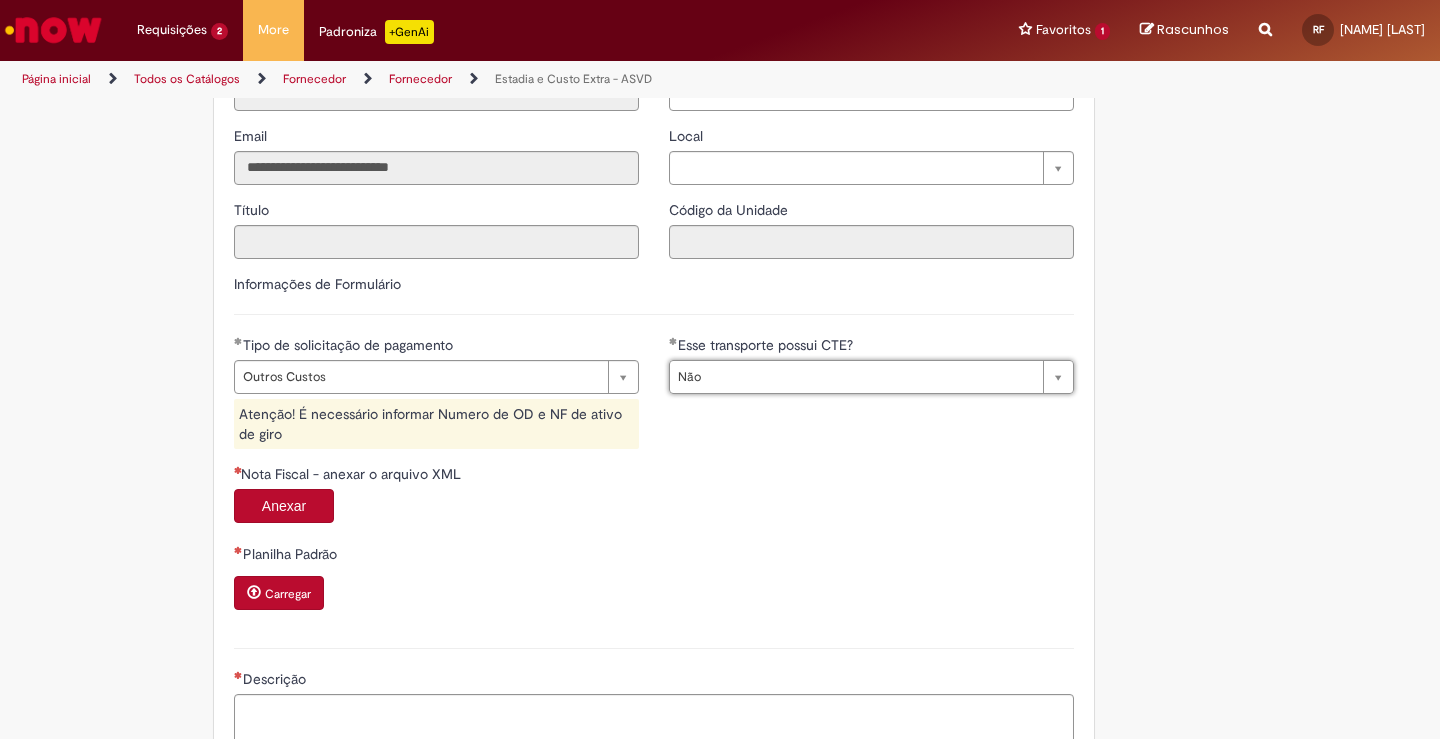 click on "Carregar" at bounding box center [288, 594] 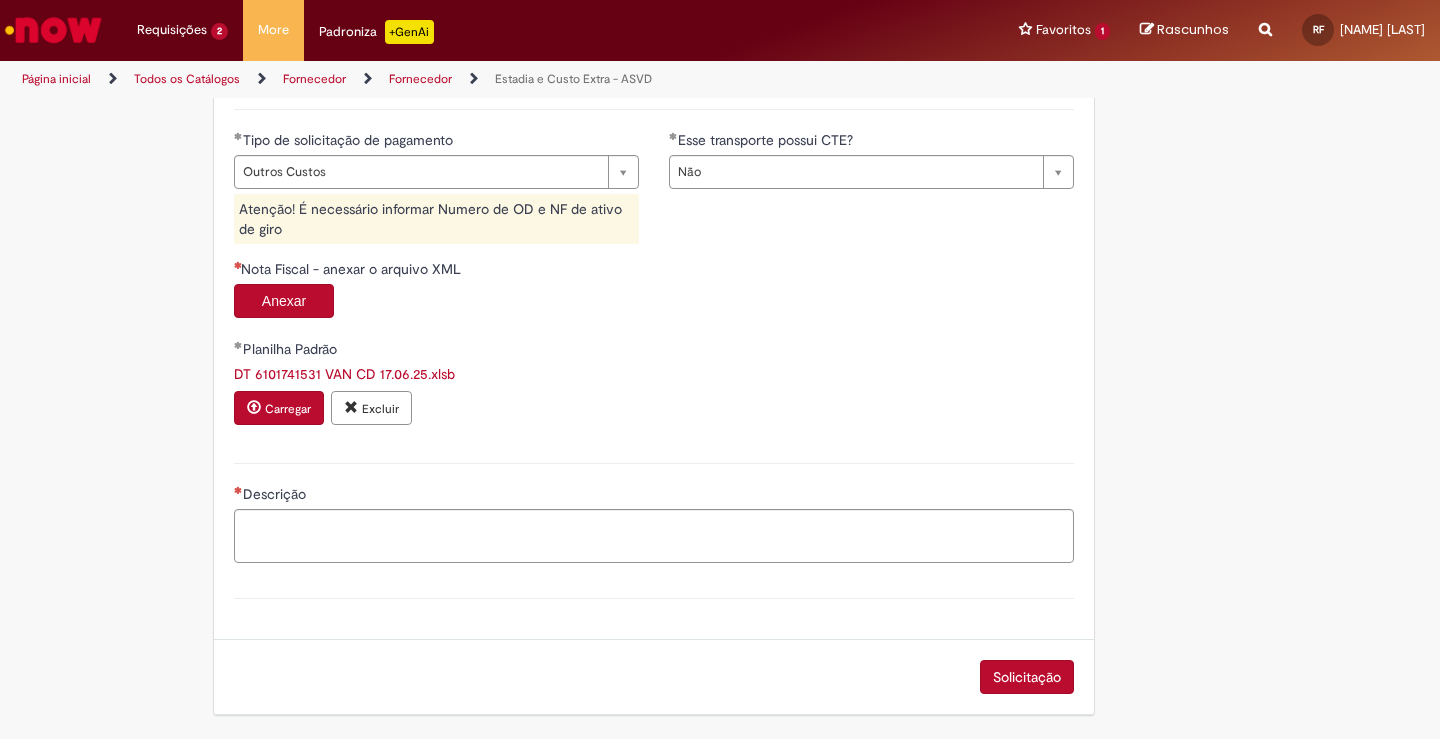 scroll, scrollTop: 1047, scrollLeft: 0, axis: vertical 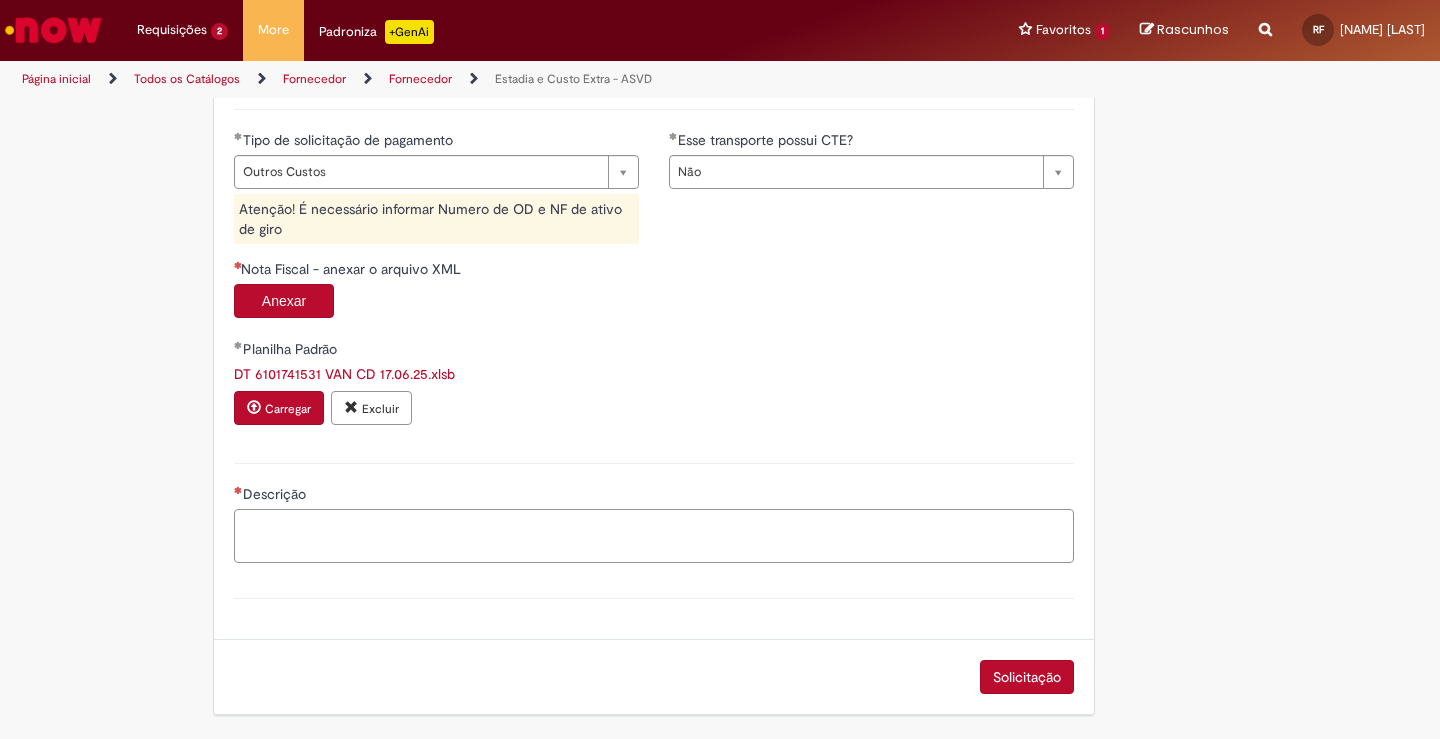 click on "Descrição" at bounding box center (654, 536) 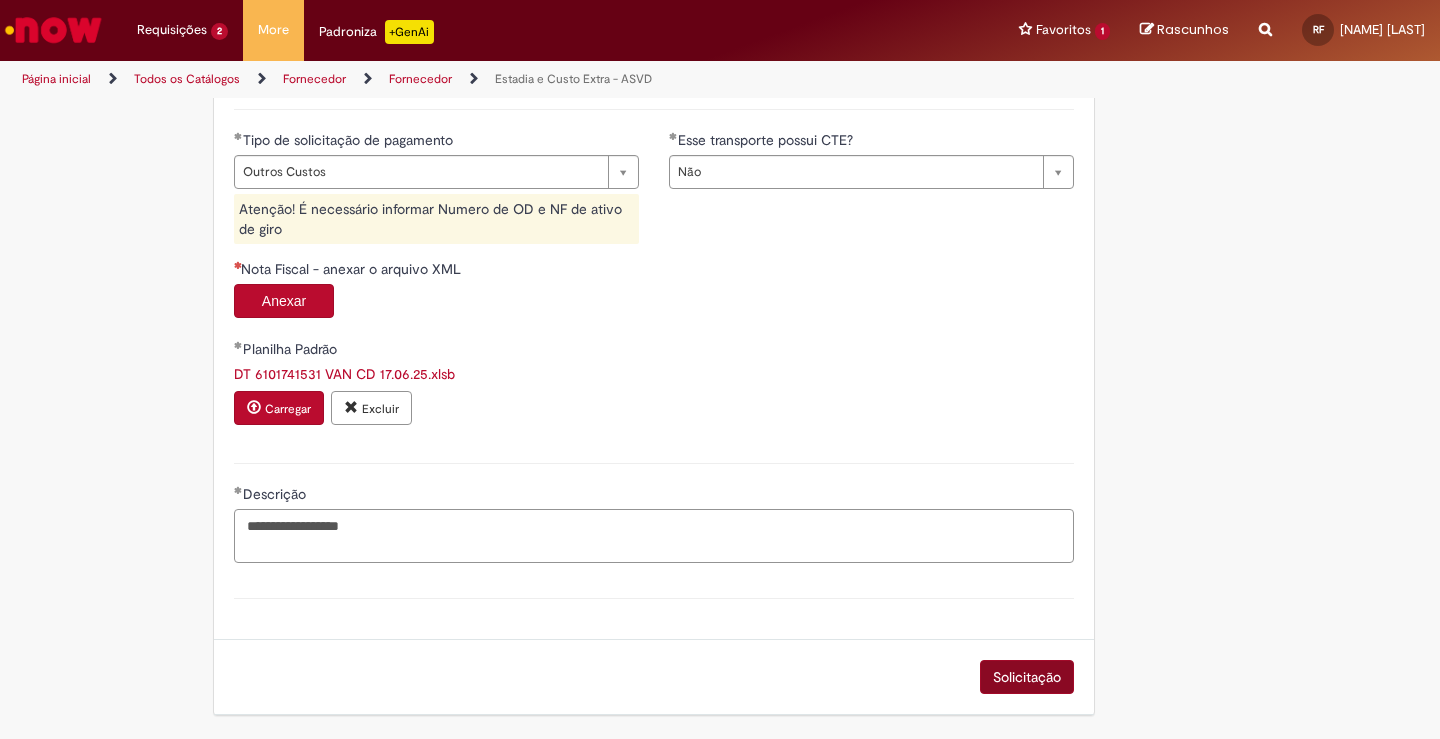 type on "**********" 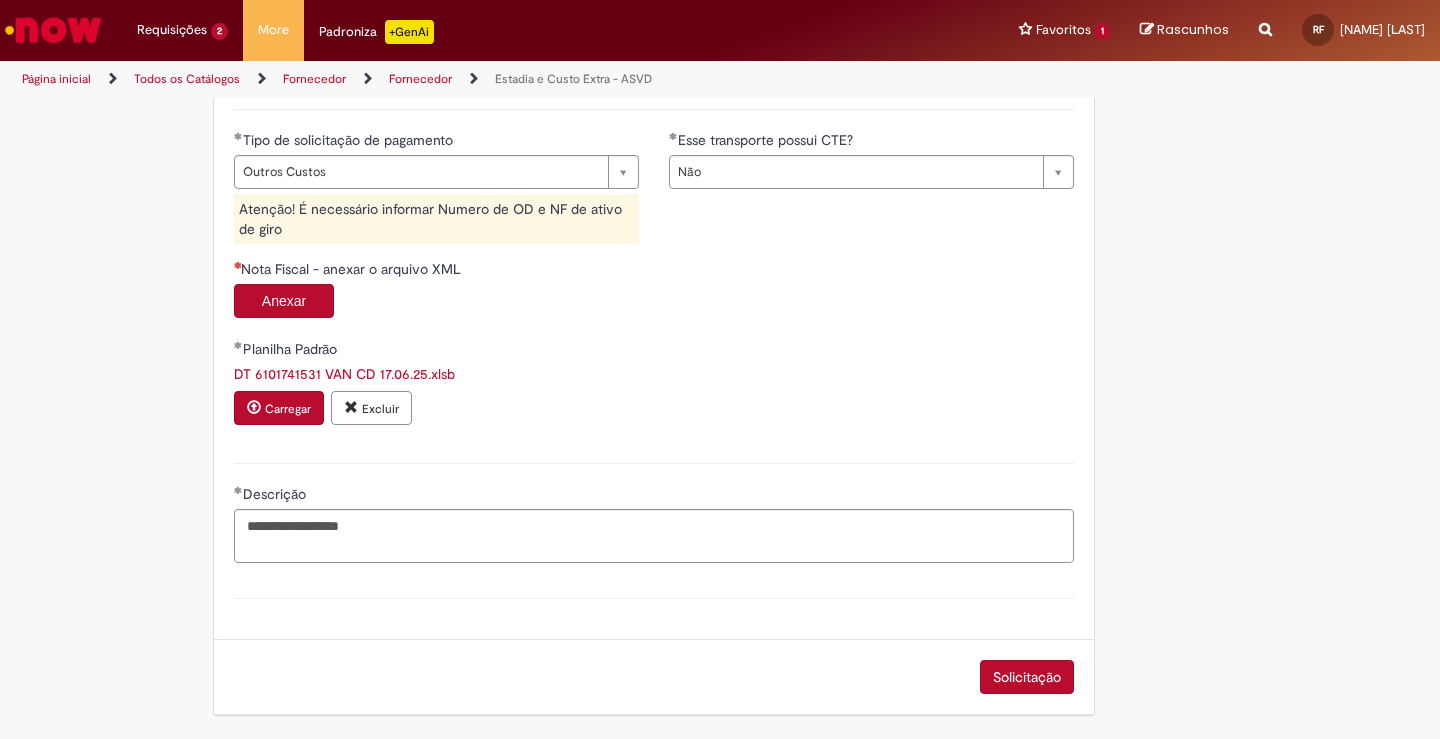 click on "Solicitação" at bounding box center [1027, 677] 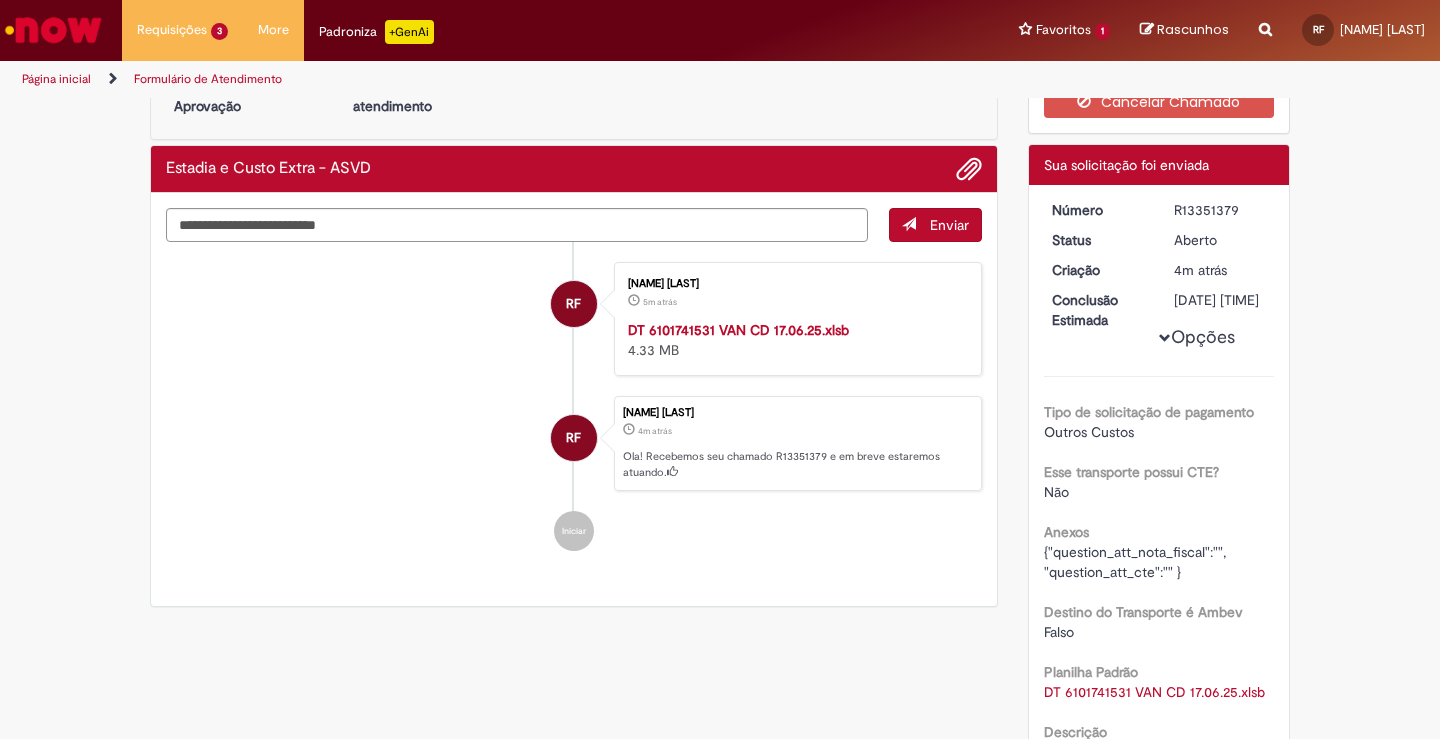 scroll, scrollTop: 0, scrollLeft: 0, axis: both 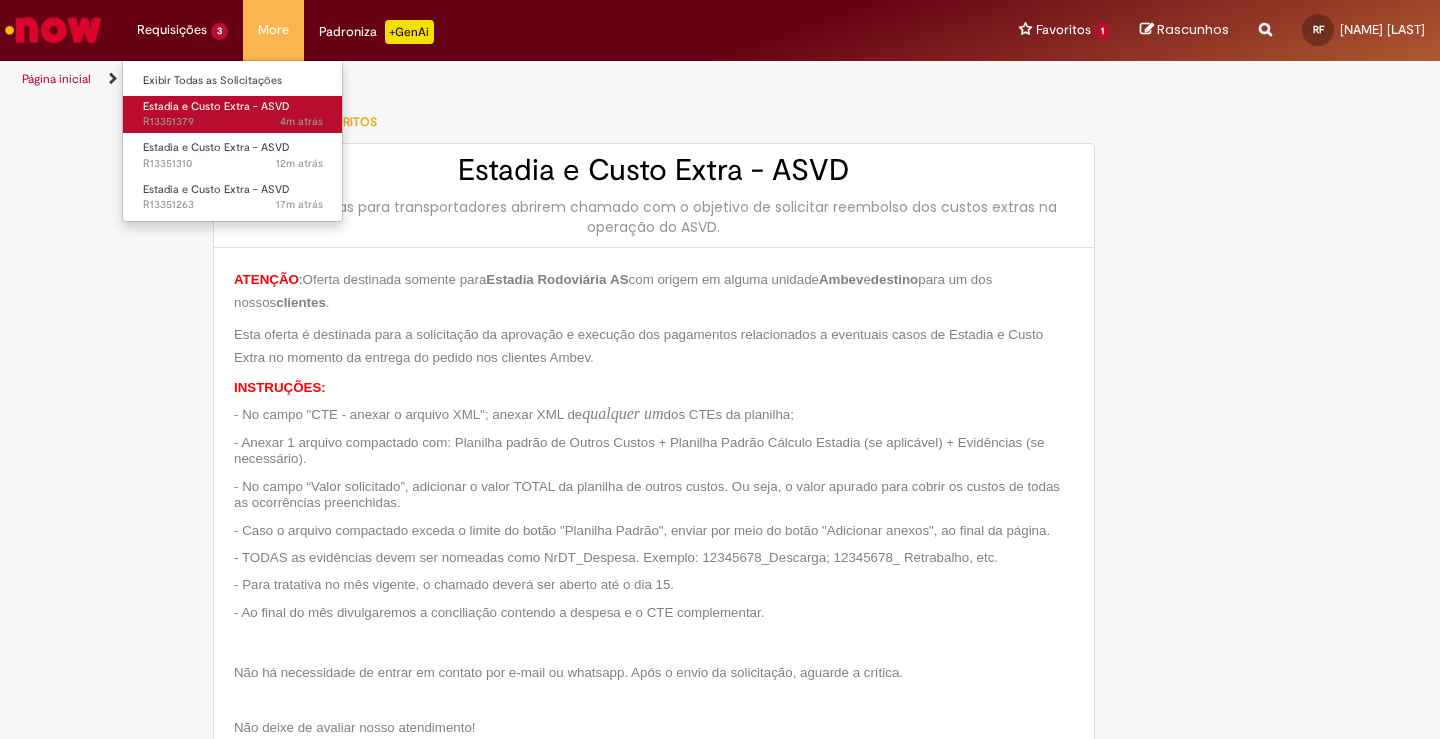 type on "**********" 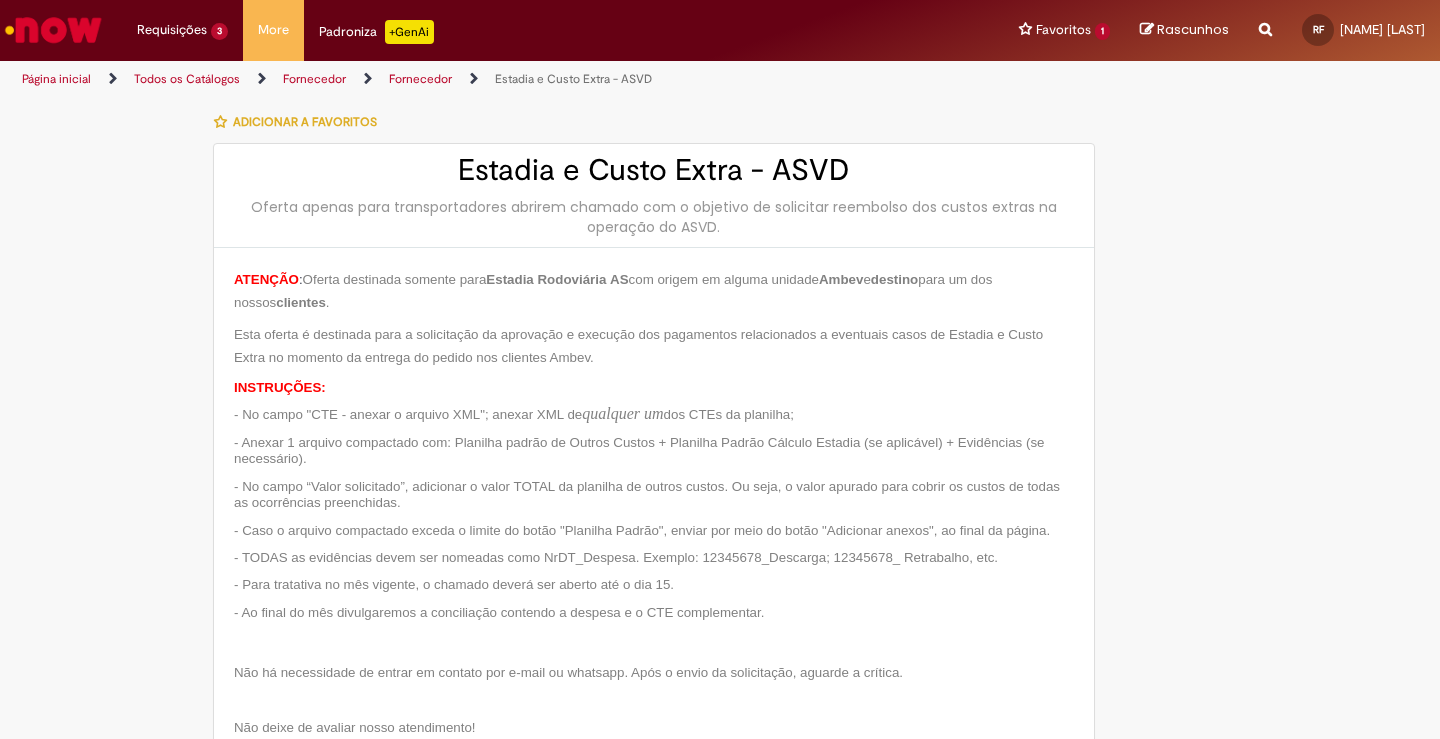 type on "**********" 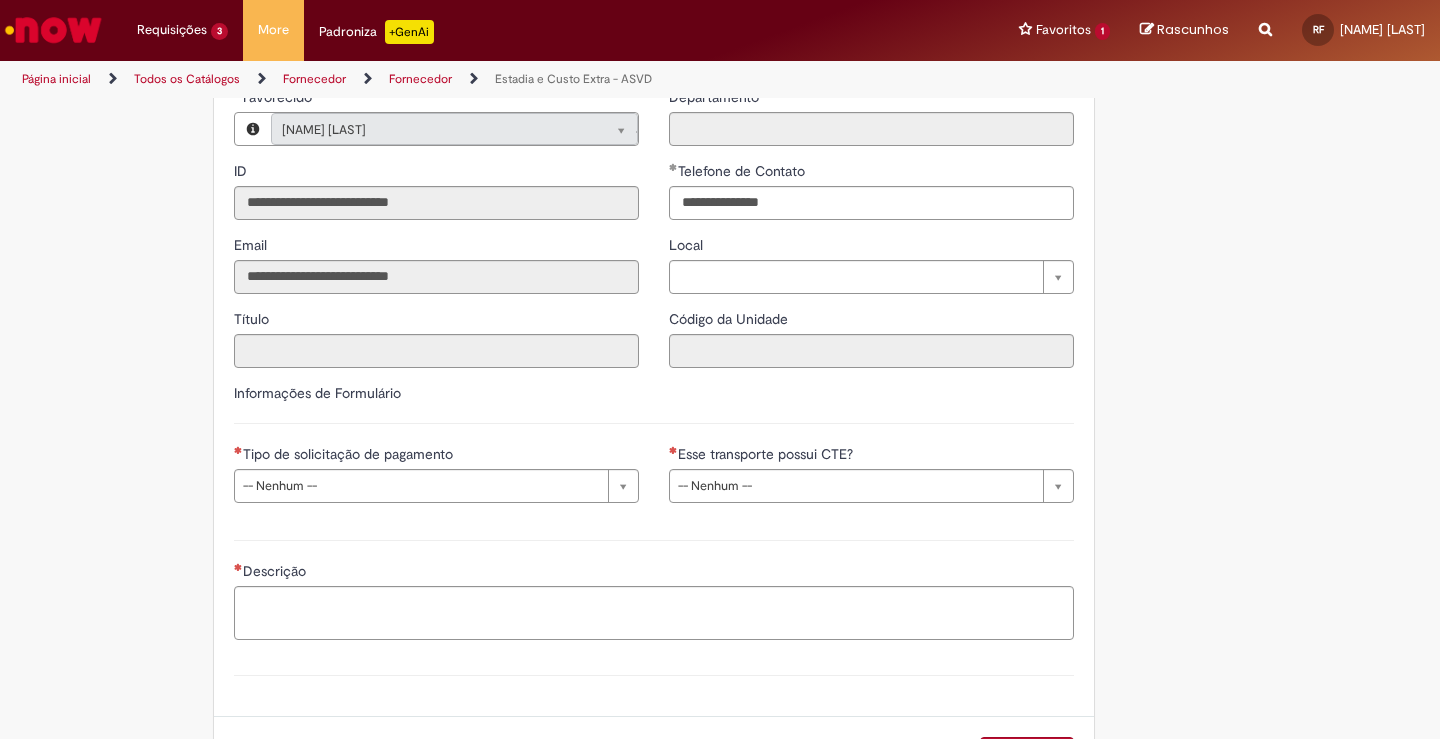 scroll, scrollTop: 800, scrollLeft: 0, axis: vertical 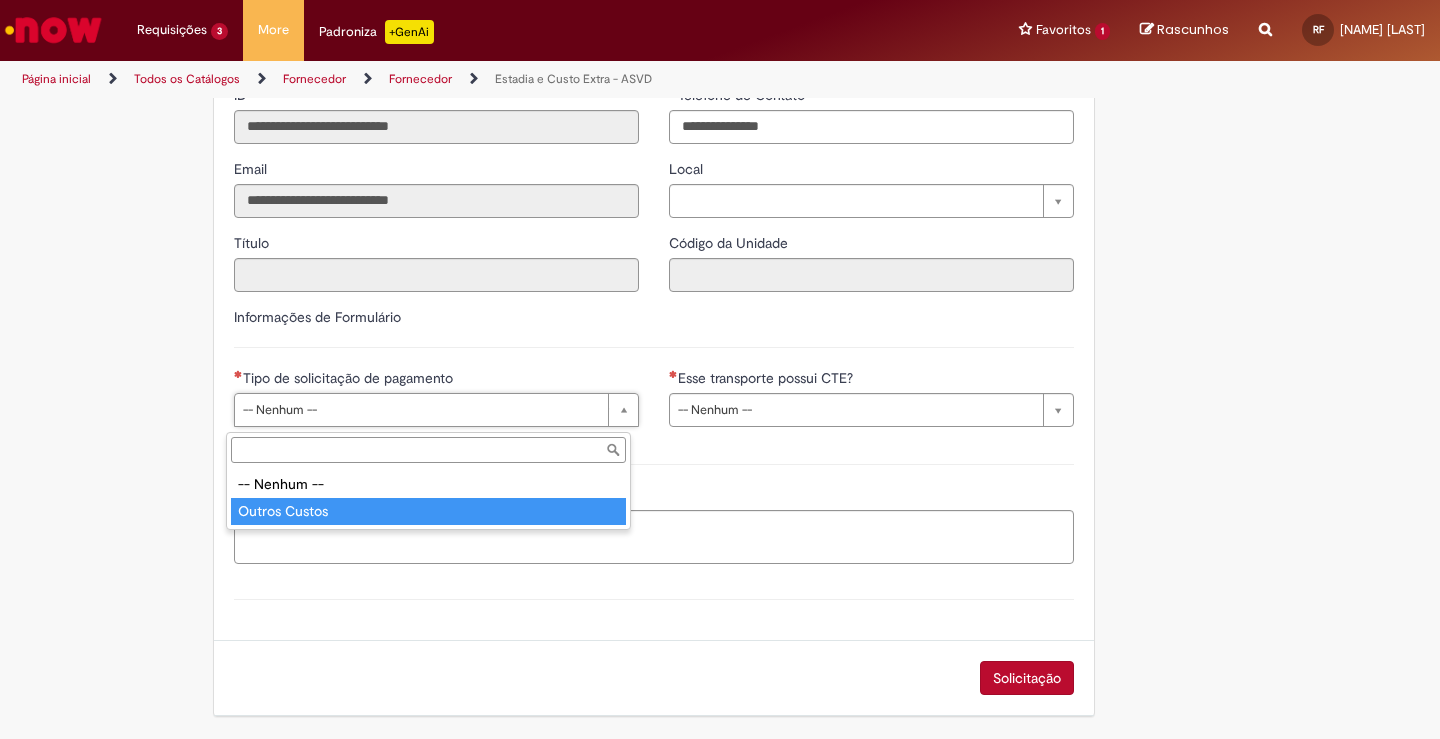 type on "**********" 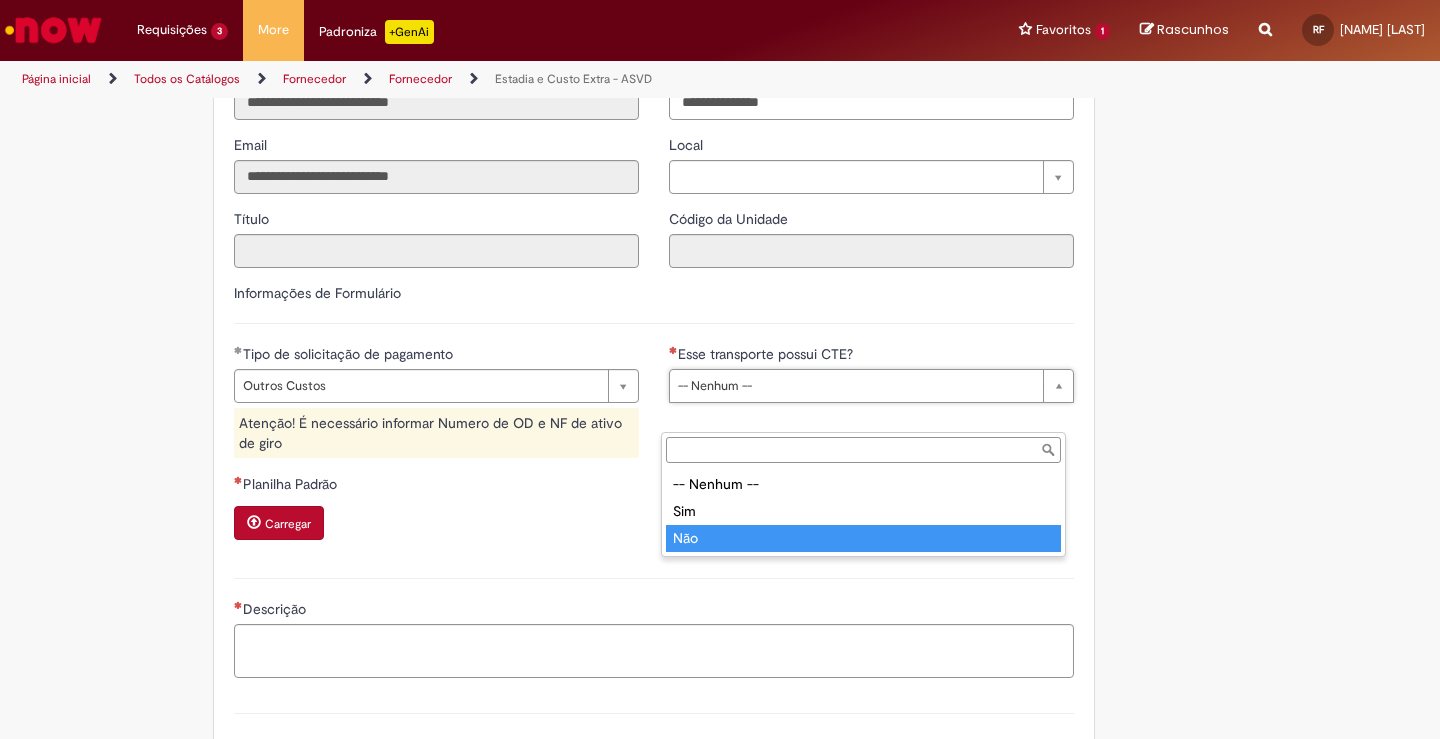 type on "***" 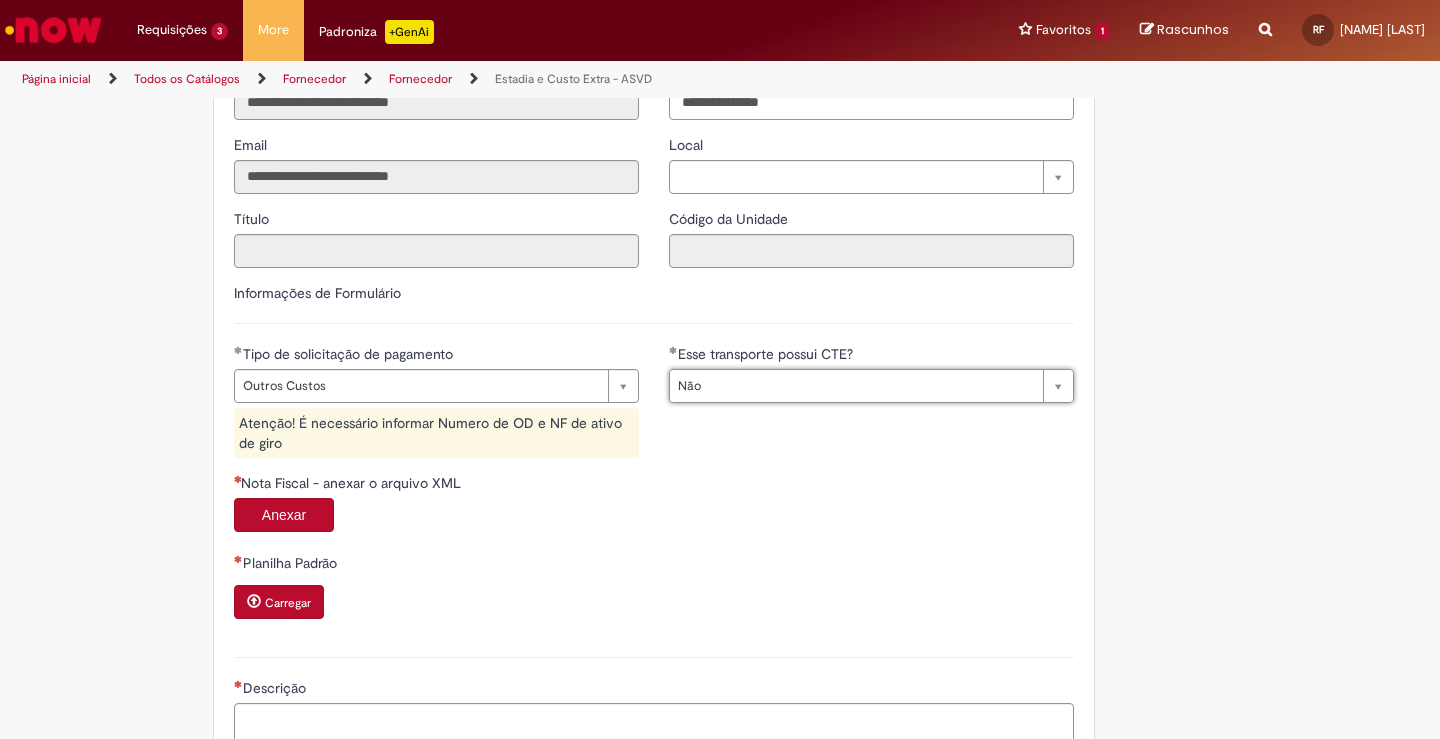 click on "Carregar" at bounding box center (288, 603) 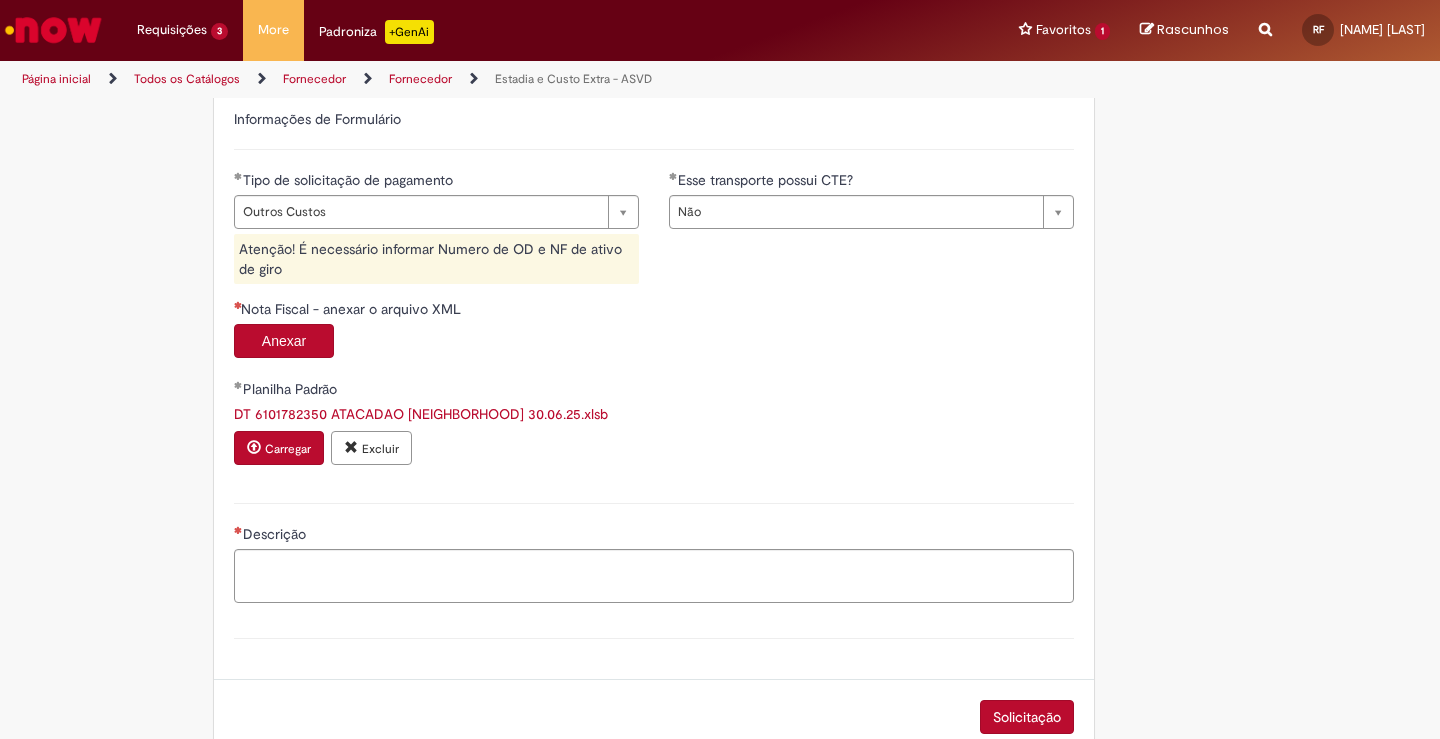 scroll, scrollTop: 1000, scrollLeft: 0, axis: vertical 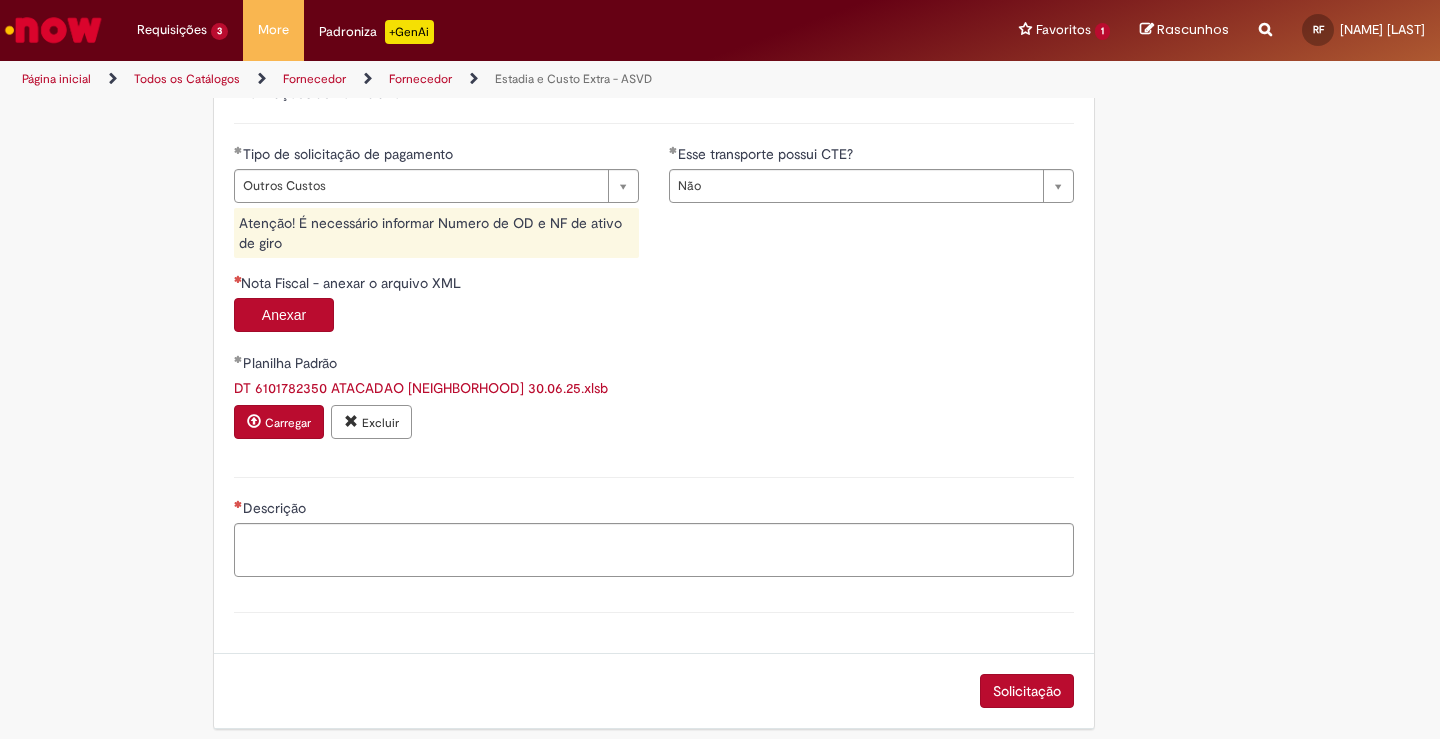 type 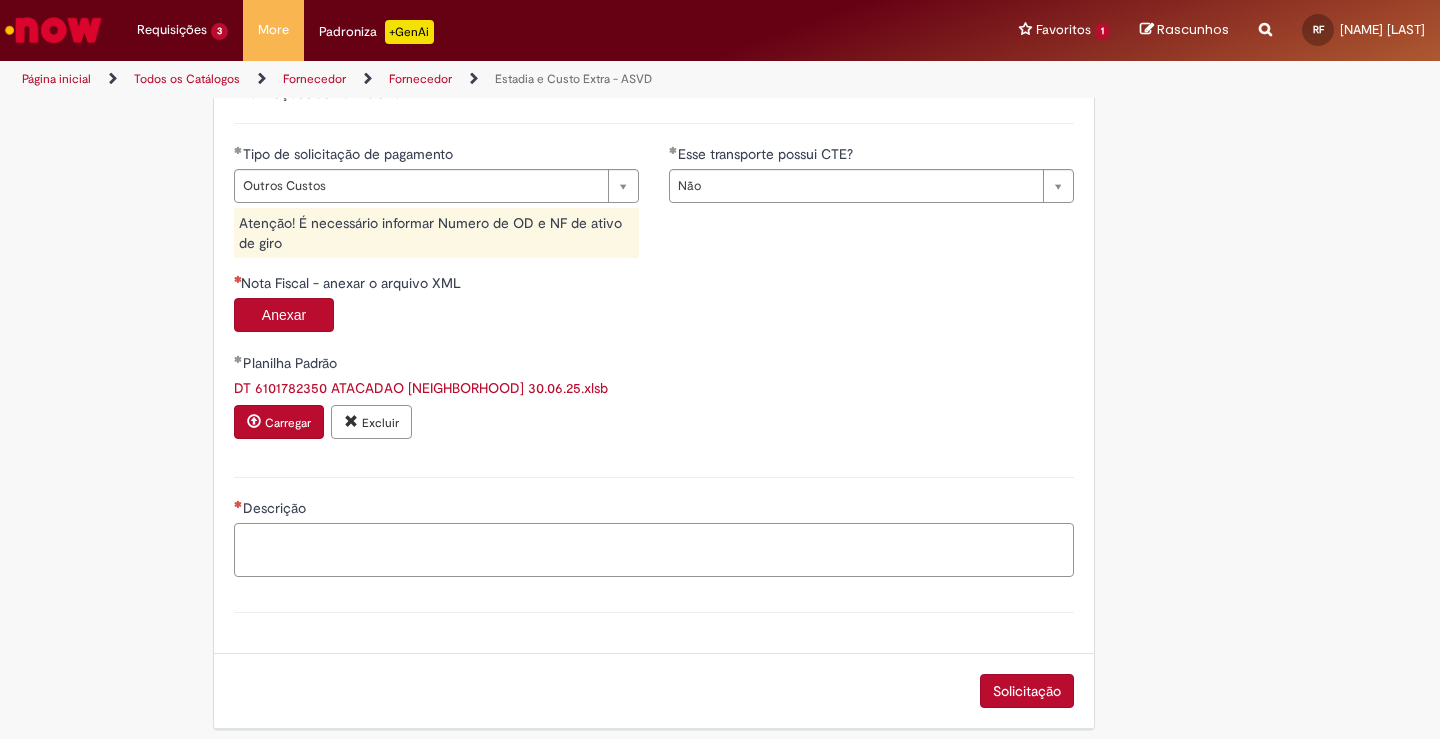 click on "Descrição" at bounding box center [654, 550] 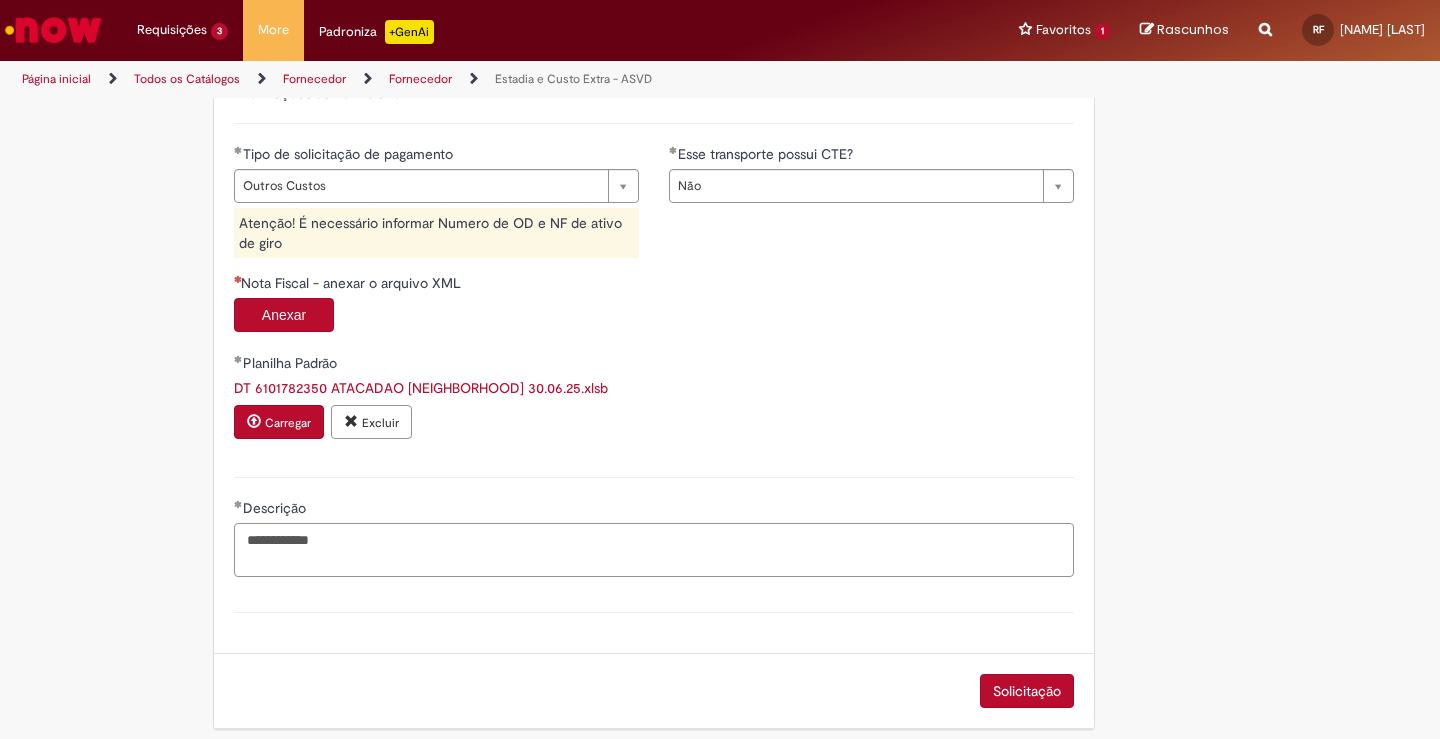 click on "**********" at bounding box center (654, 550) 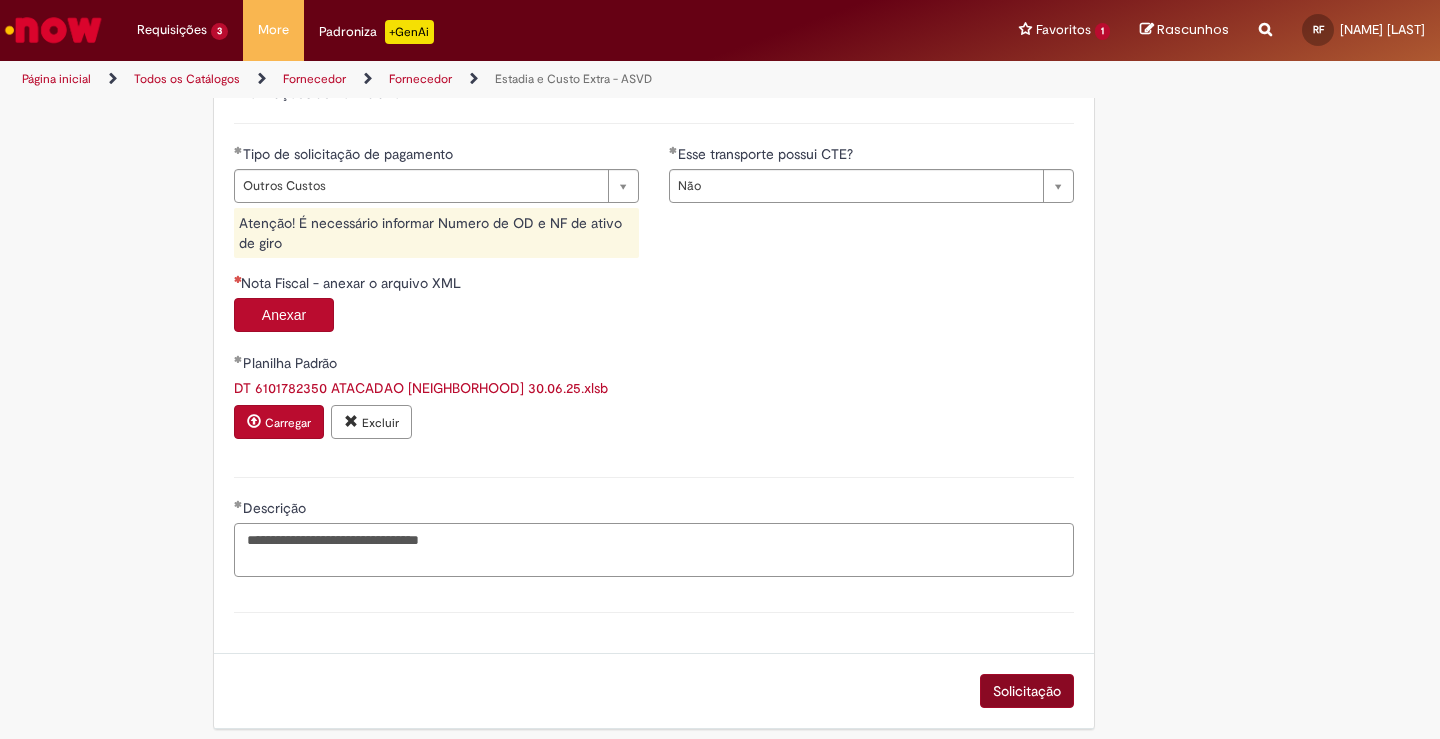 type on "**********" 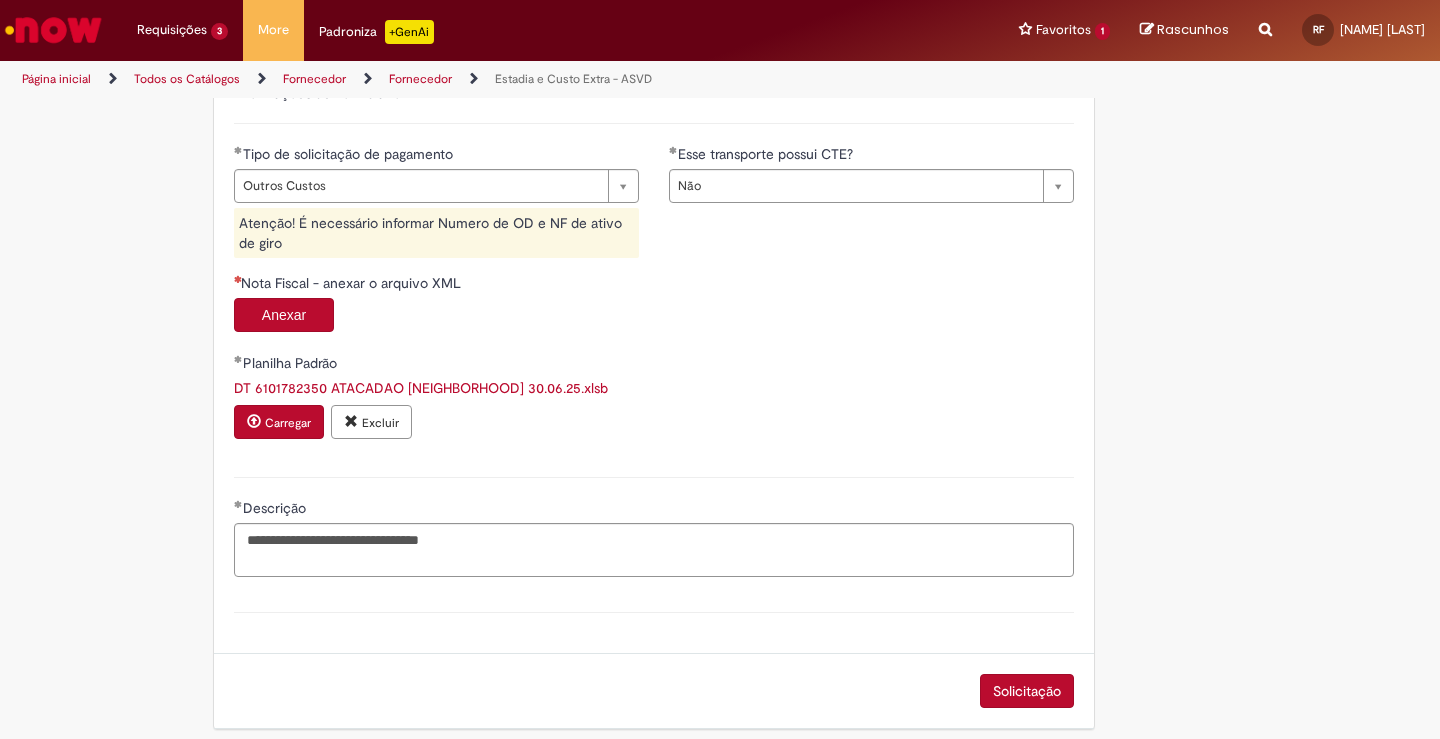 click on "Solicitação" at bounding box center (1027, 691) 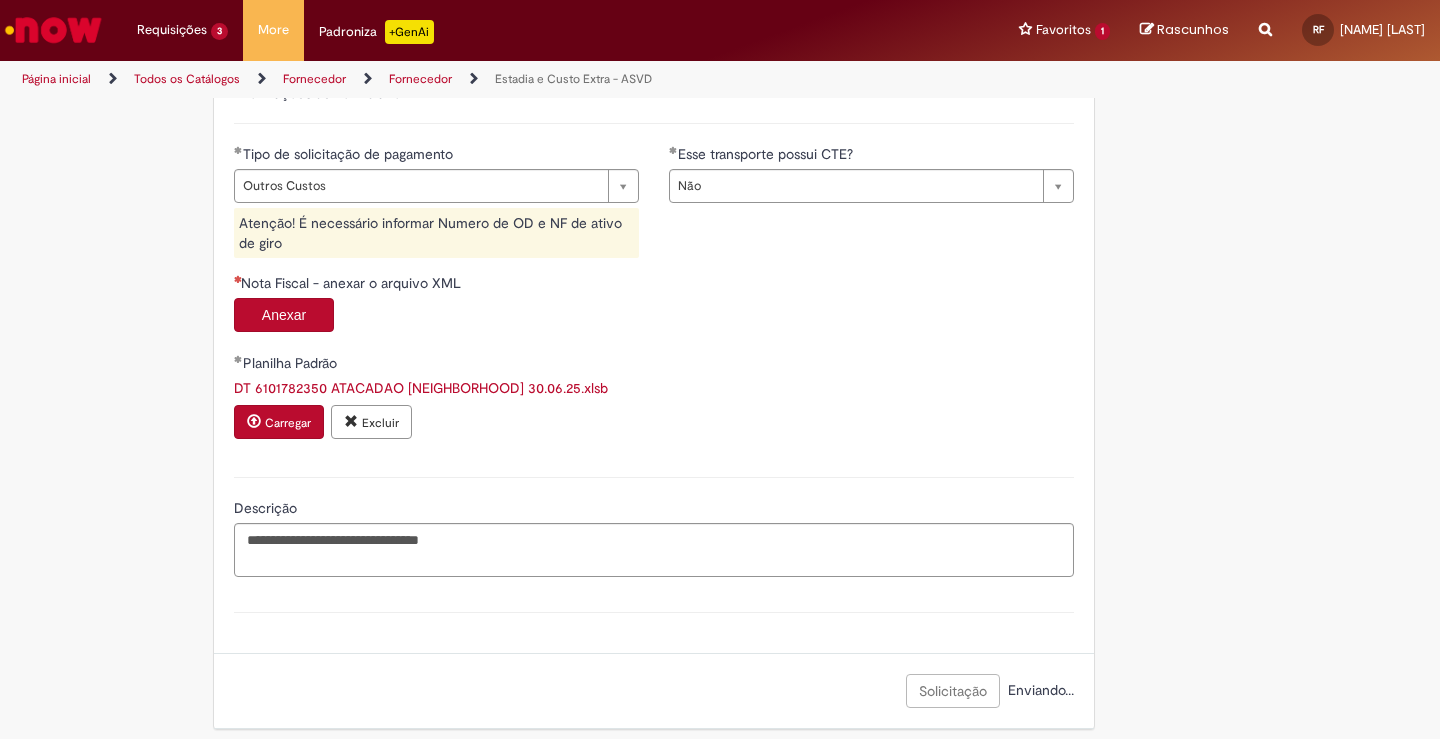 scroll, scrollTop: 1003, scrollLeft: 0, axis: vertical 